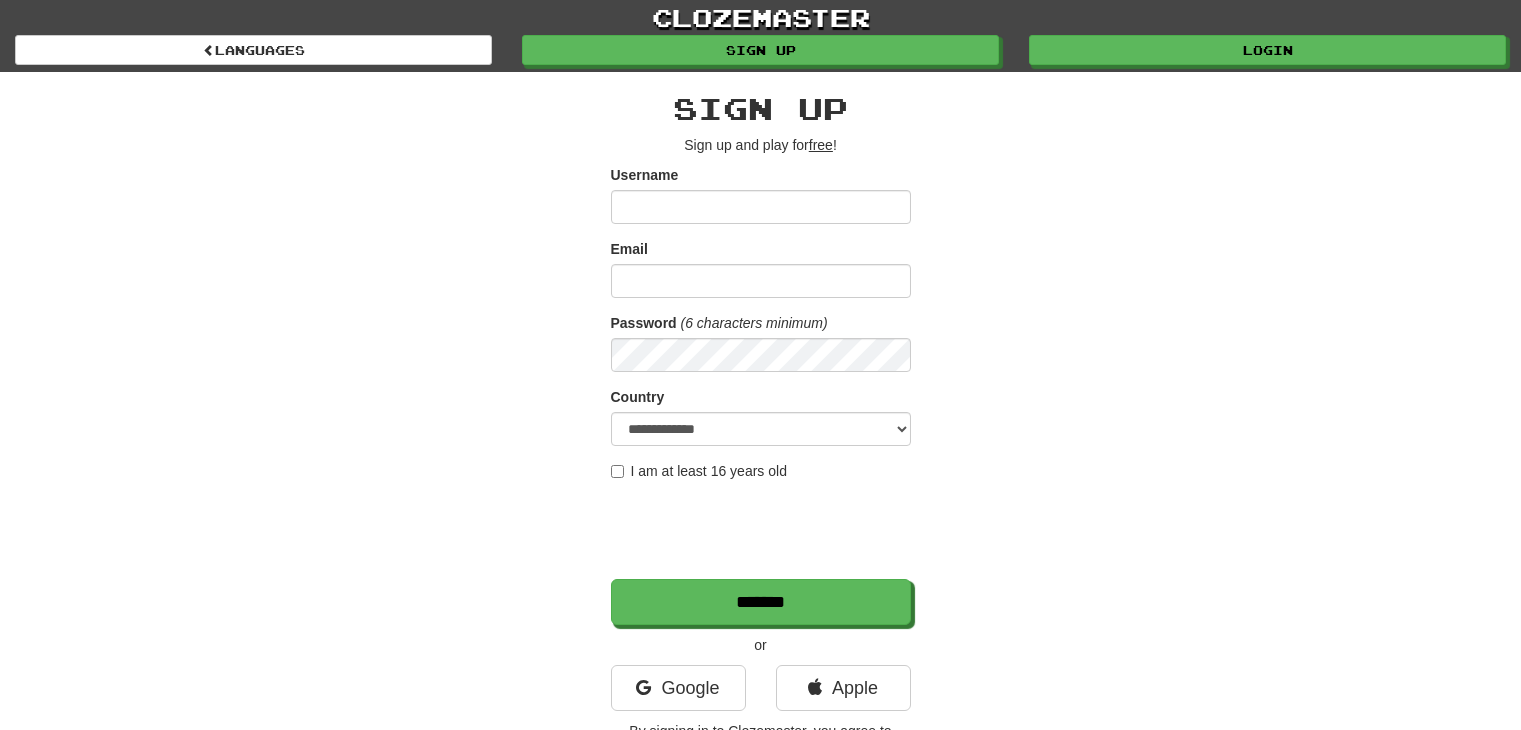 scroll, scrollTop: 0, scrollLeft: 0, axis: both 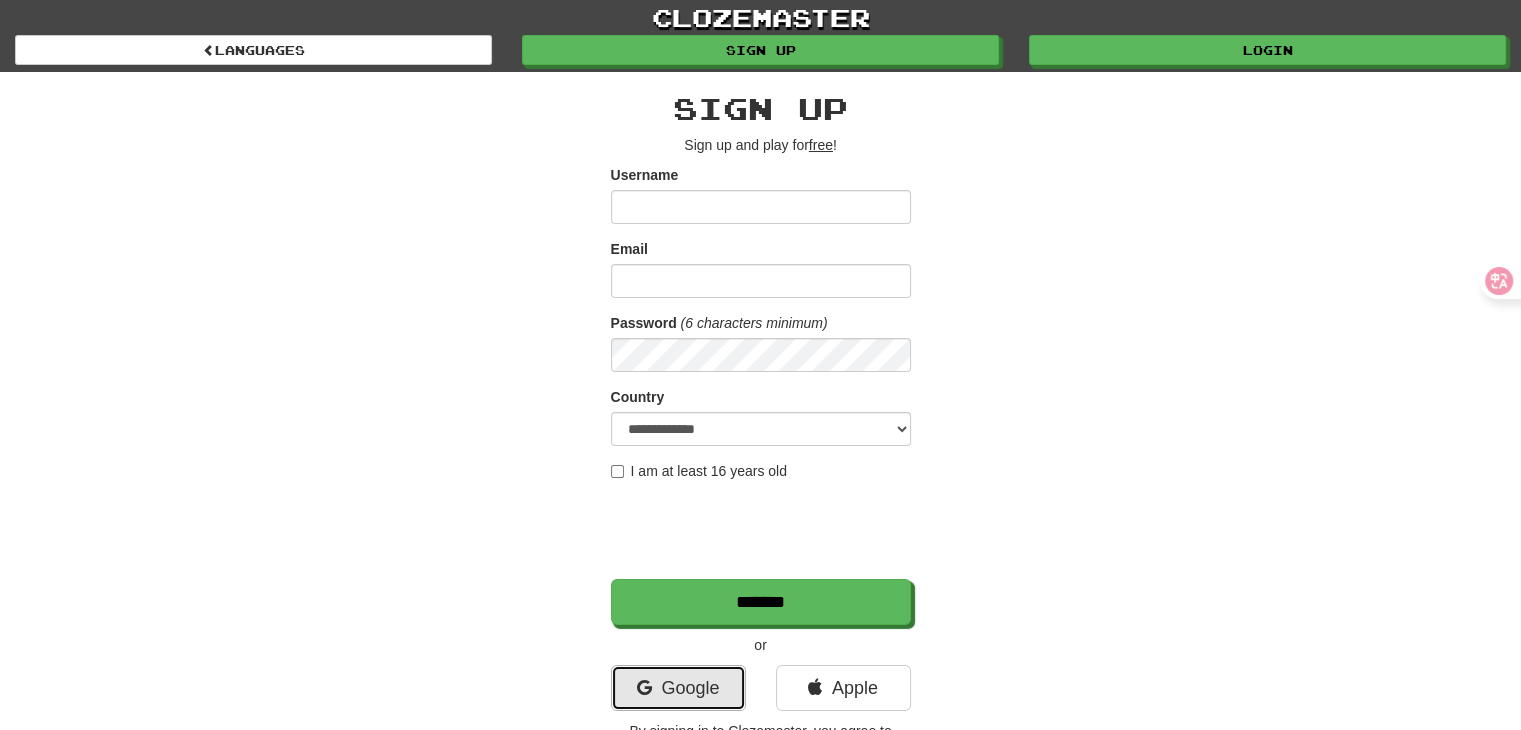 click on "Google" at bounding box center (678, 688) 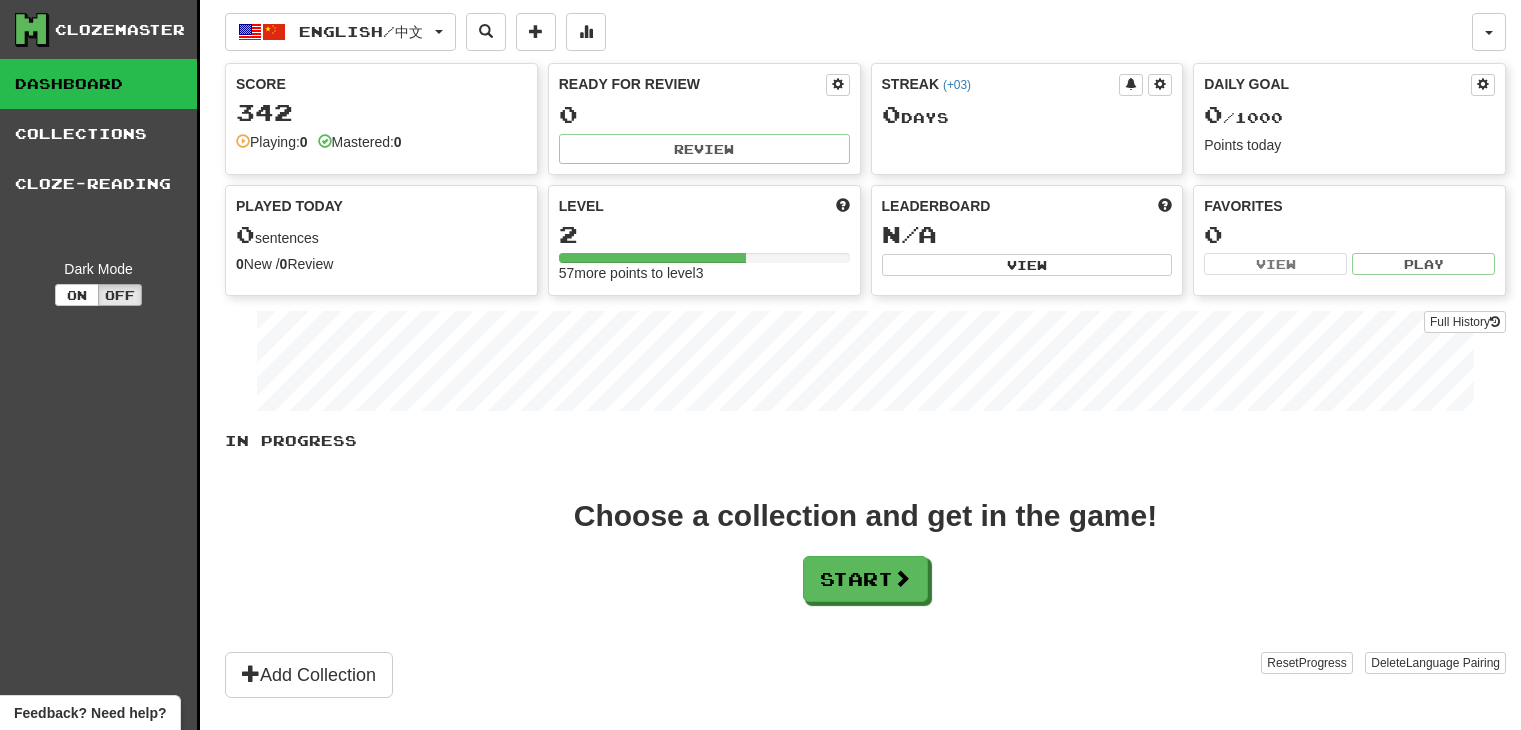 scroll, scrollTop: 0, scrollLeft: 0, axis: both 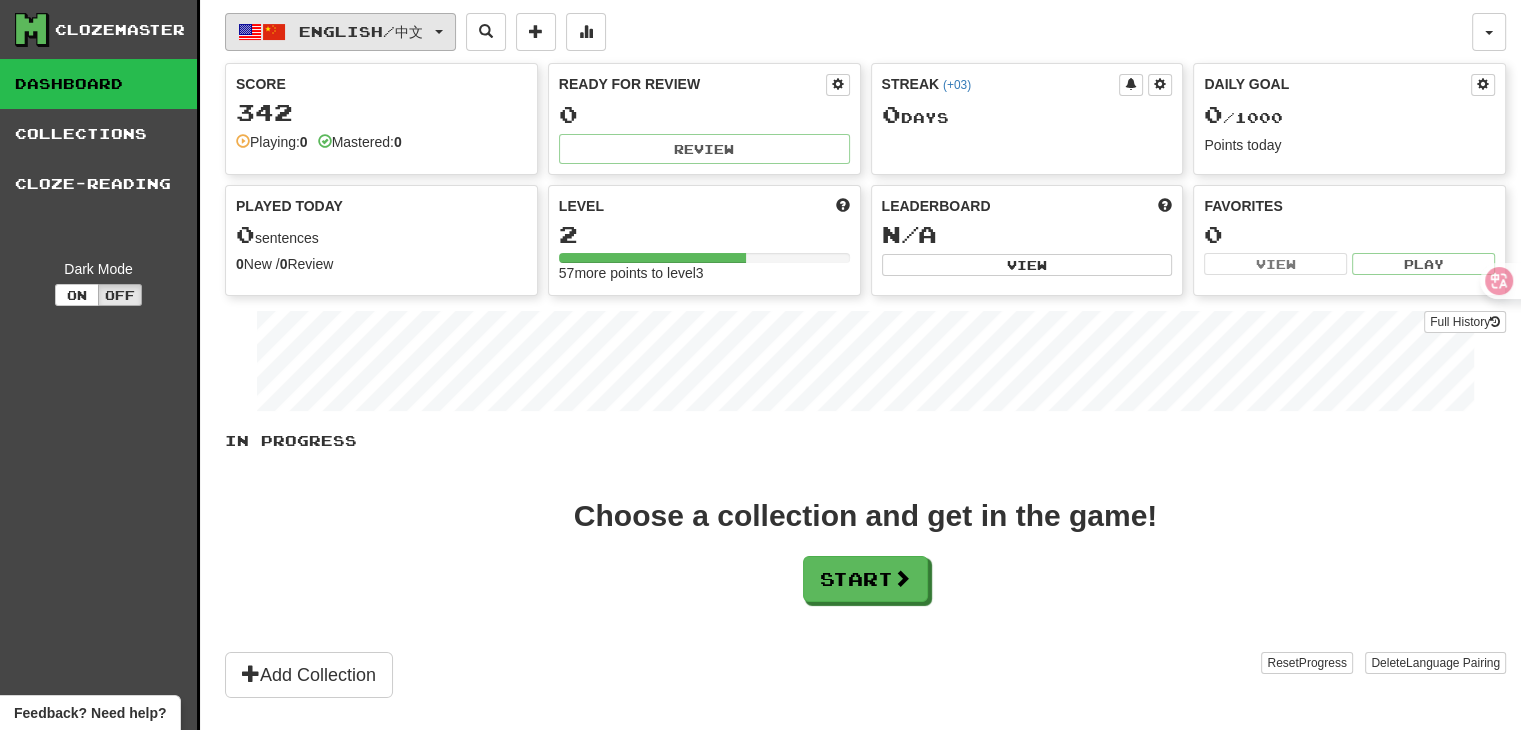 click on "English  /  中文" at bounding box center [361, 31] 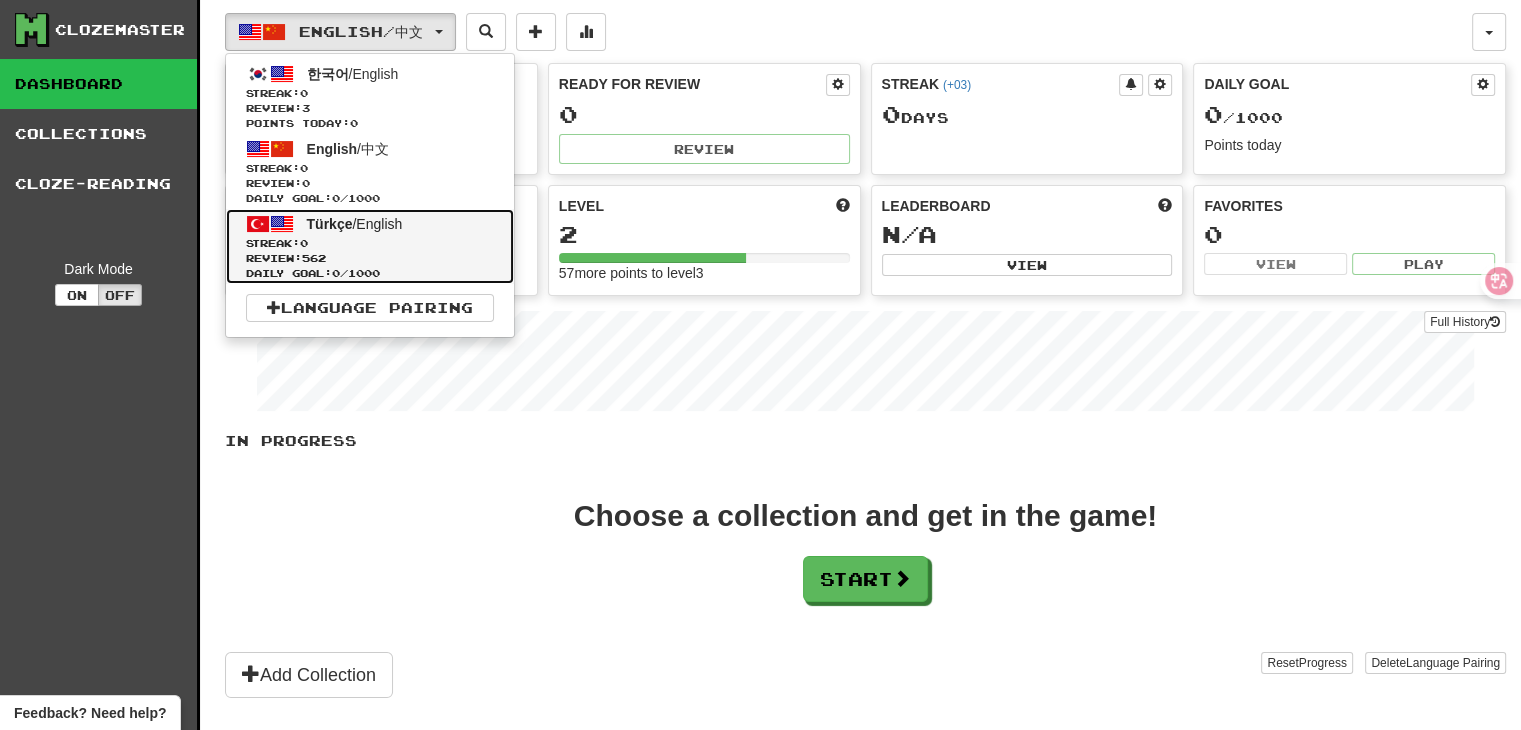 click on "Türkçe  /  English Streak:  0   Review:  562 Daily Goal:  0  /  1000" at bounding box center (370, 246) 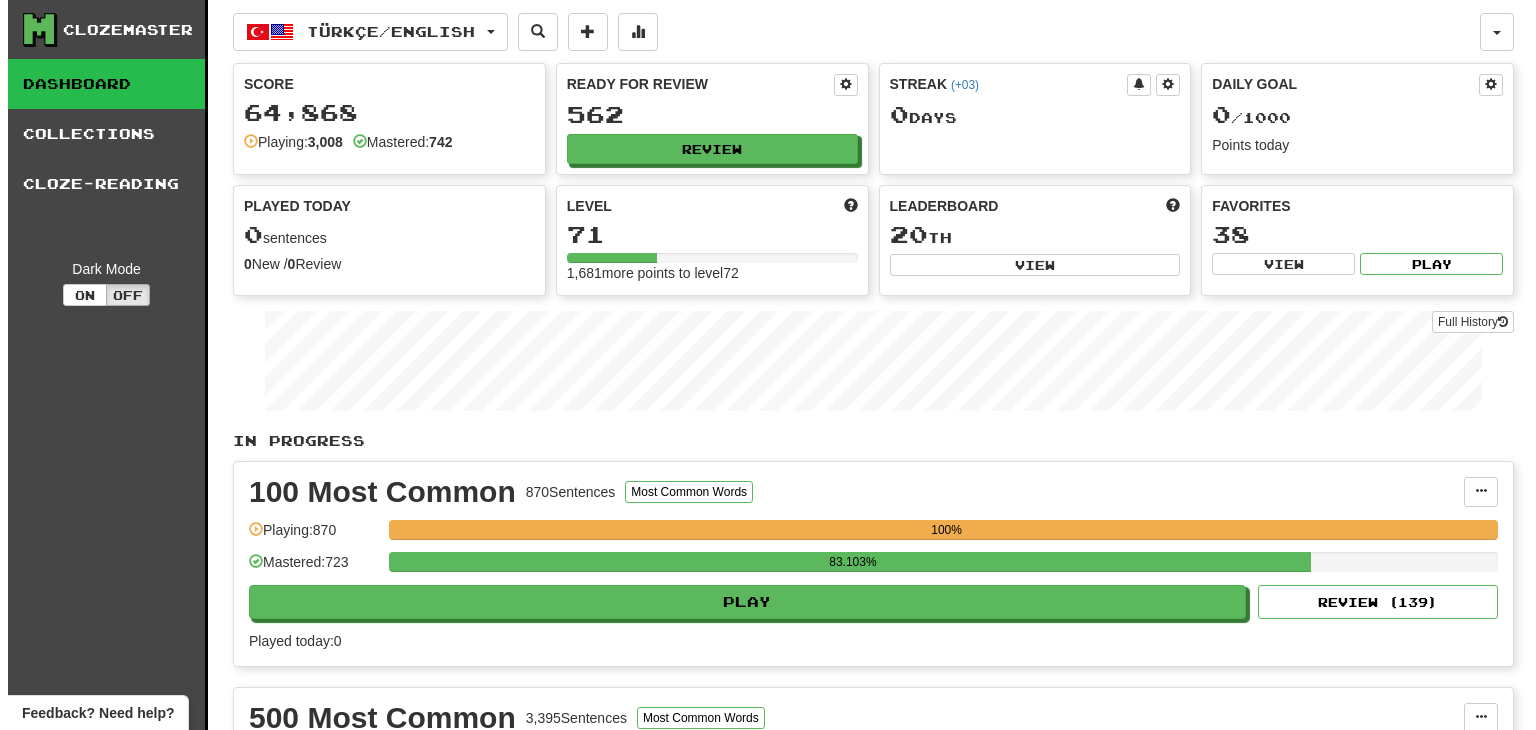 scroll, scrollTop: 0, scrollLeft: 0, axis: both 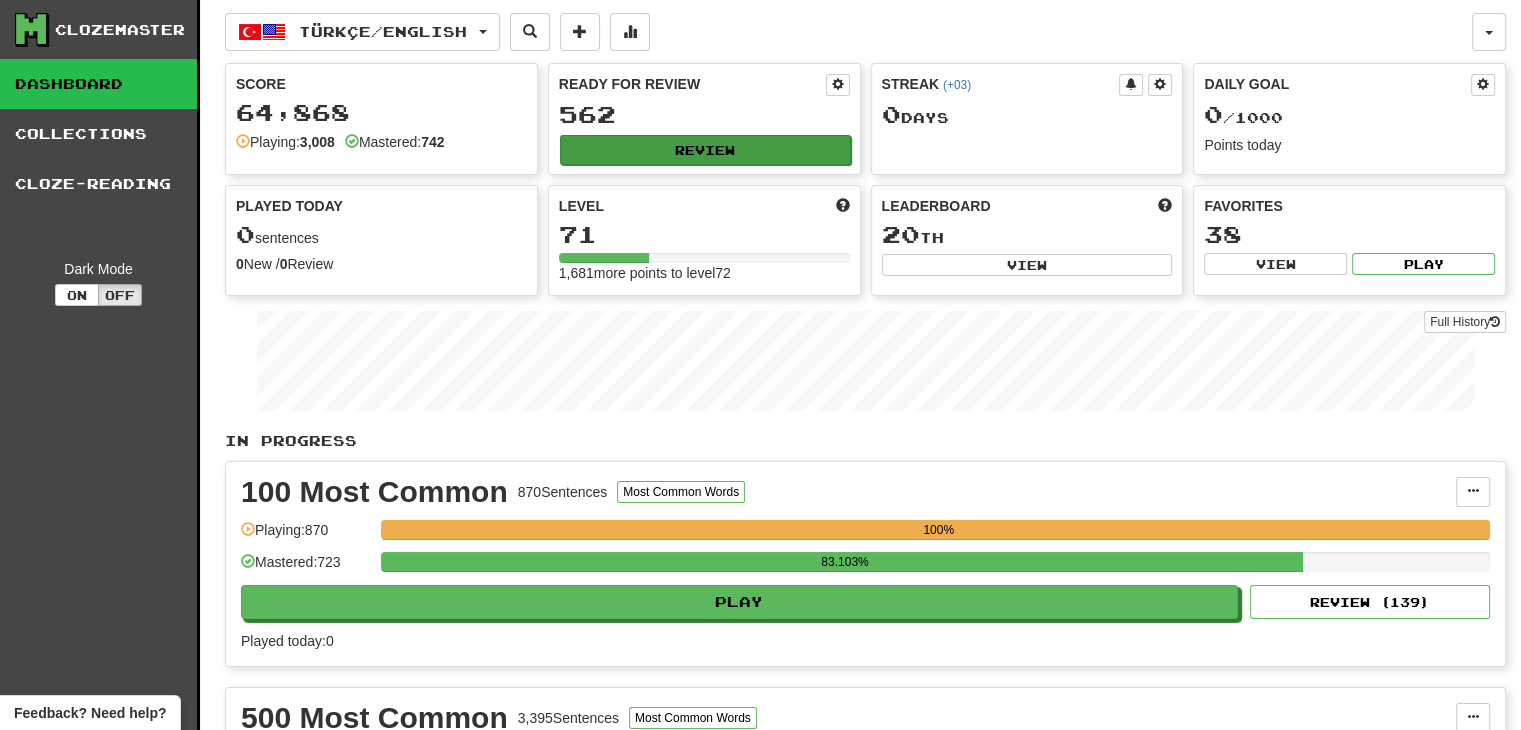 click on "Ready for Review 562   Review" at bounding box center [704, 119] 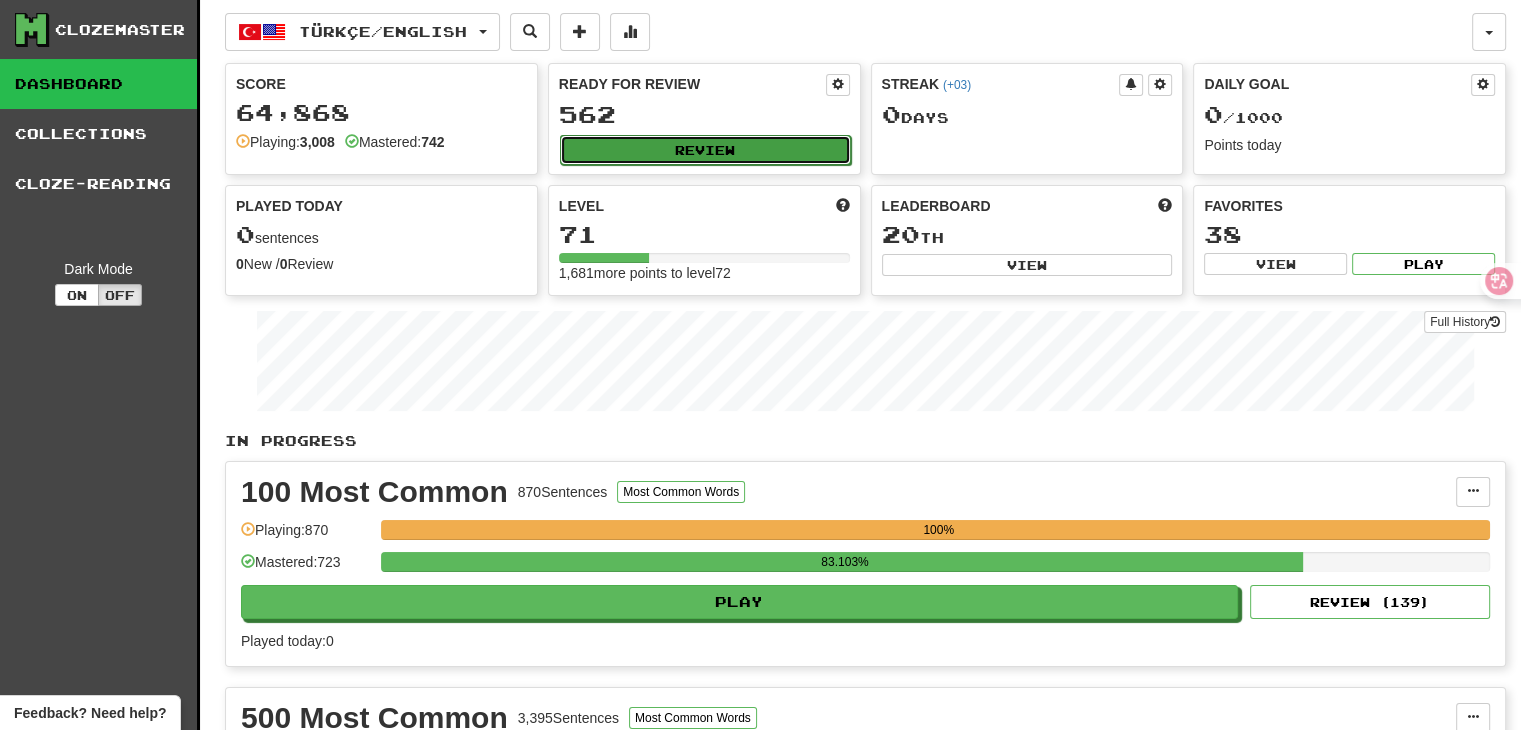 click on "Review" at bounding box center [705, 150] 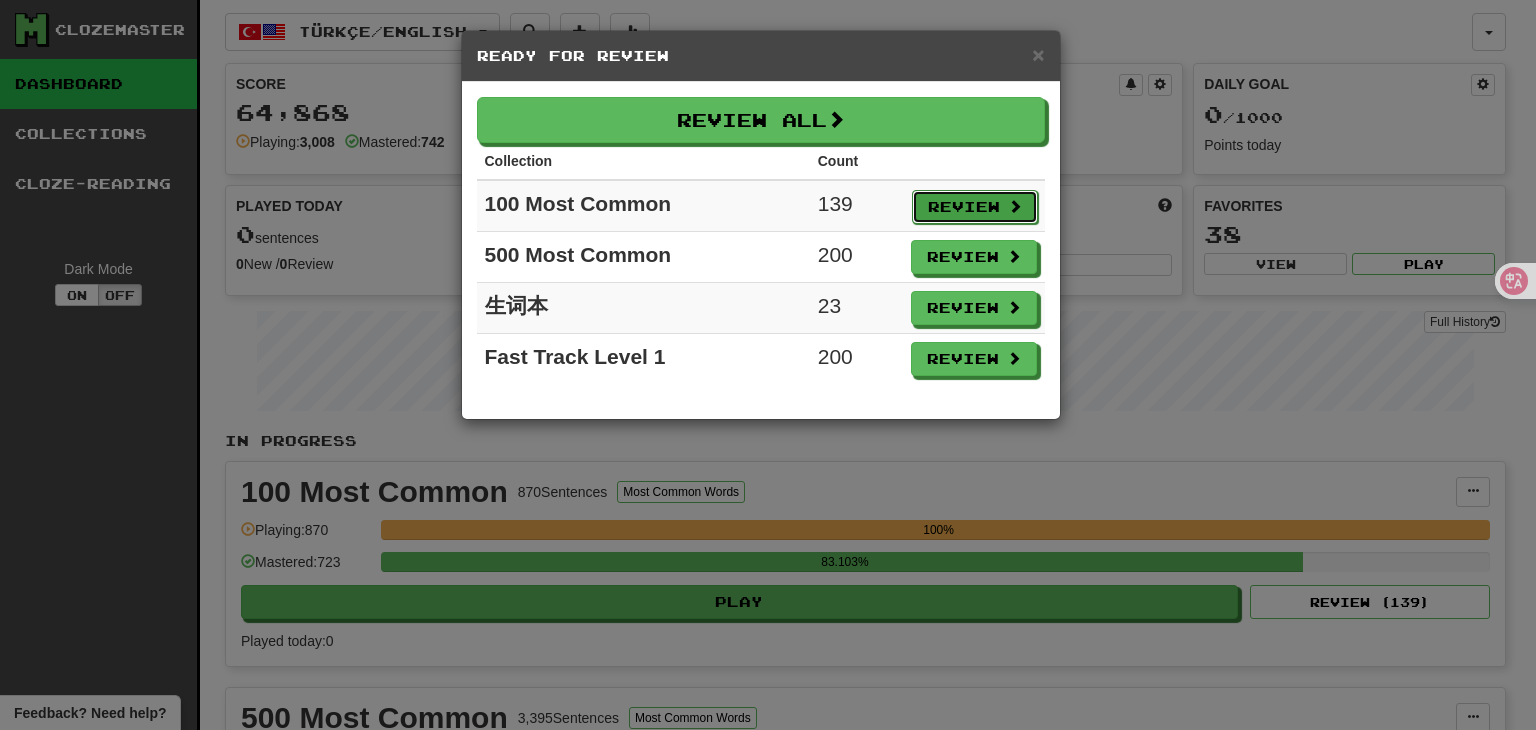 click on "Review" at bounding box center [975, 207] 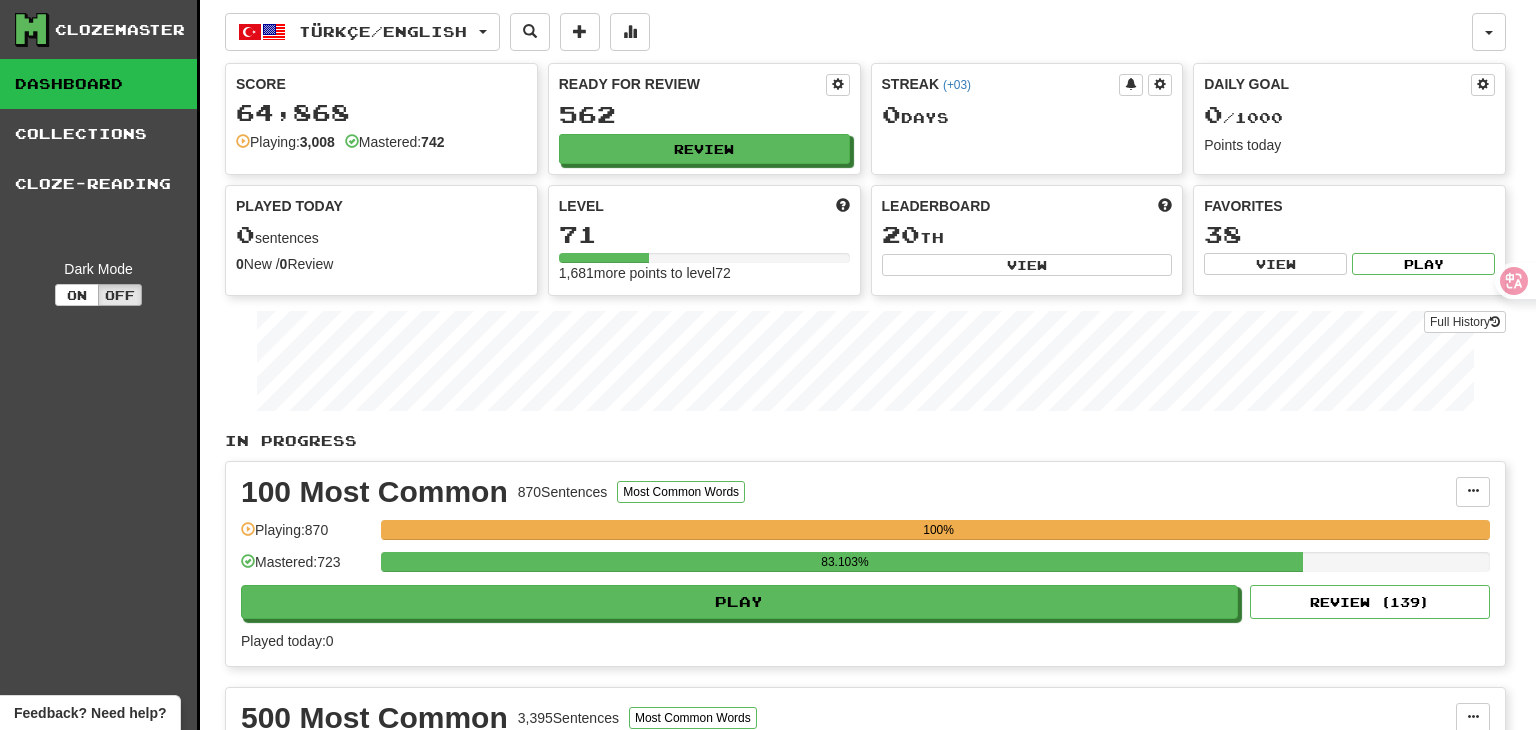 select on "**" 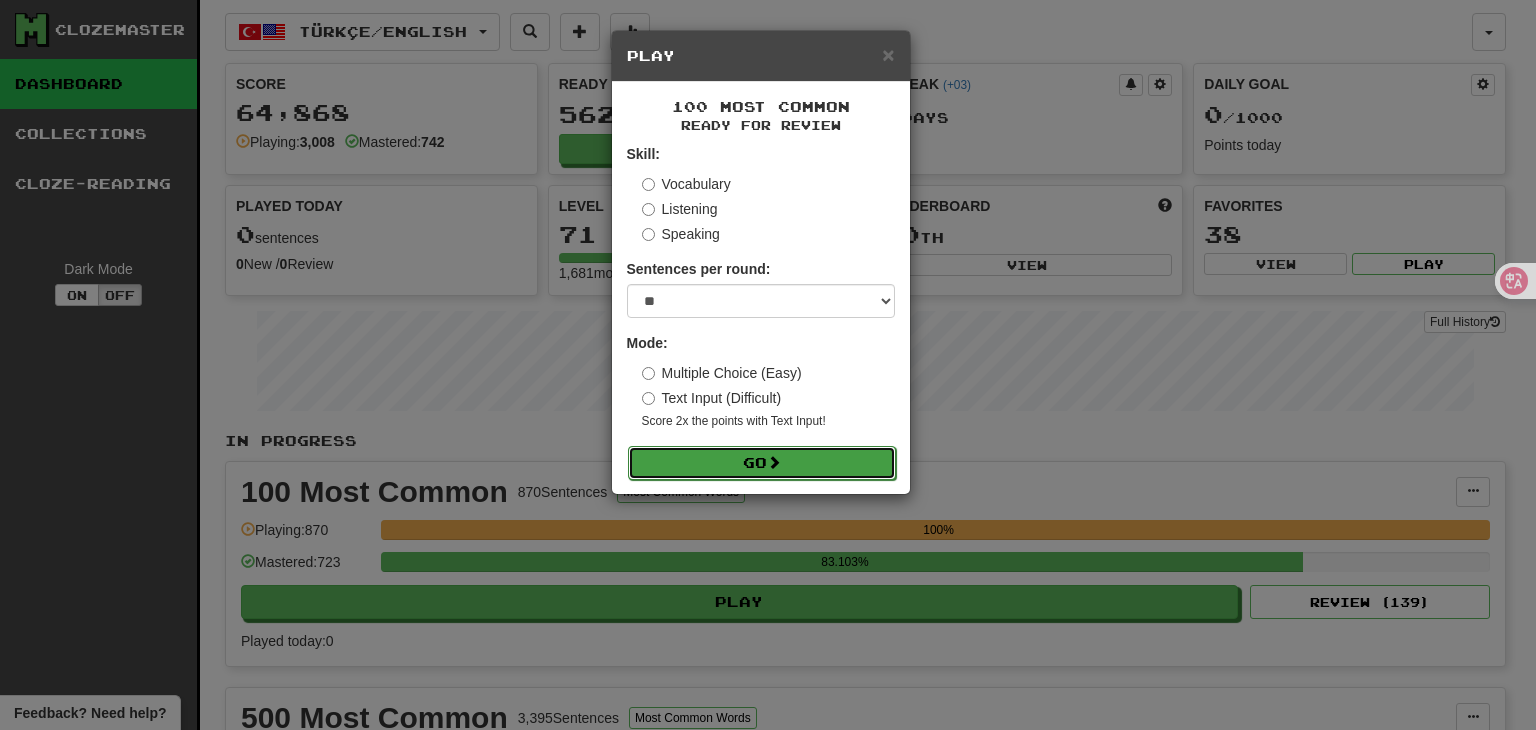 click on "Go" at bounding box center [762, 463] 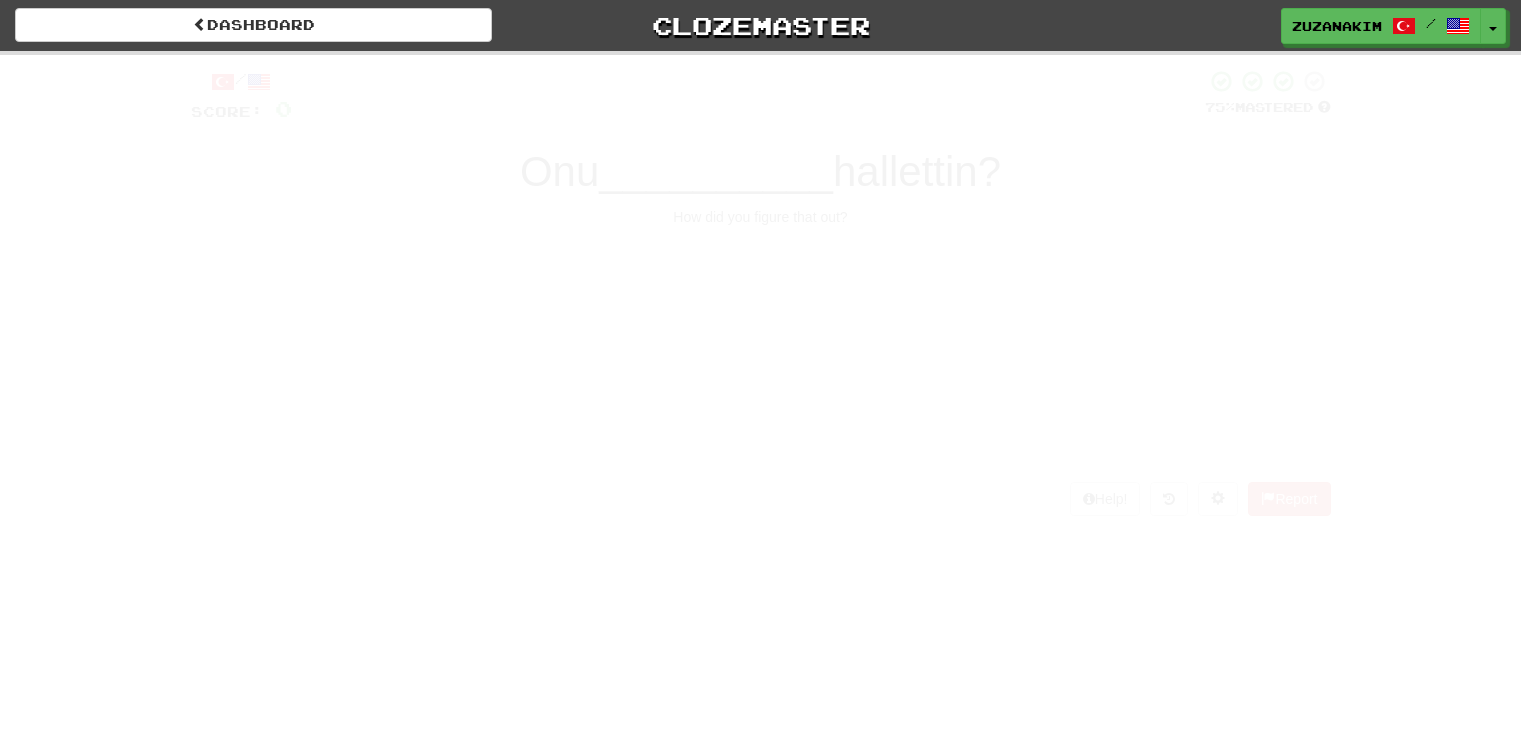 scroll, scrollTop: 0, scrollLeft: 0, axis: both 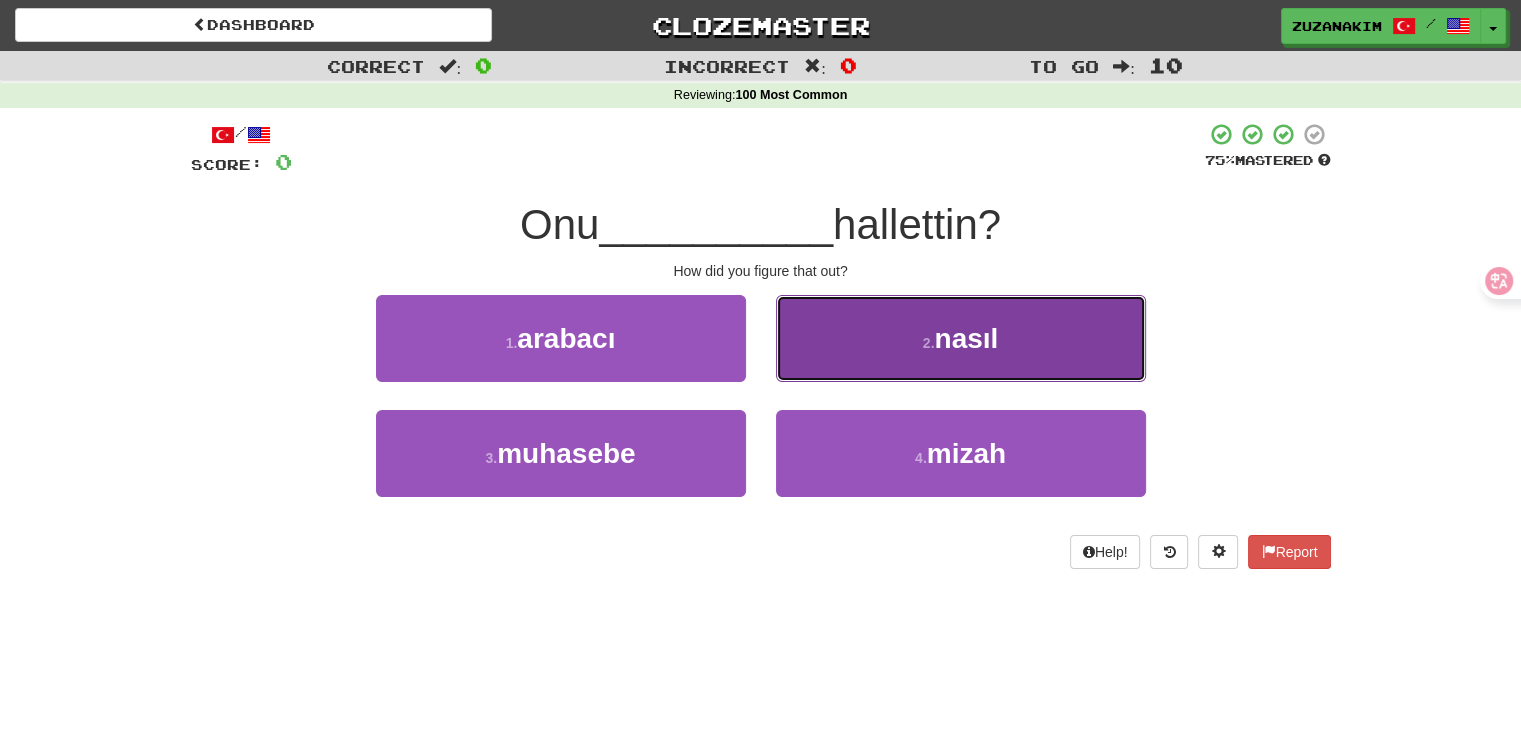click on "nasıl" at bounding box center [966, 338] 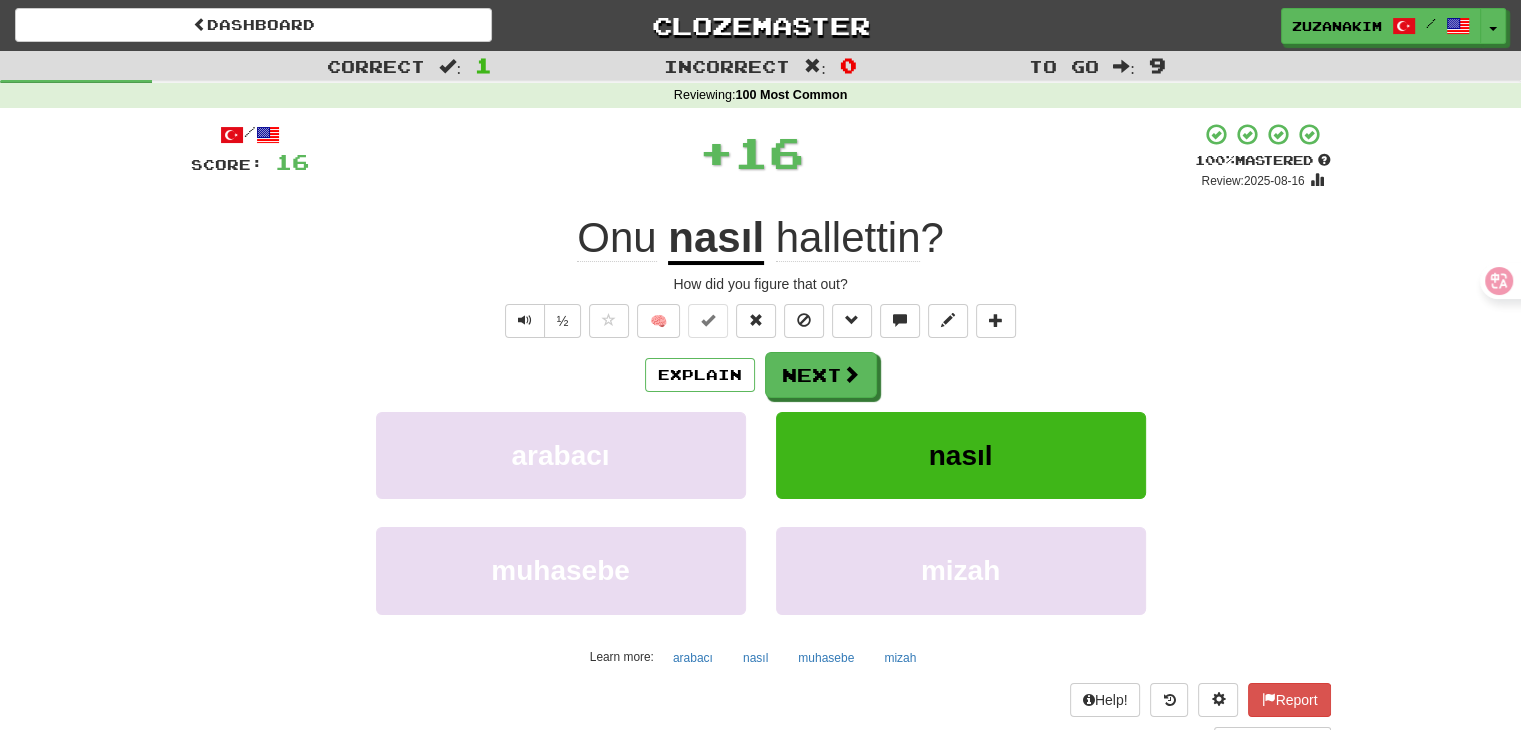 click on "Explain Next" at bounding box center [761, 375] 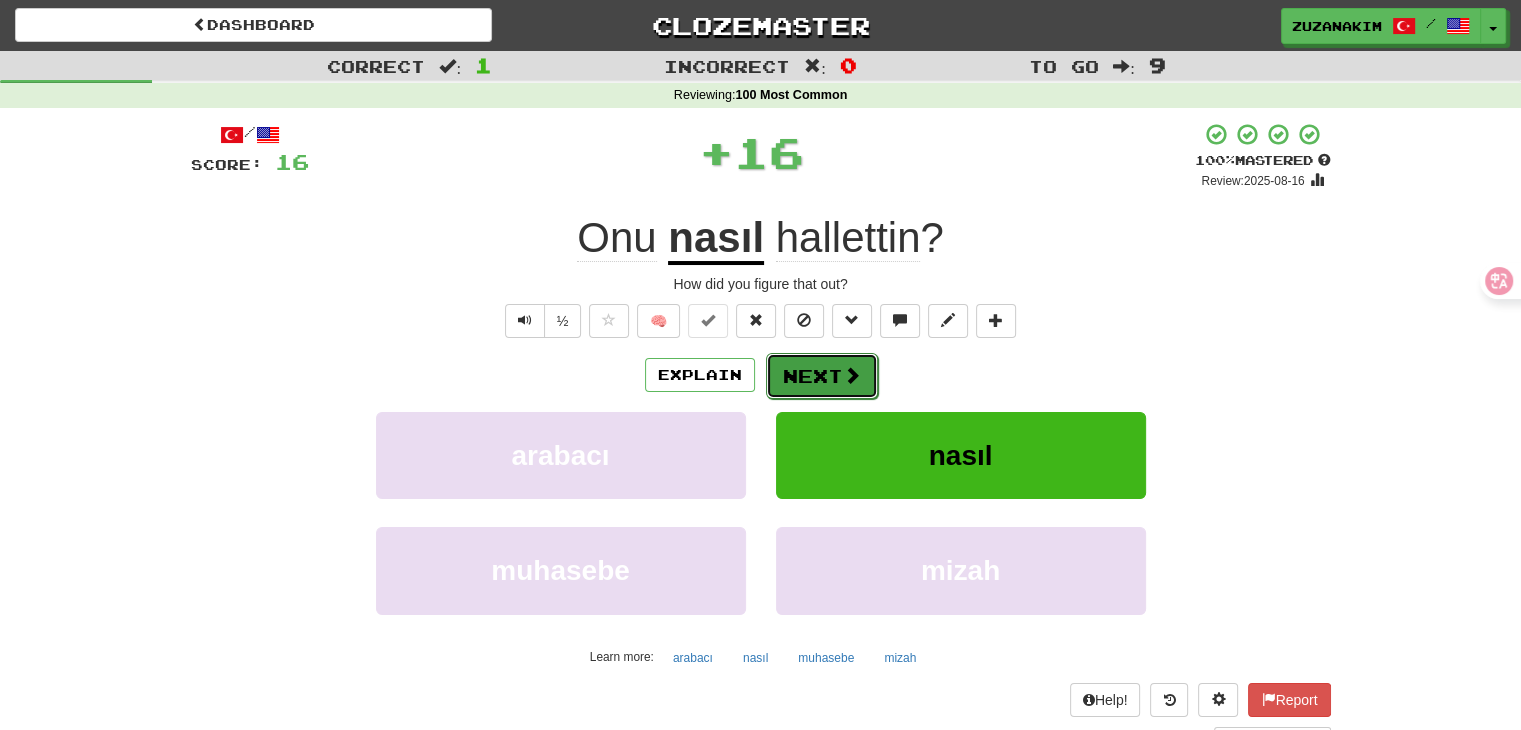 click at bounding box center (852, 375) 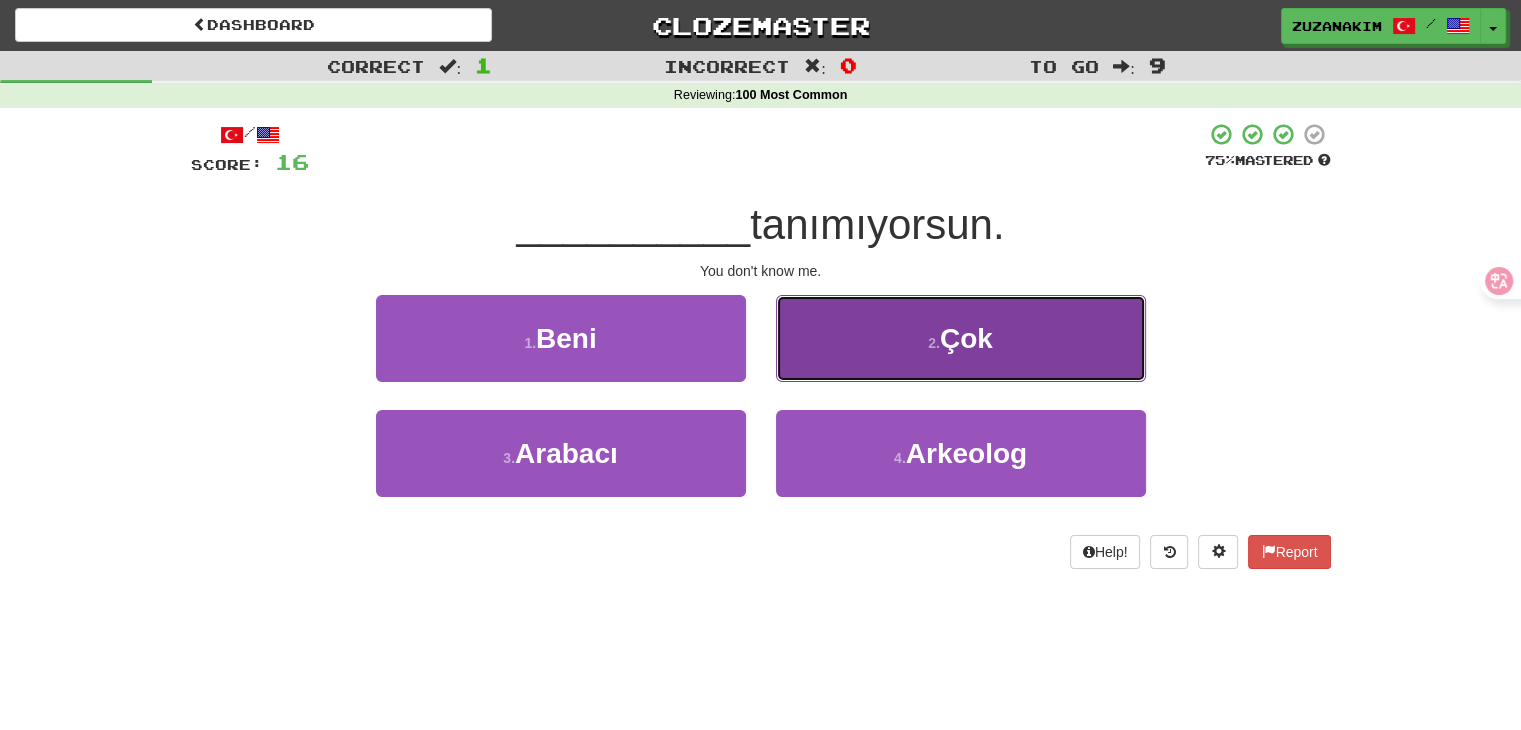 click on "Çok" at bounding box center [966, 338] 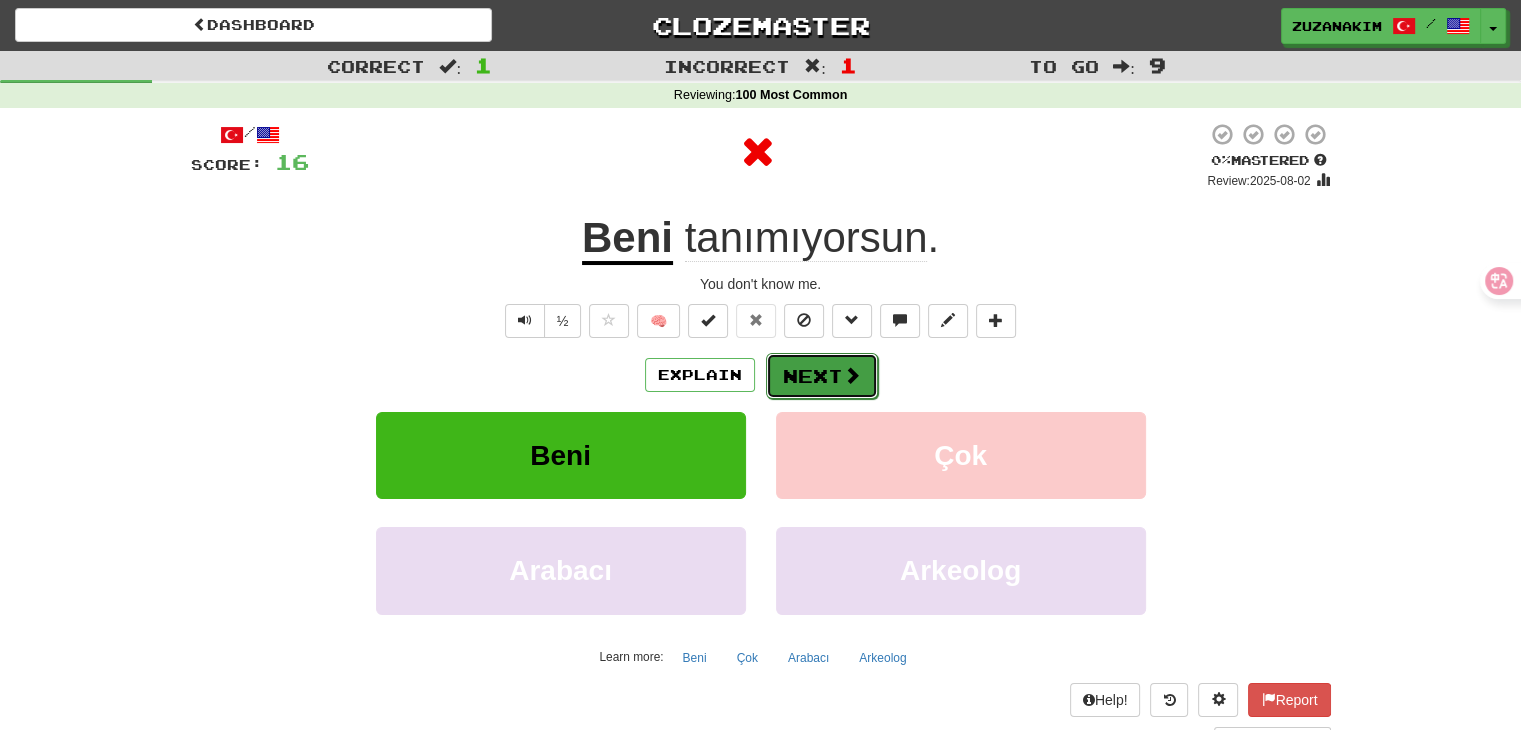click at bounding box center (852, 375) 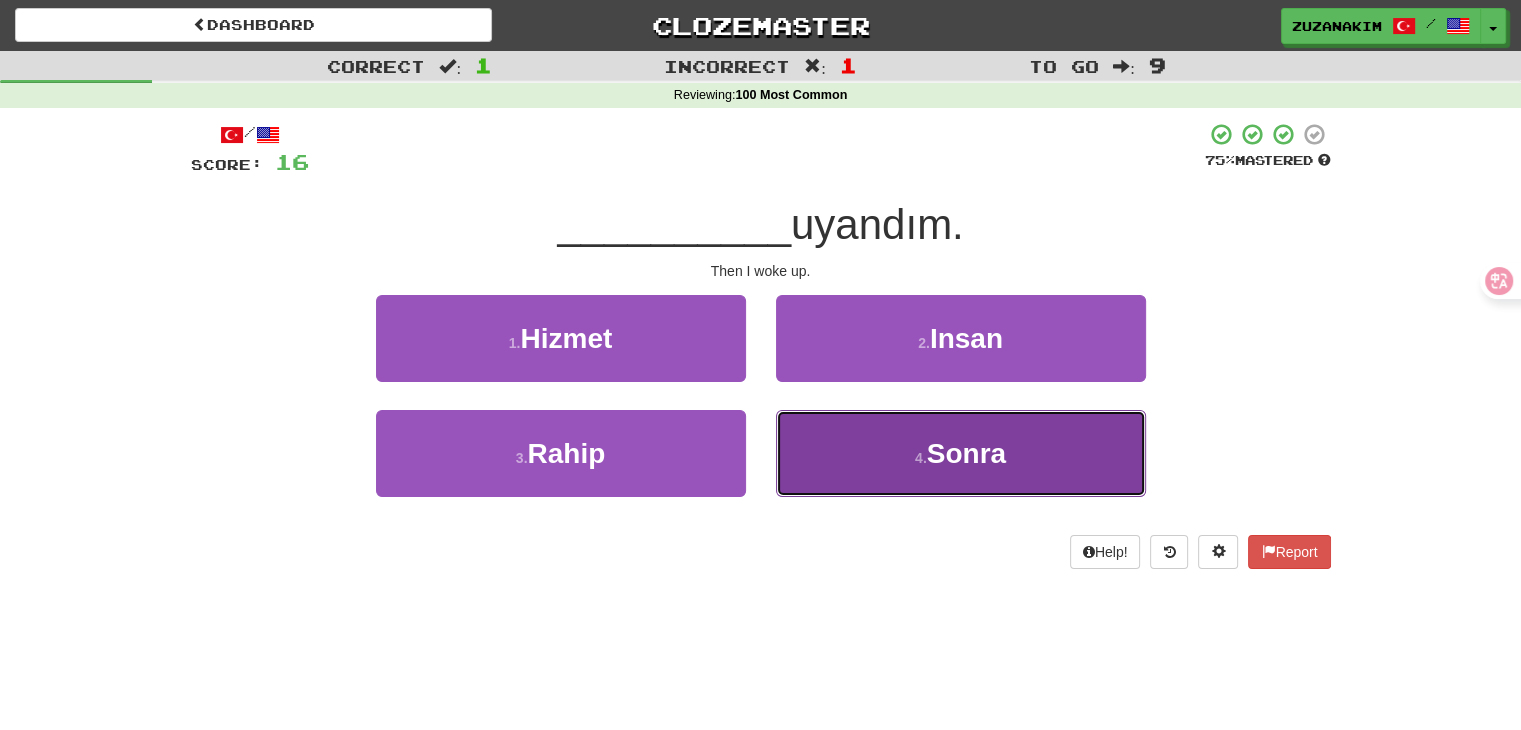 click on "4 .  Sonra" at bounding box center (961, 453) 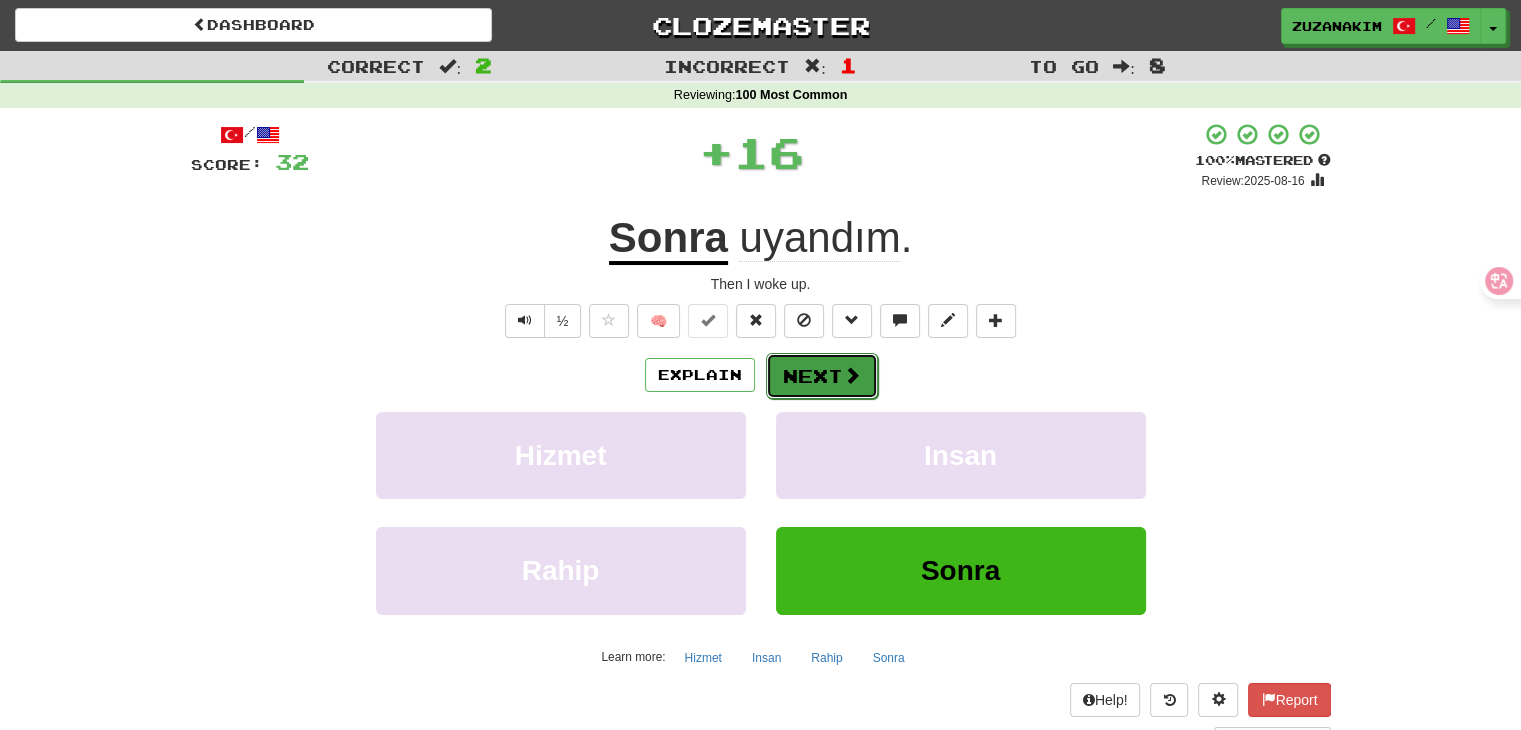 click on "Next" at bounding box center [822, 376] 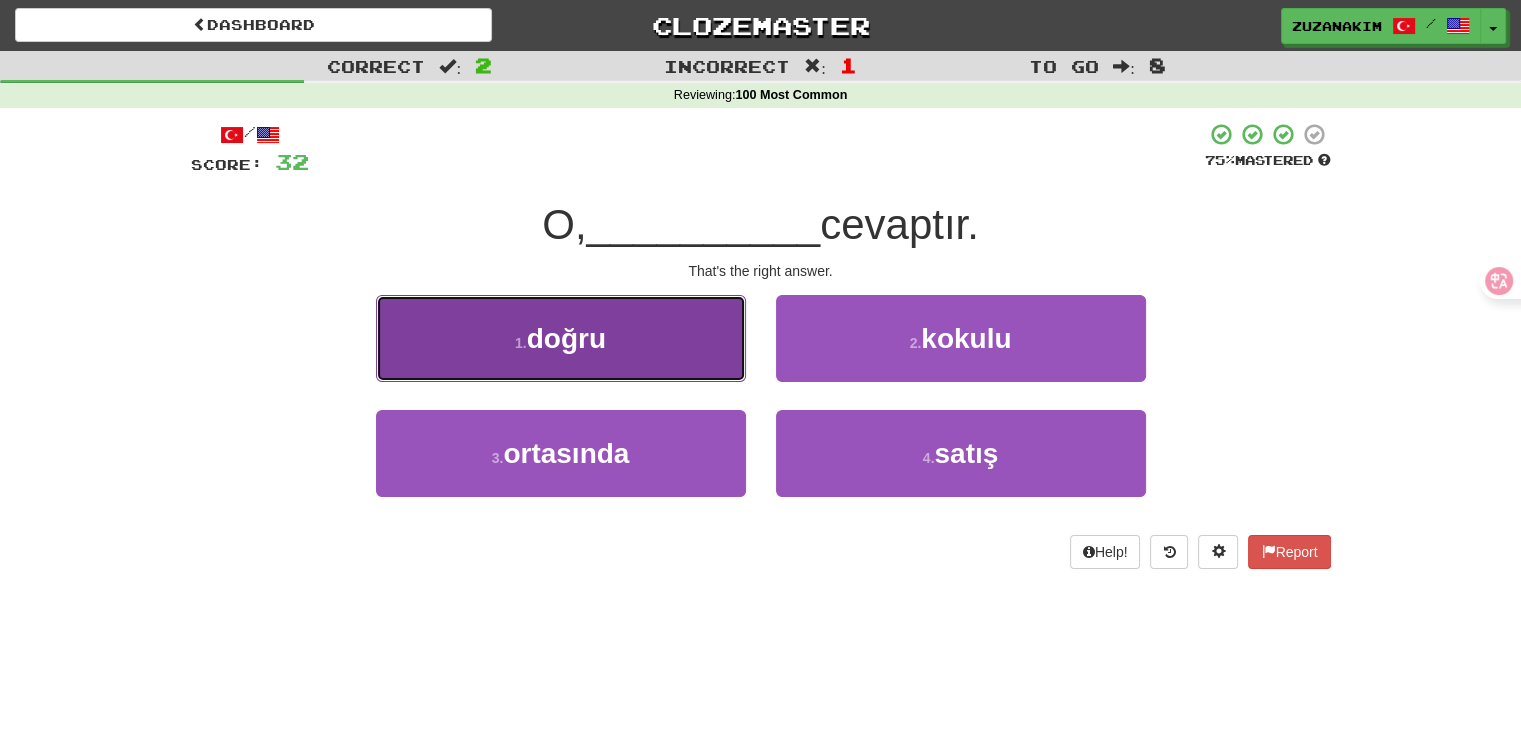 click on "1 .  doğru" at bounding box center (561, 338) 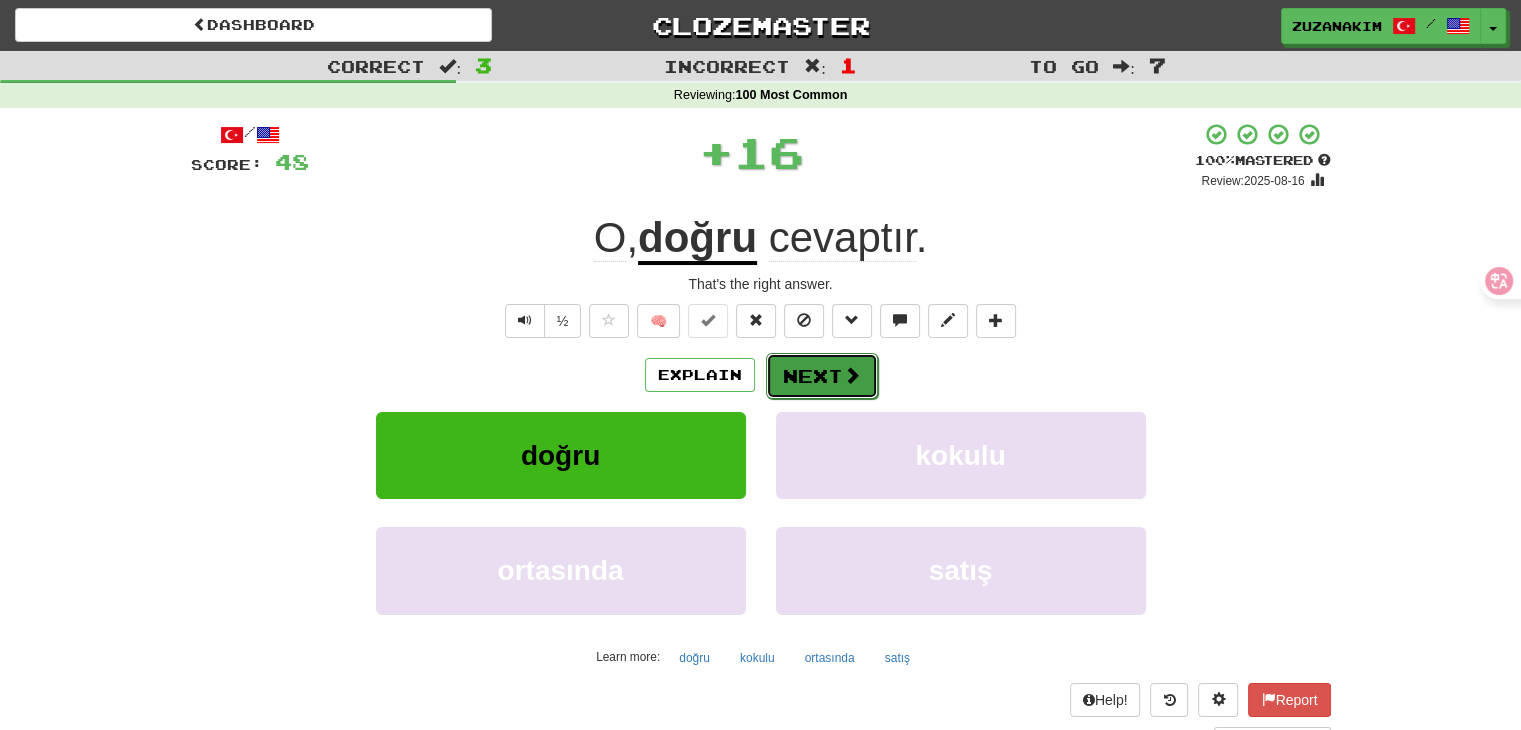 click on "Next" at bounding box center [822, 376] 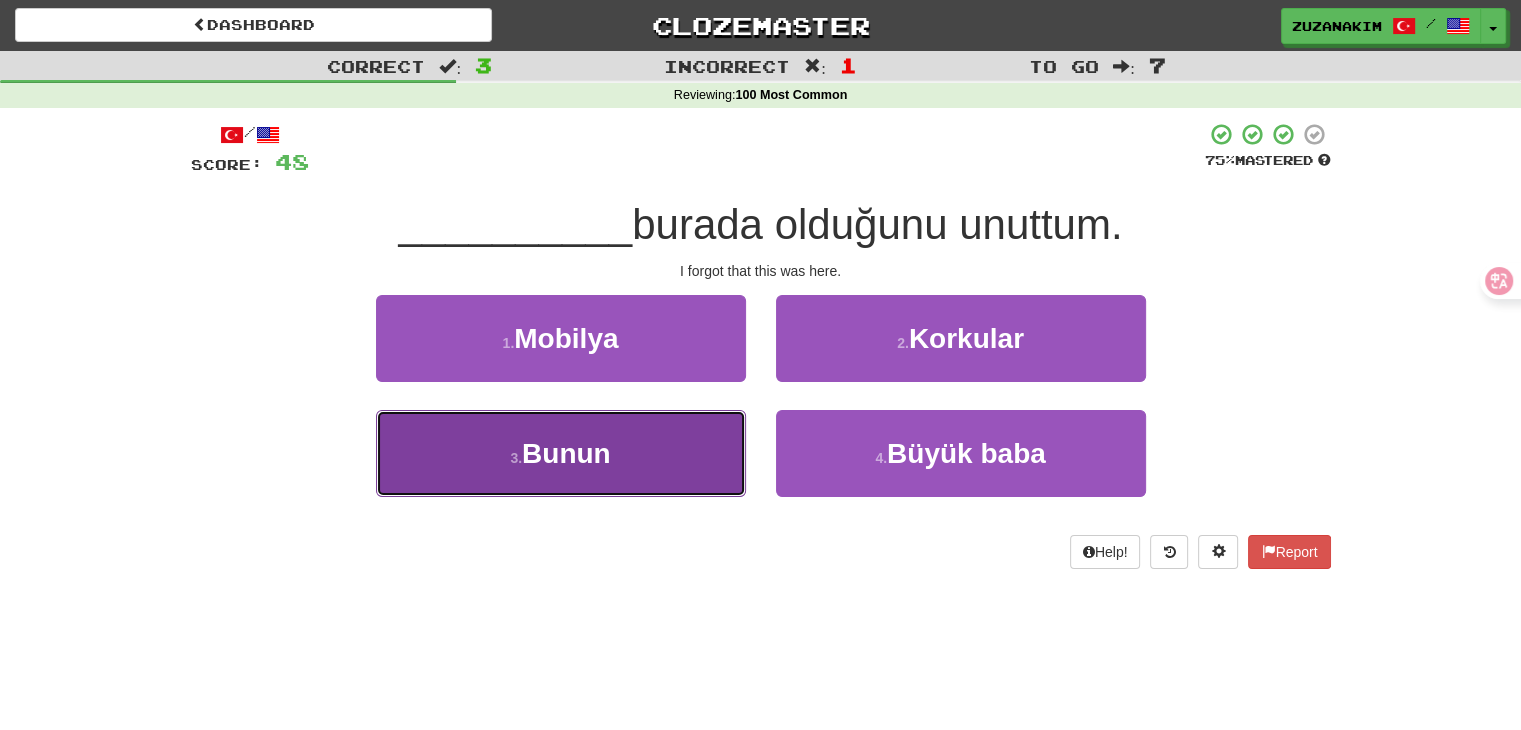 click on "3 .  Bunun" at bounding box center (561, 453) 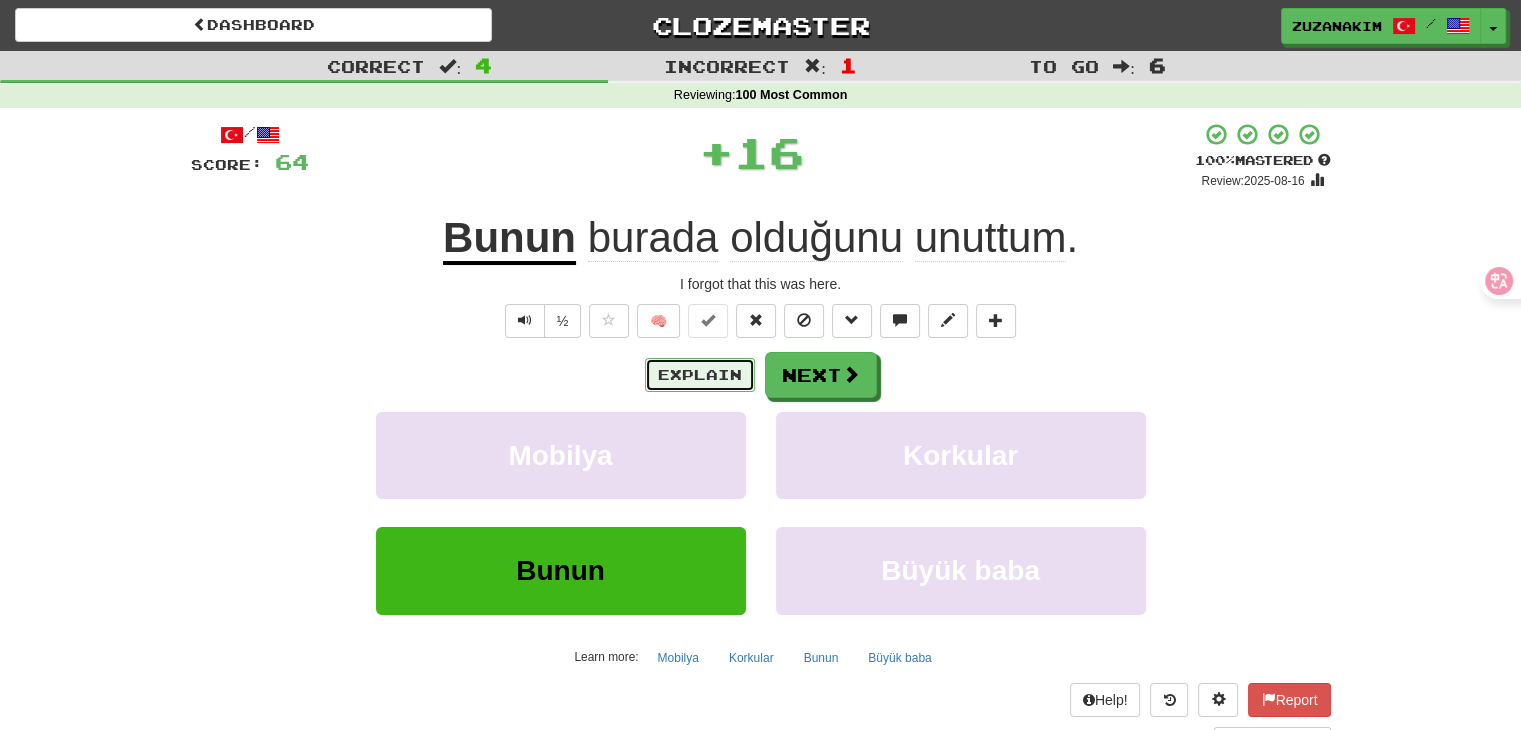 click on "Explain" at bounding box center [700, 375] 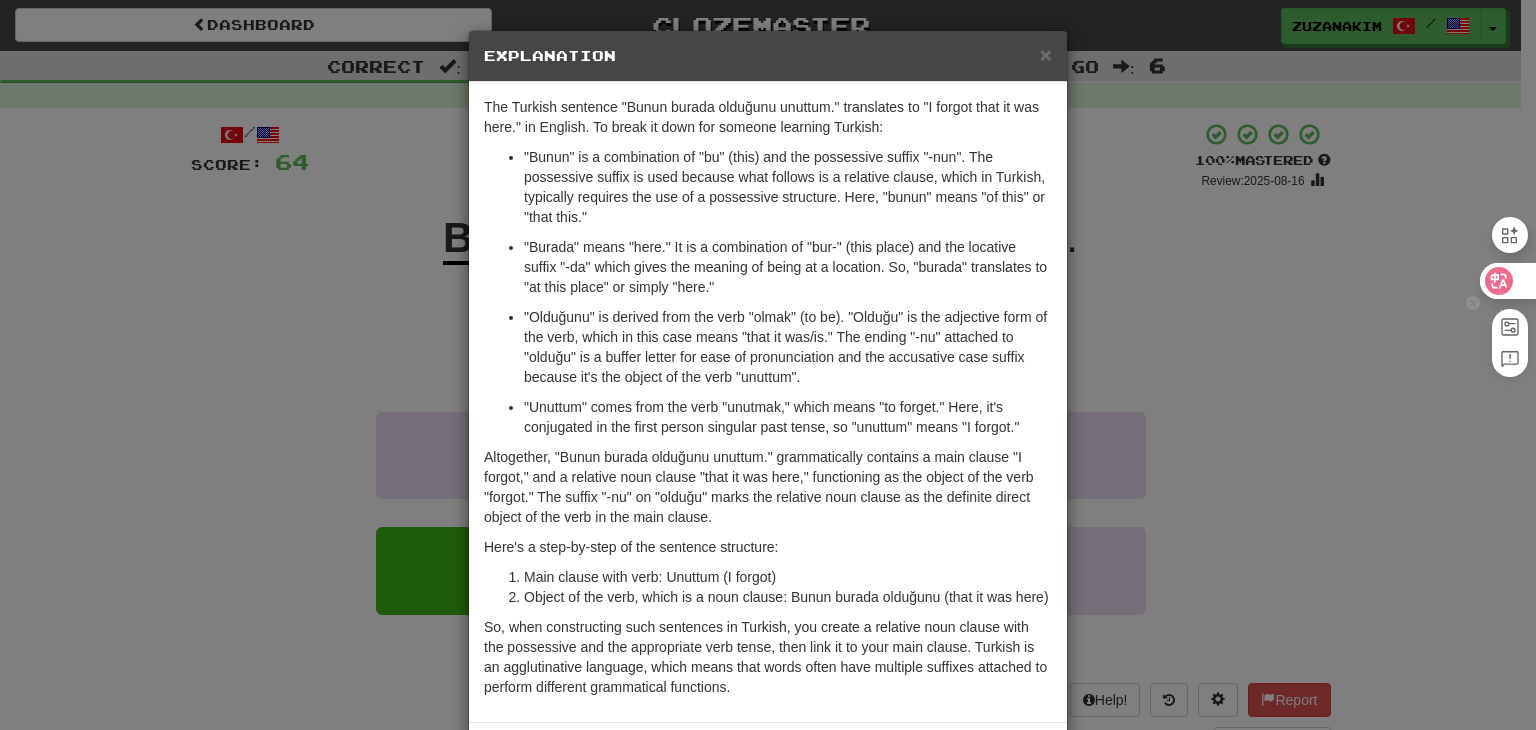 click at bounding box center (1507, 281) 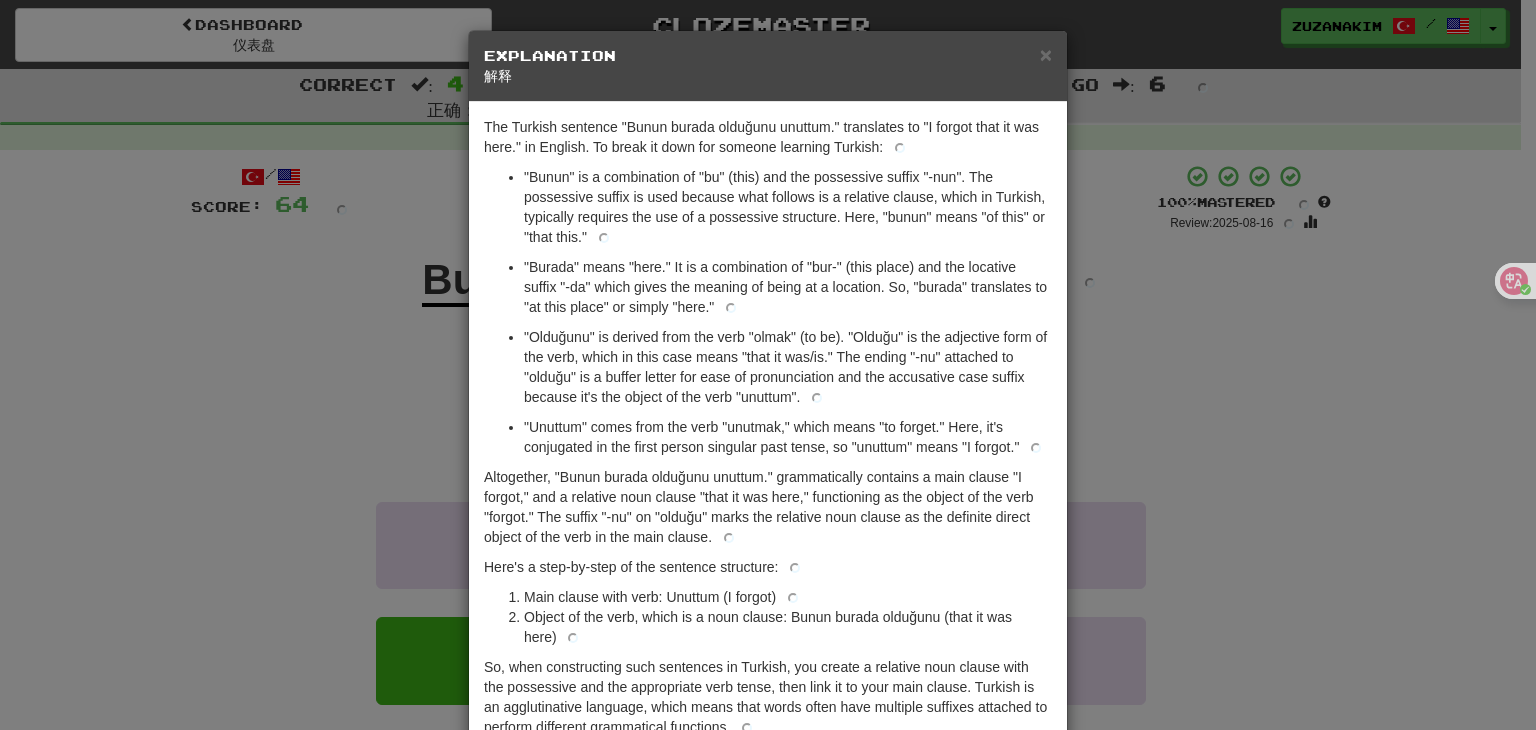 click on "× Explanation    解释" at bounding box center [768, 66] 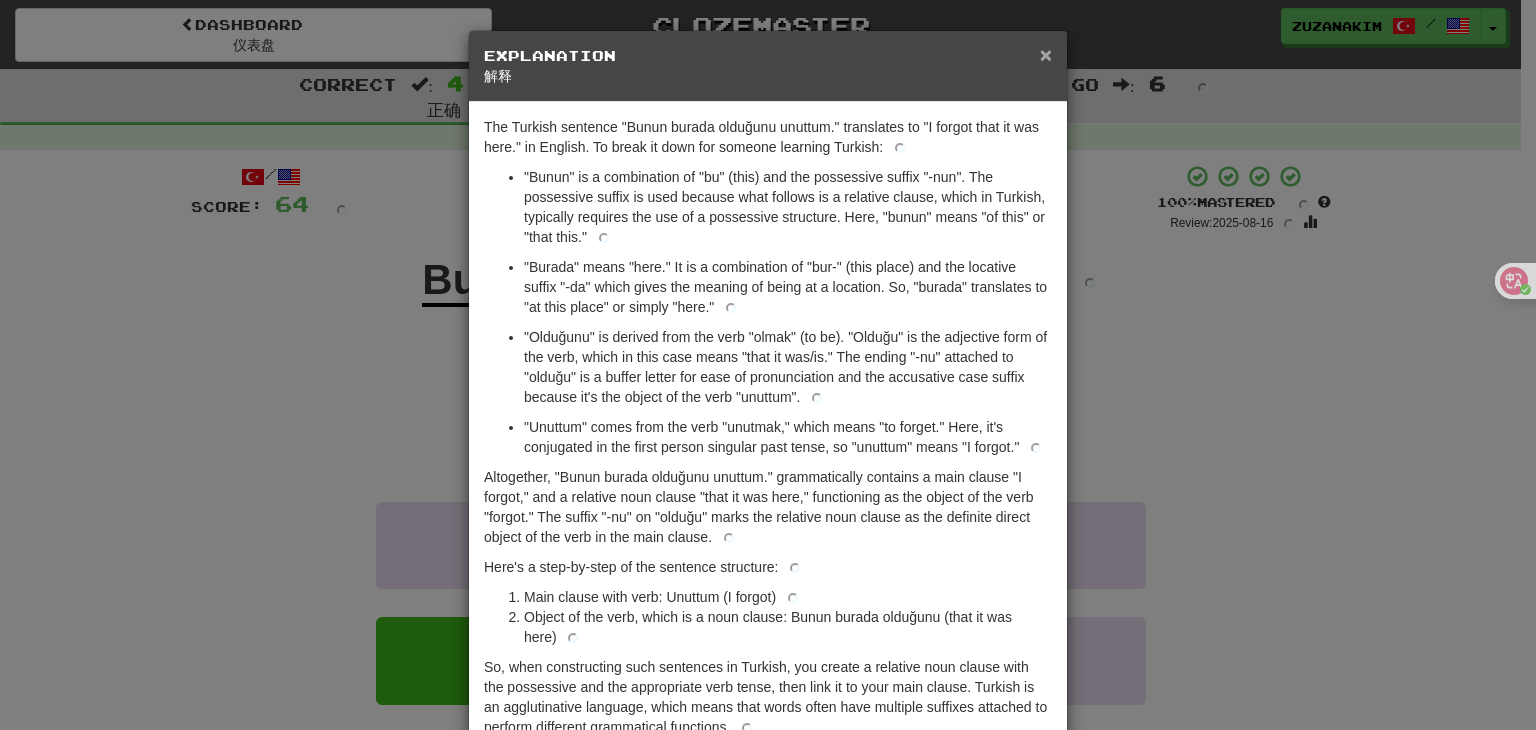 click on "×" at bounding box center [1046, 54] 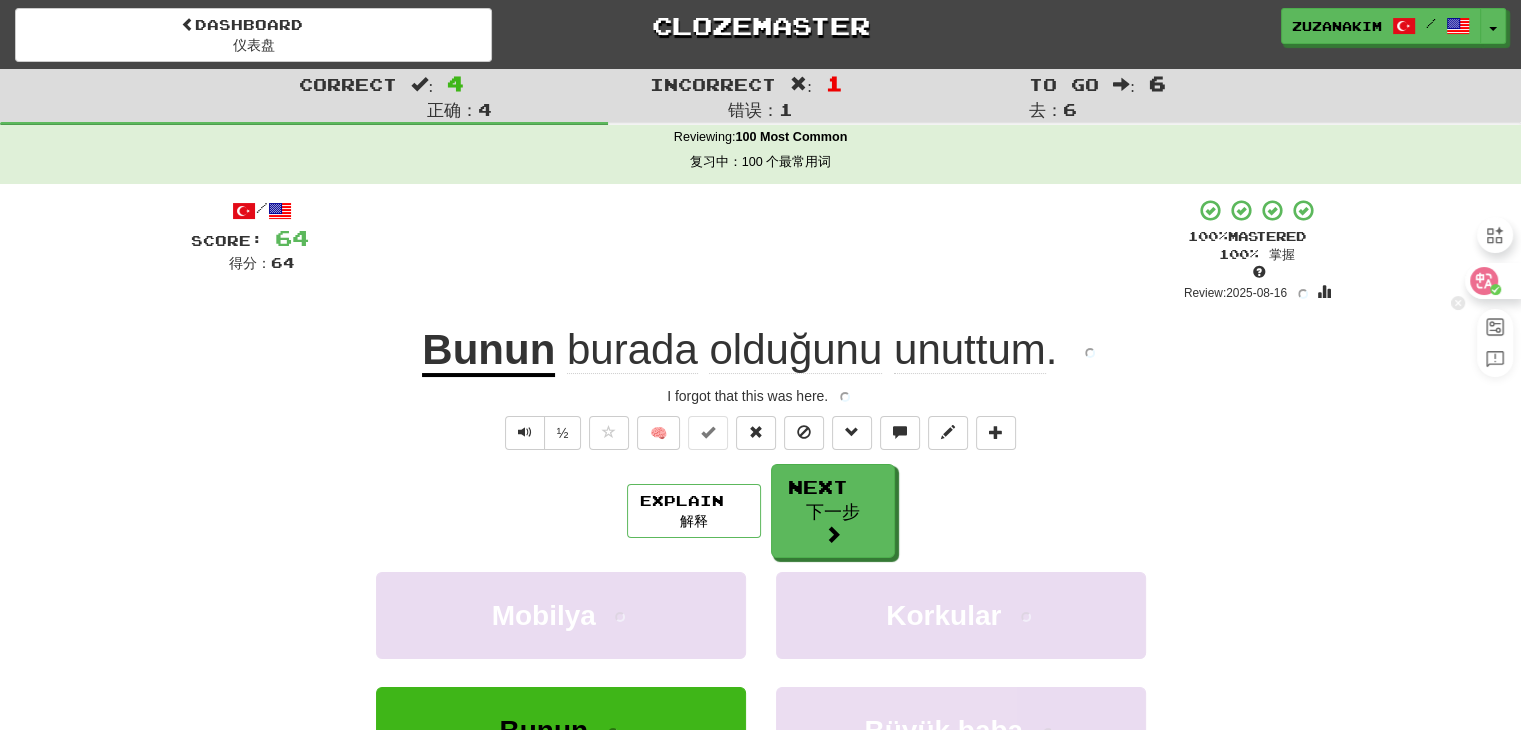 click 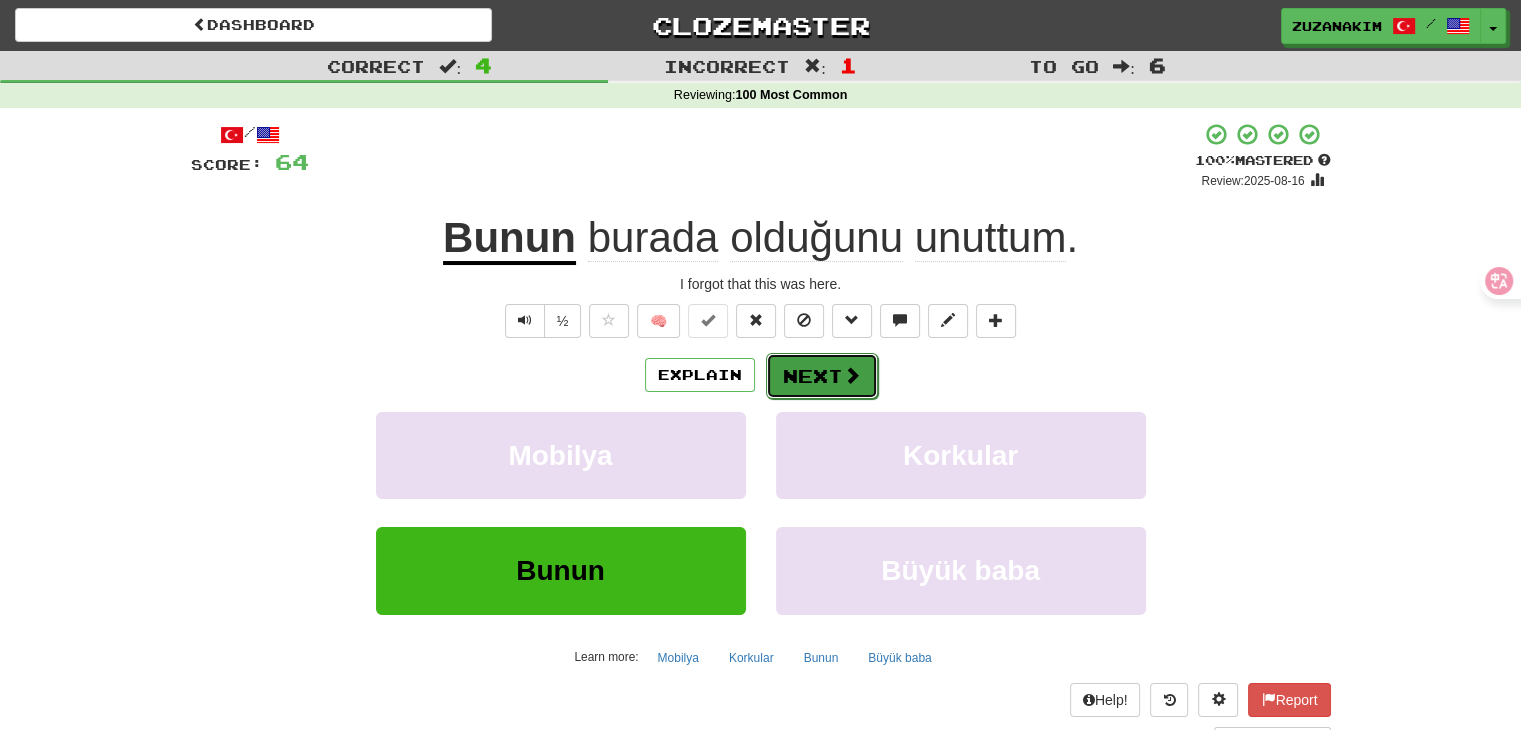 click on "Next" at bounding box center (822, 376) 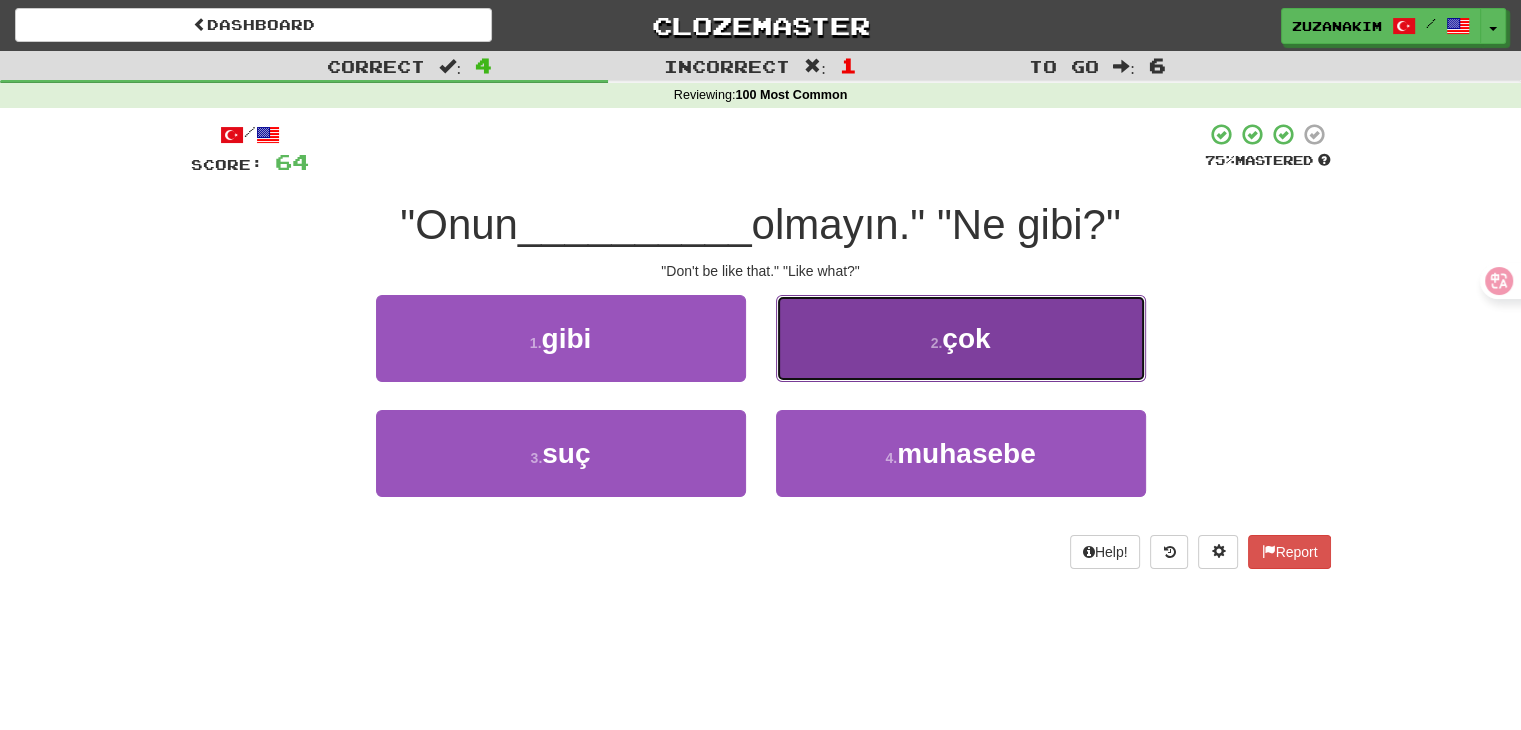 click on "2 .  çok" at bounding box center (961, 338) 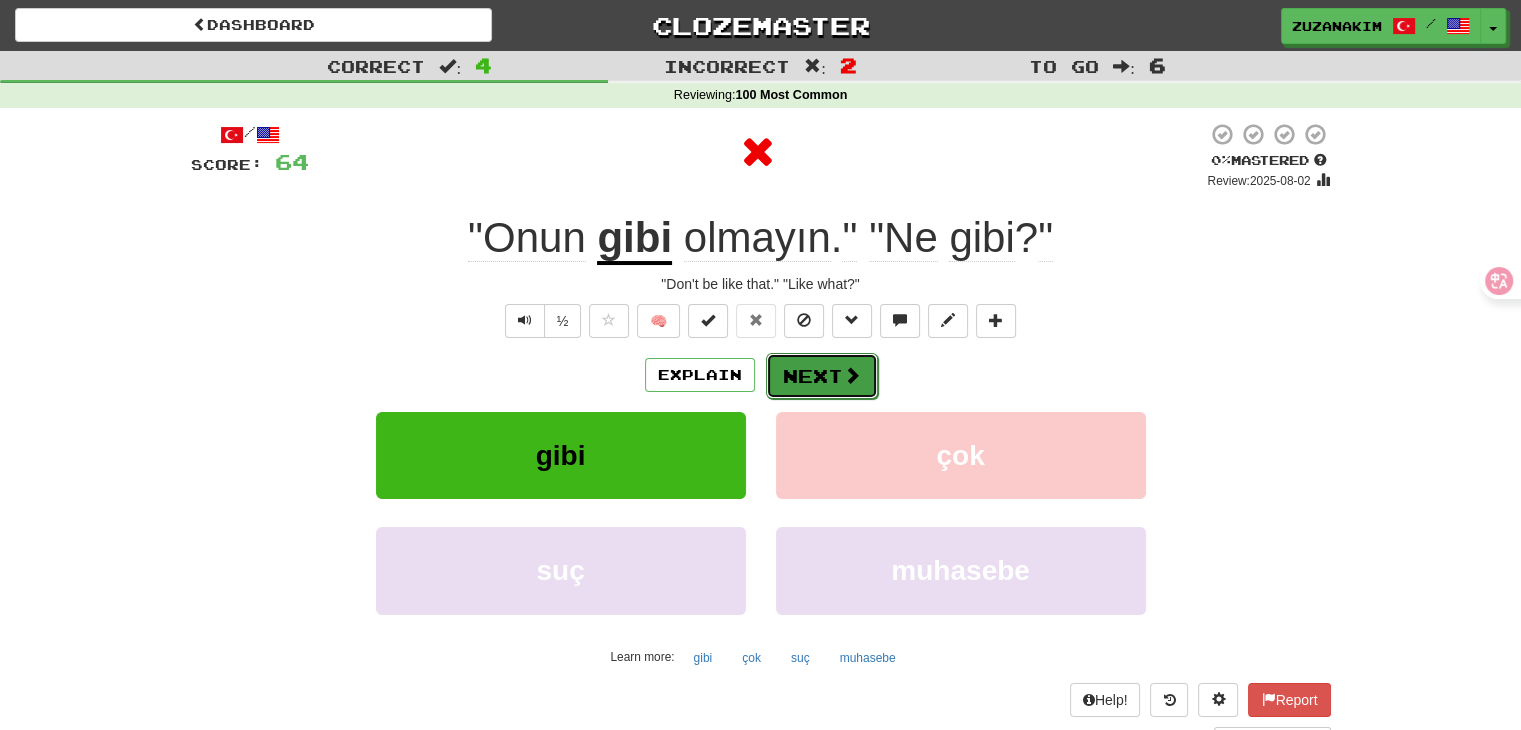 click on "Next" at bounding box center [822, 376] 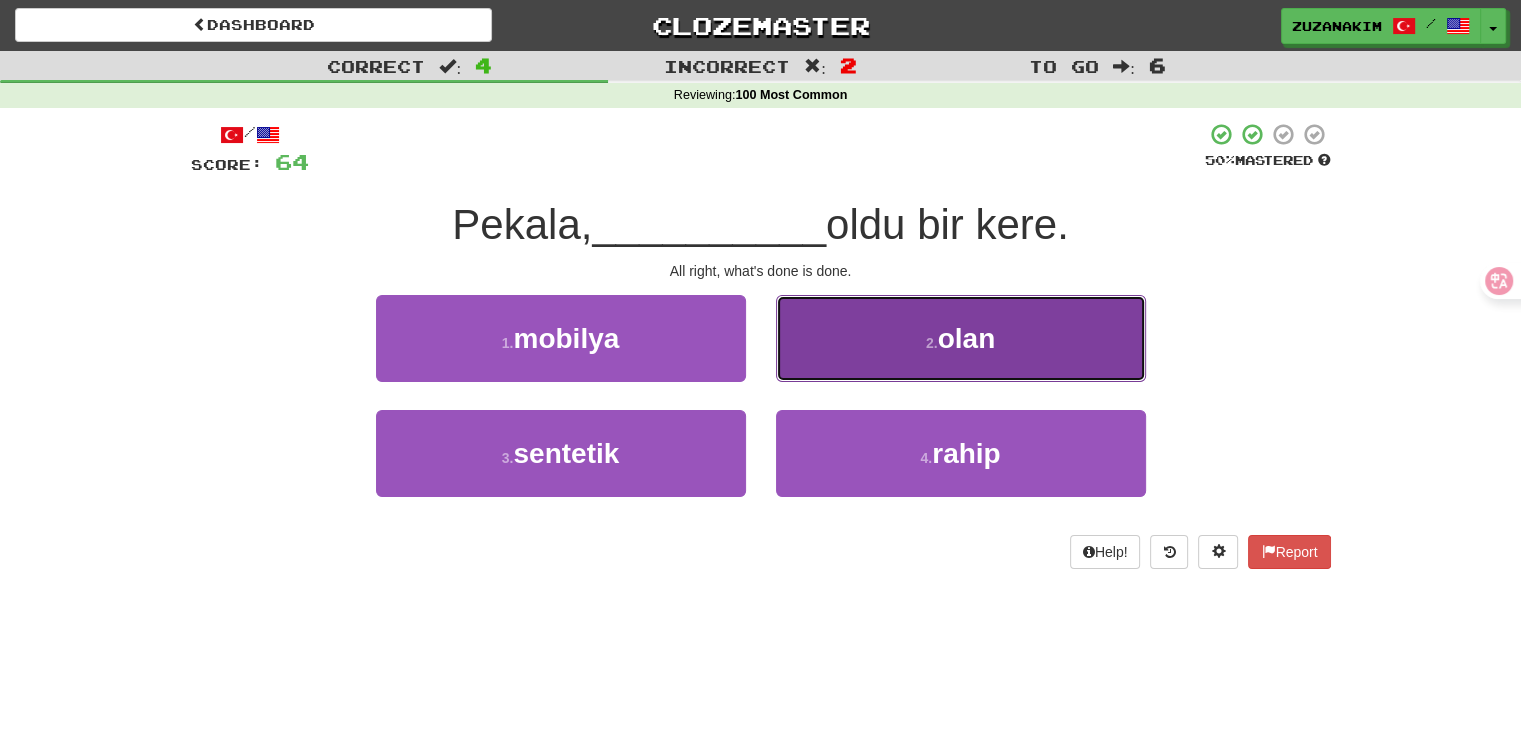 click on "2 .  olan" at bounding box center (961, 338) 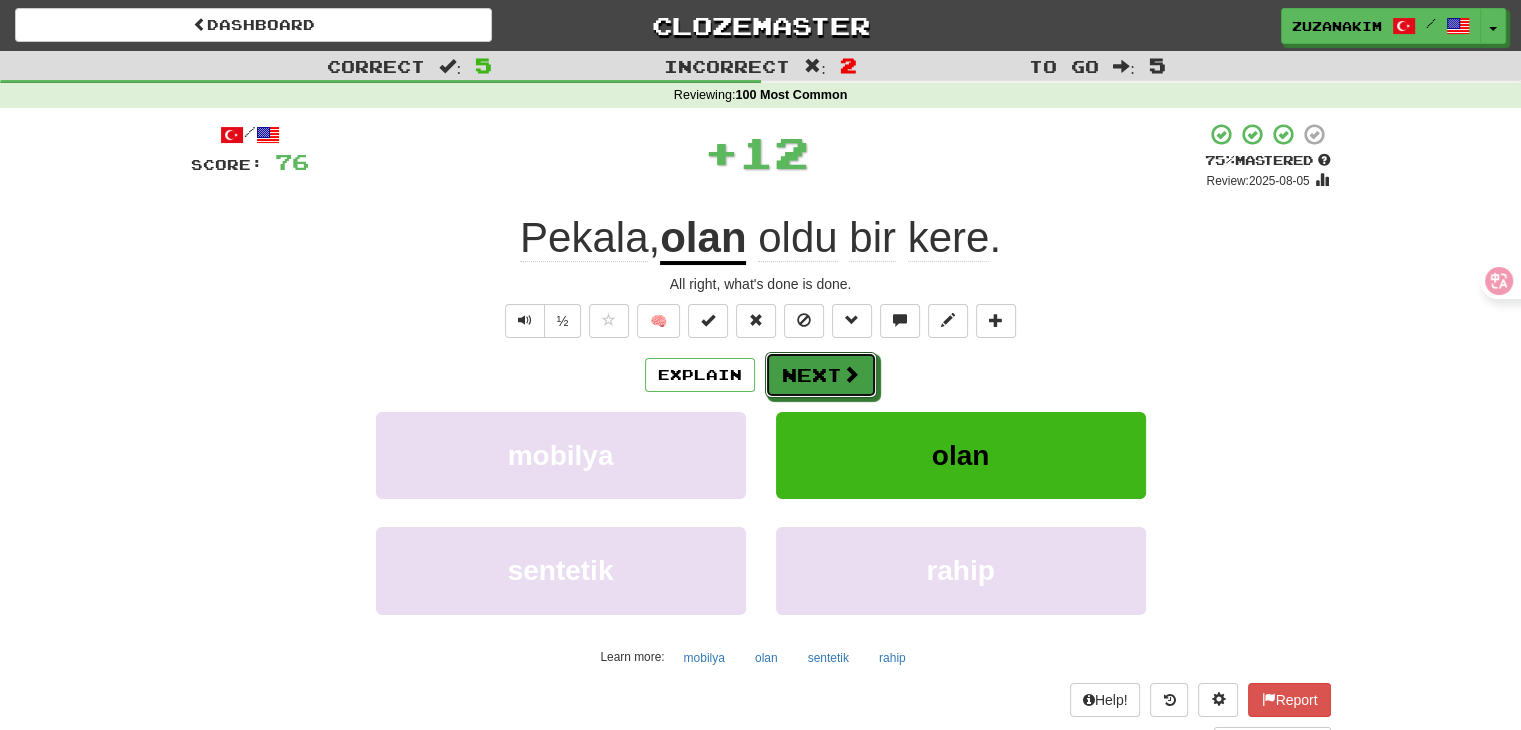 click on "Next" at bounding box center [821, 375] 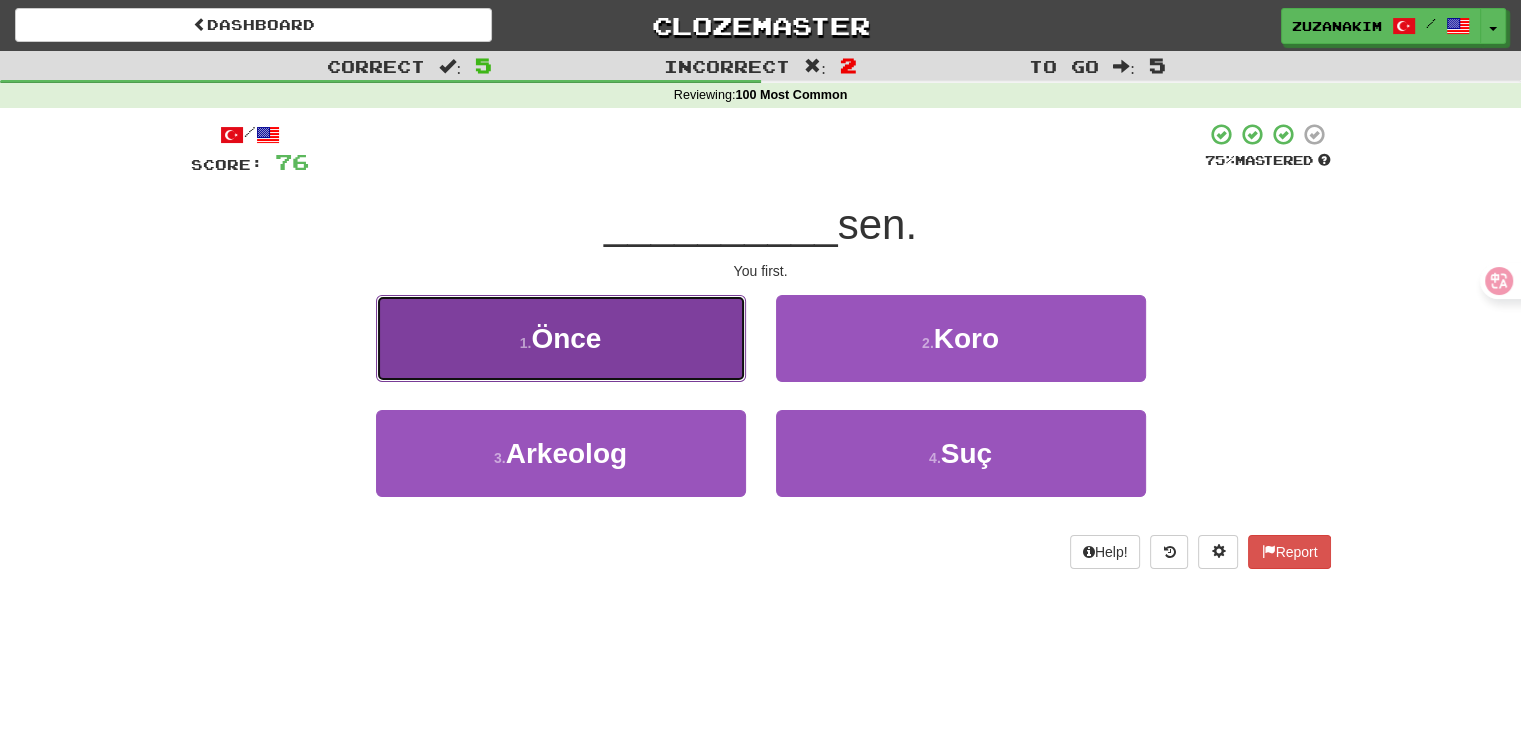 click on "1 .  Önce" at bounding box center (561, 338) 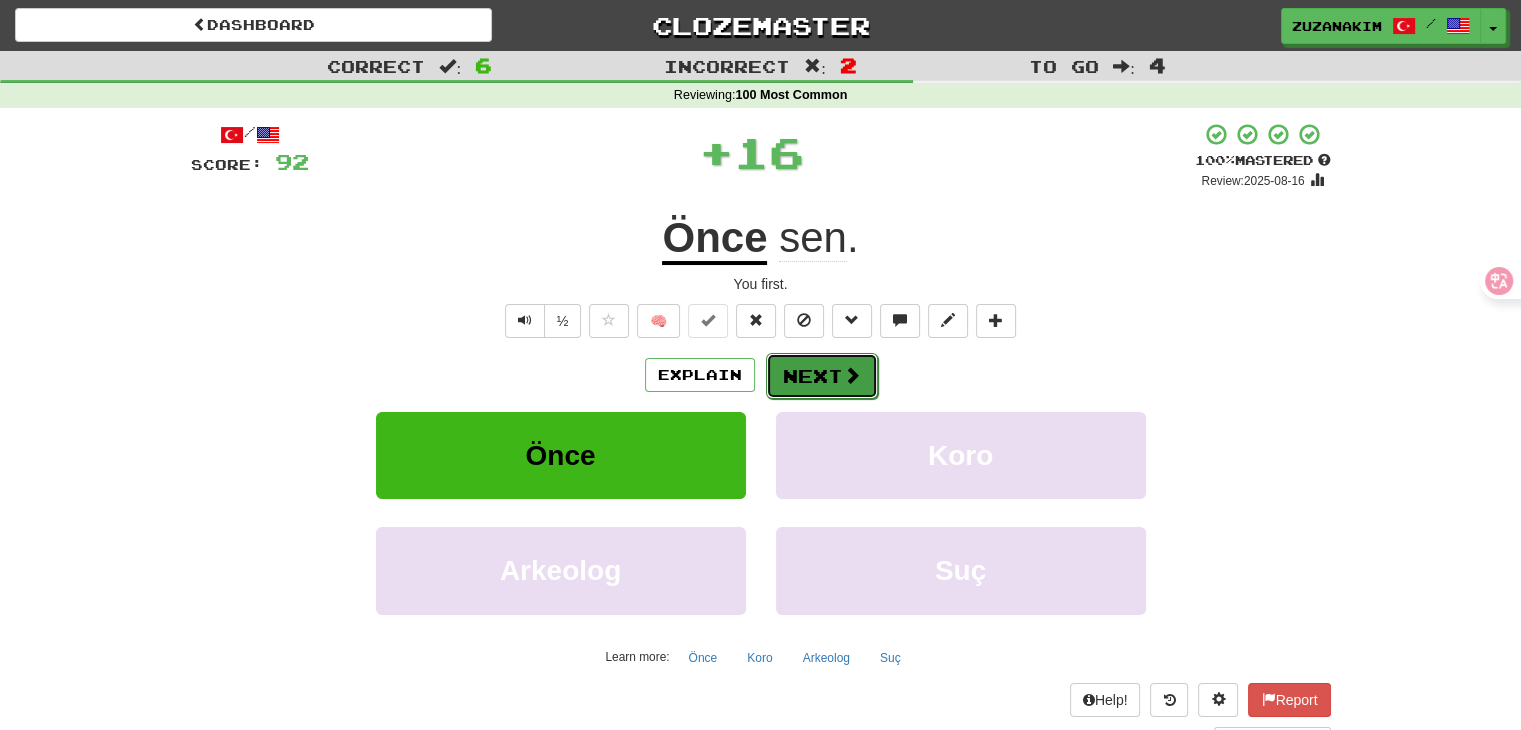 click on "Next" at bounding box center (822, 376) 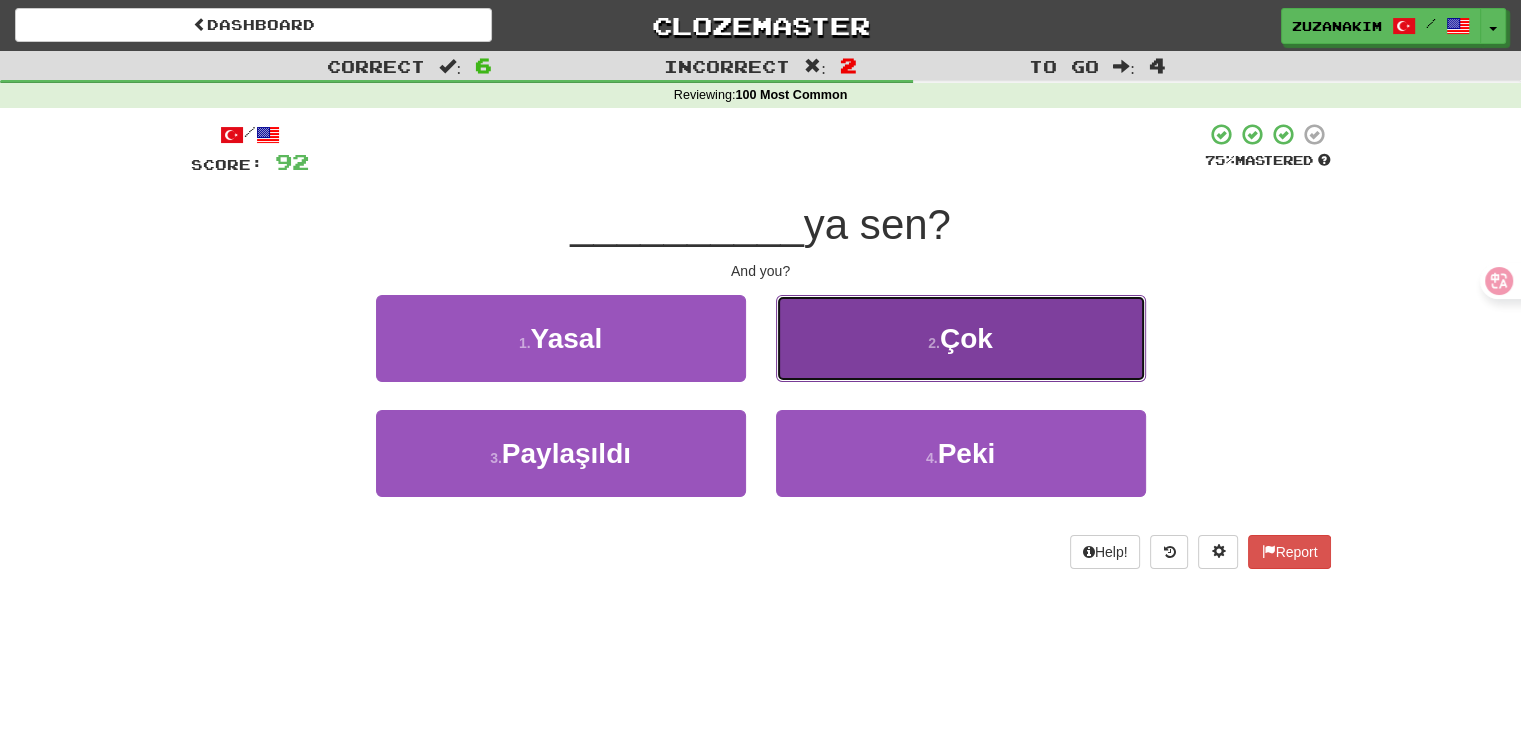 click on "Çok" at bounding box center [966, 338] 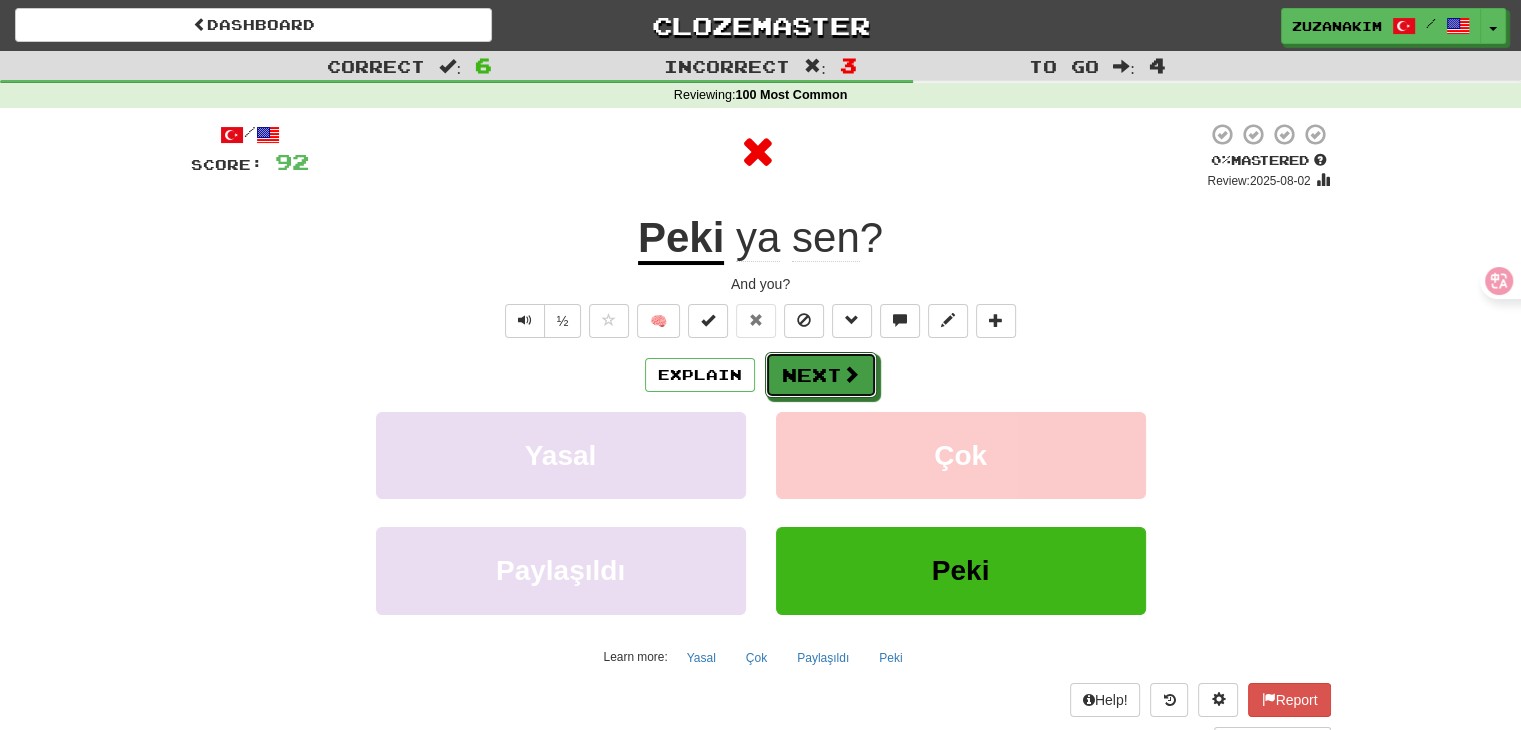 click on "Next" at bounding box center (821, 375) 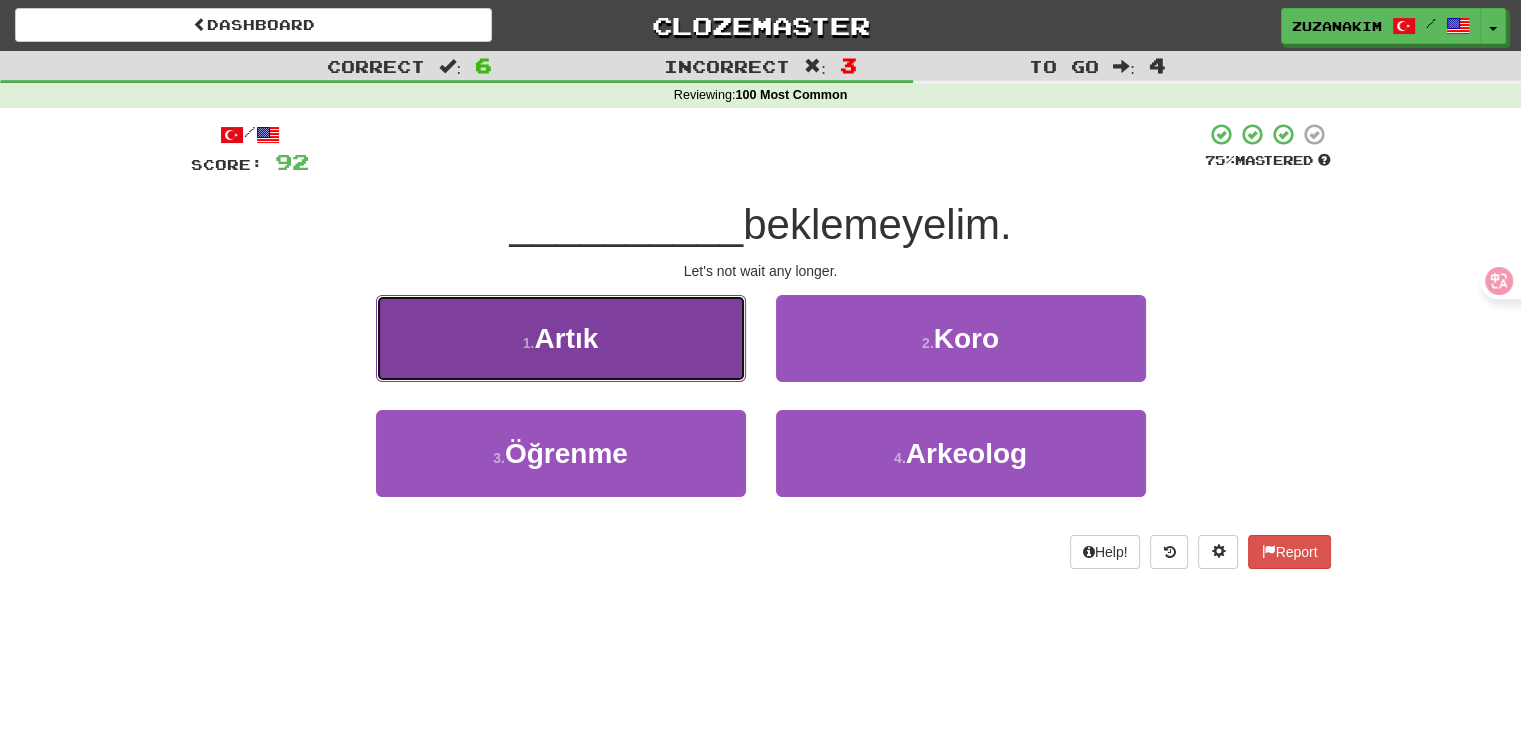 click on "1 .  Artık" at bounding box center [561, 338] 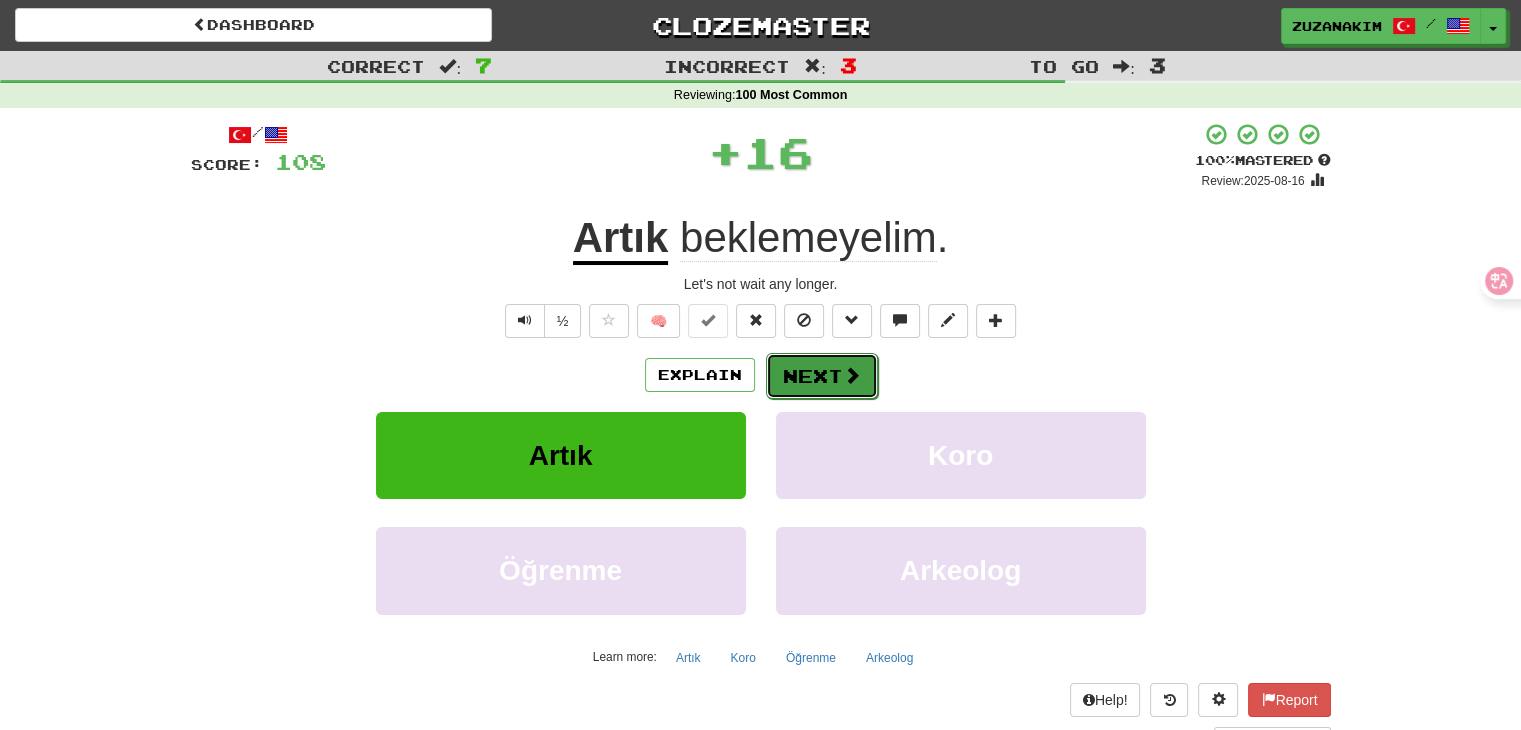 click on "Next" at bounding box center (822, 376) 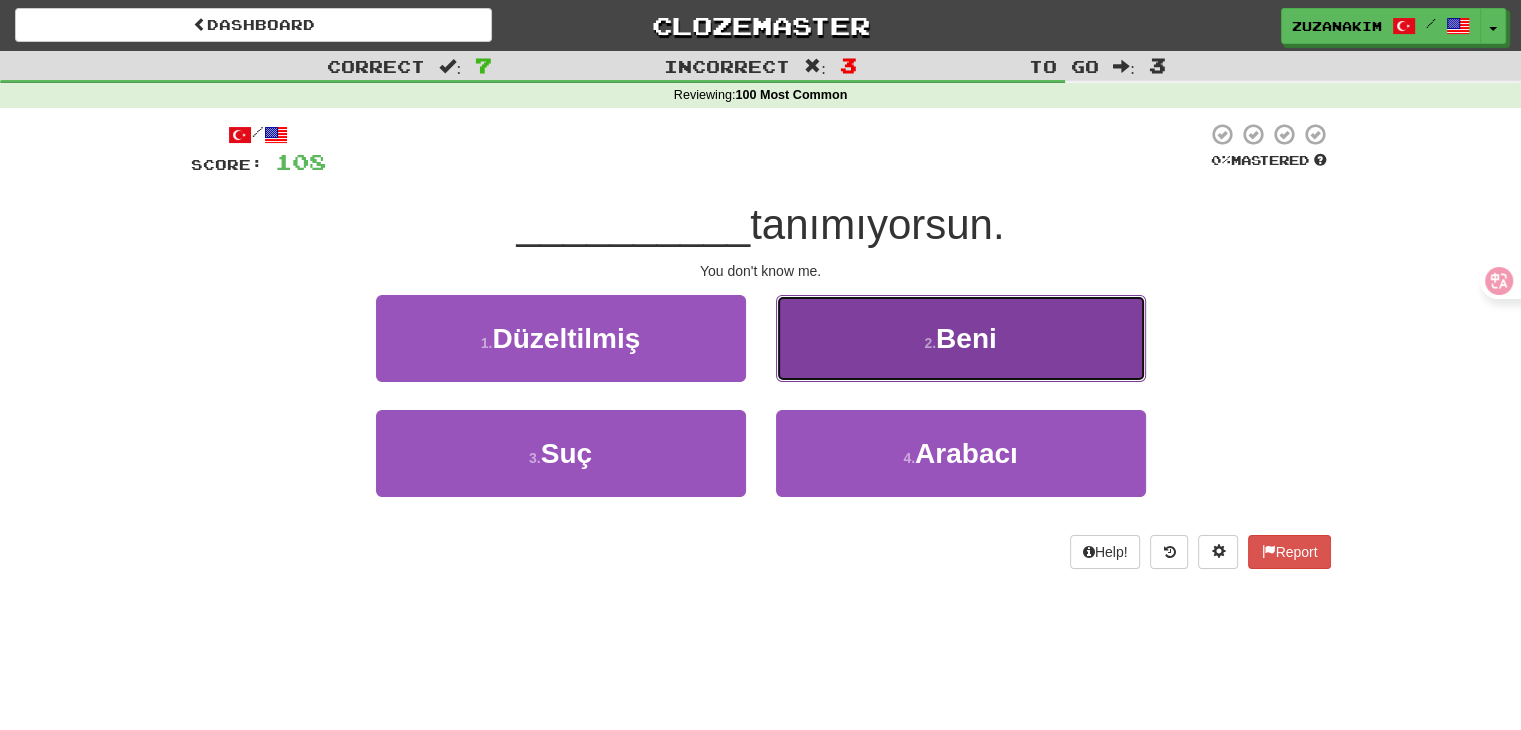 click on "2 .  Beni" at bounding box center (961, 338) 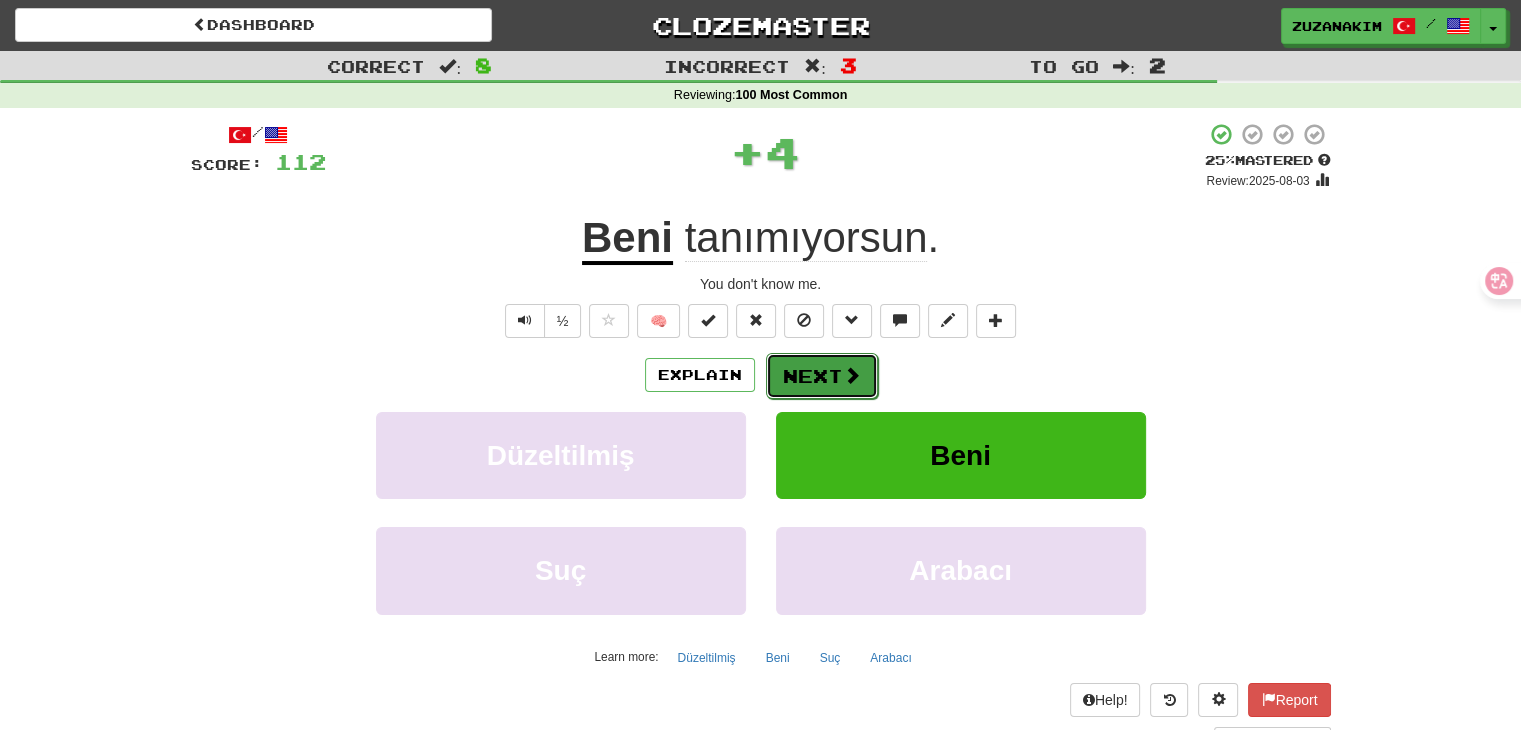 click on "Next" at bounding box center [822, 376] 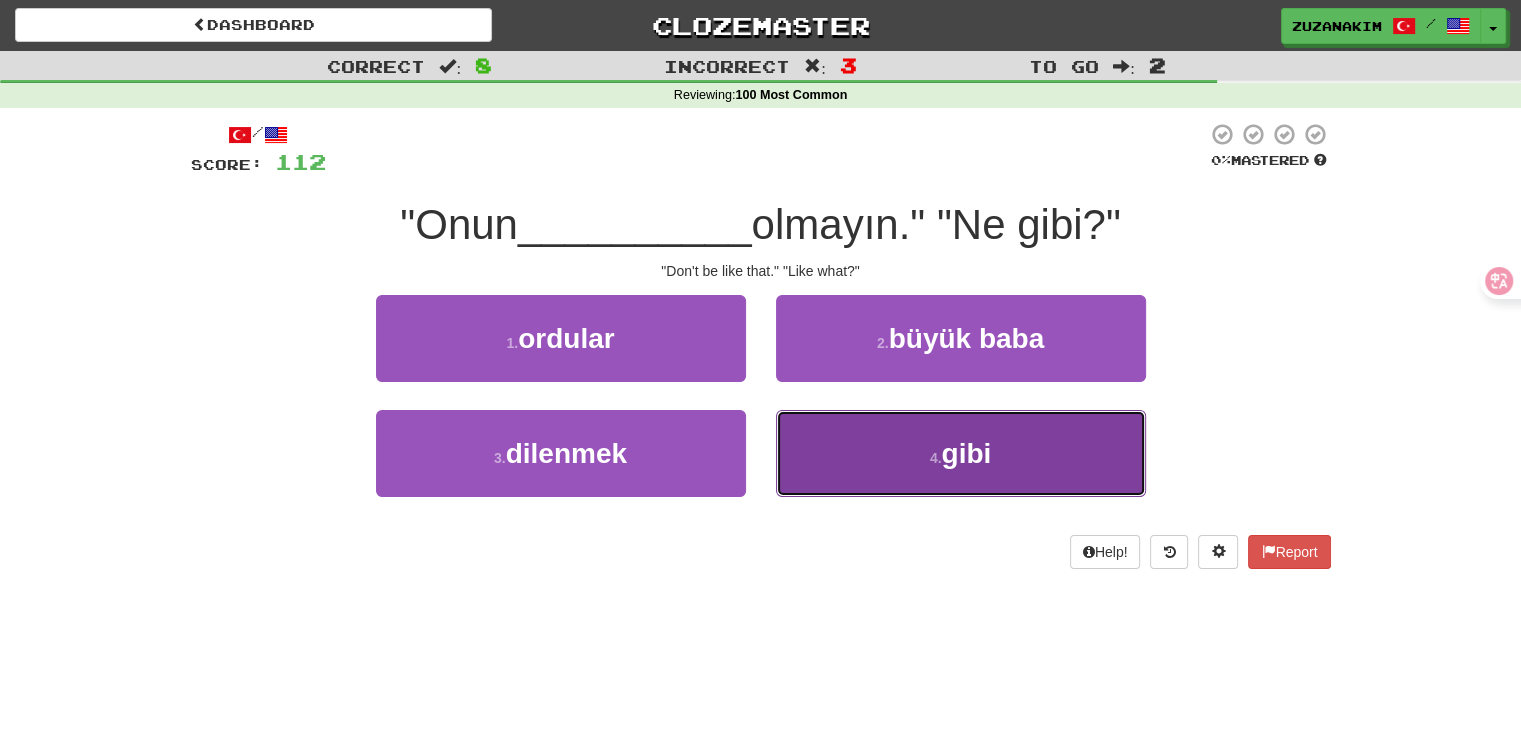 click on "4 .  gibi" at bounding box center (961, 453) 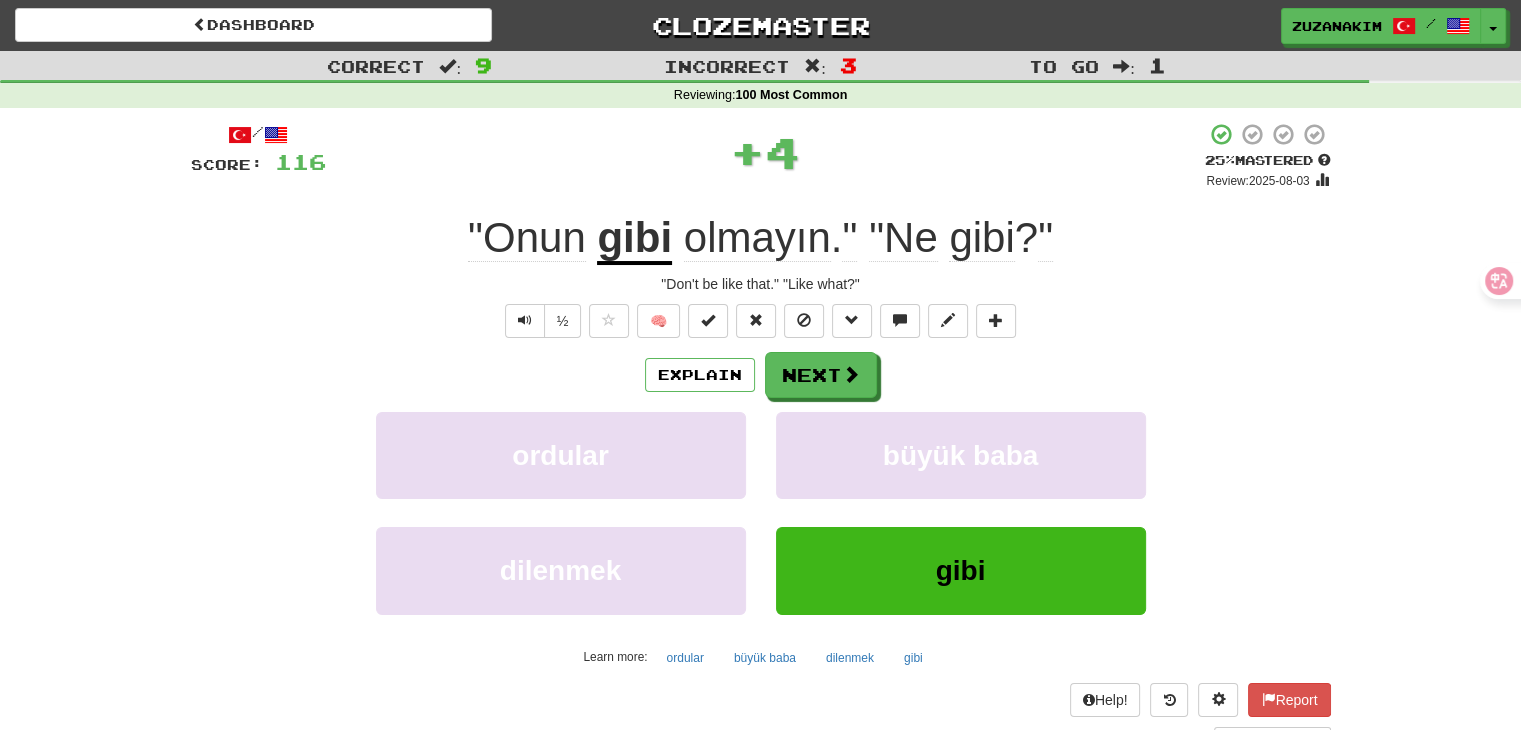 click on "Explain Next" at bounding box center (761, 375) 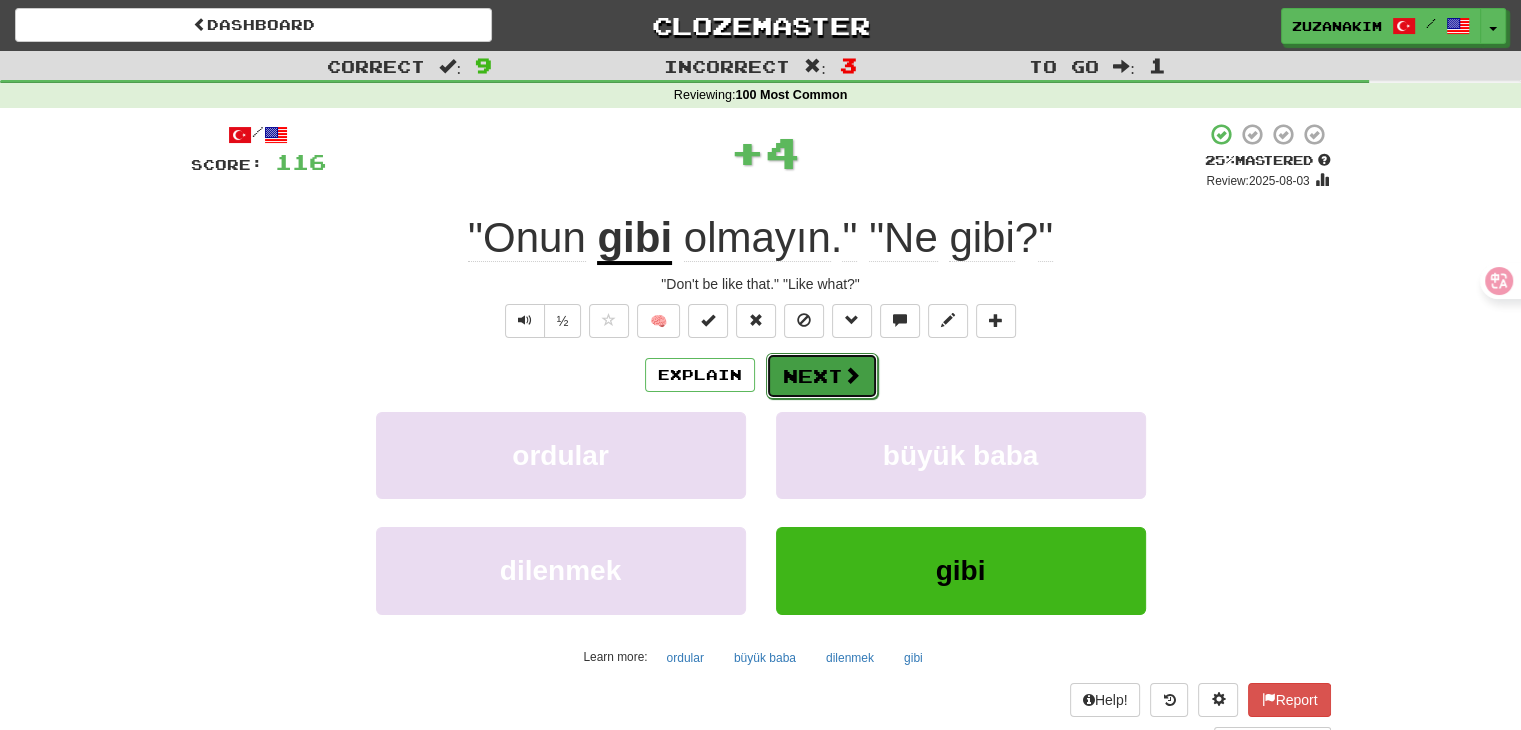 click on "Next" at bounding box center (822, 376) 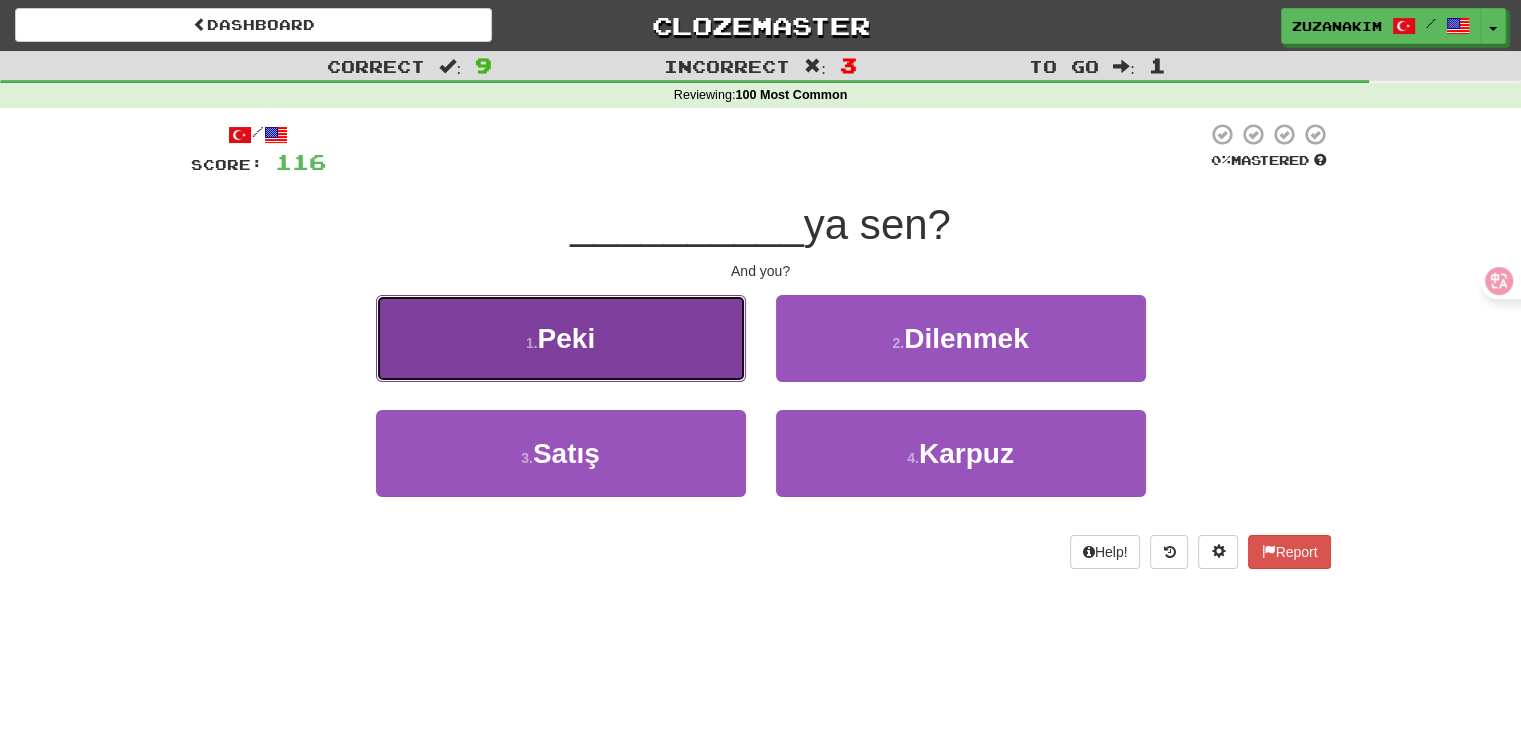 click on "1 .  Peki" at bounding box center [561, 338] 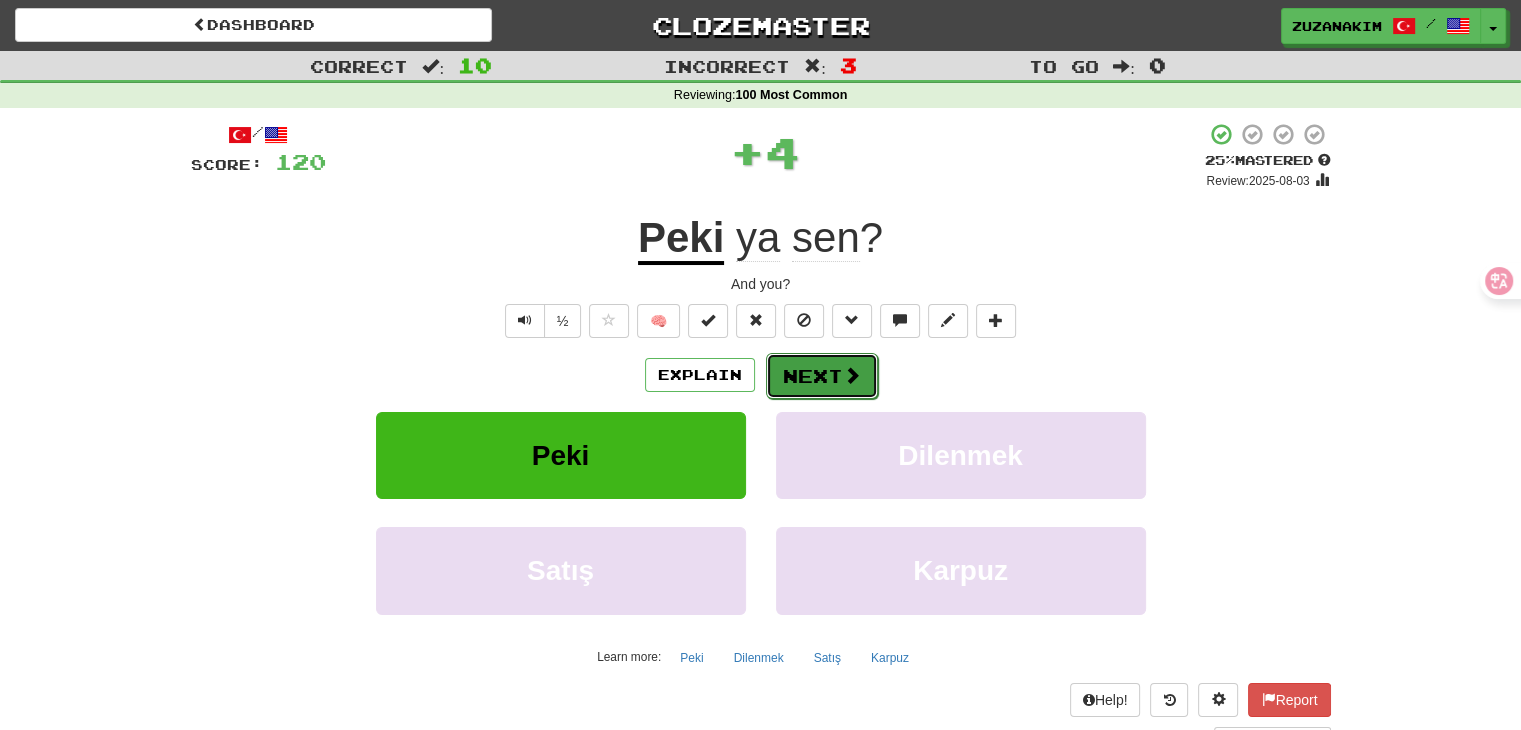 click on "Next" at bounding box center (822, 376) 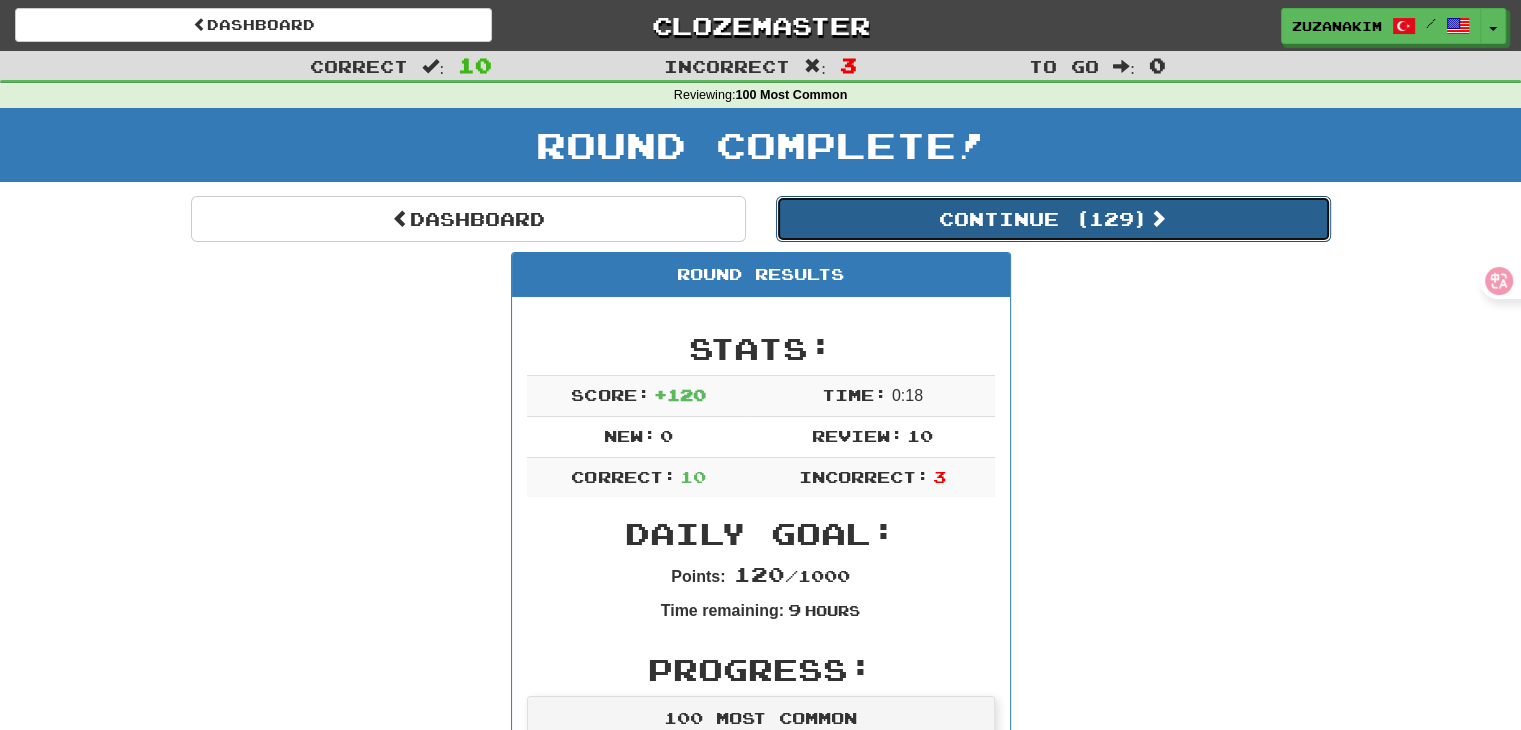 click on "Continue ( 129 )" at bounding box center [1053, 219] 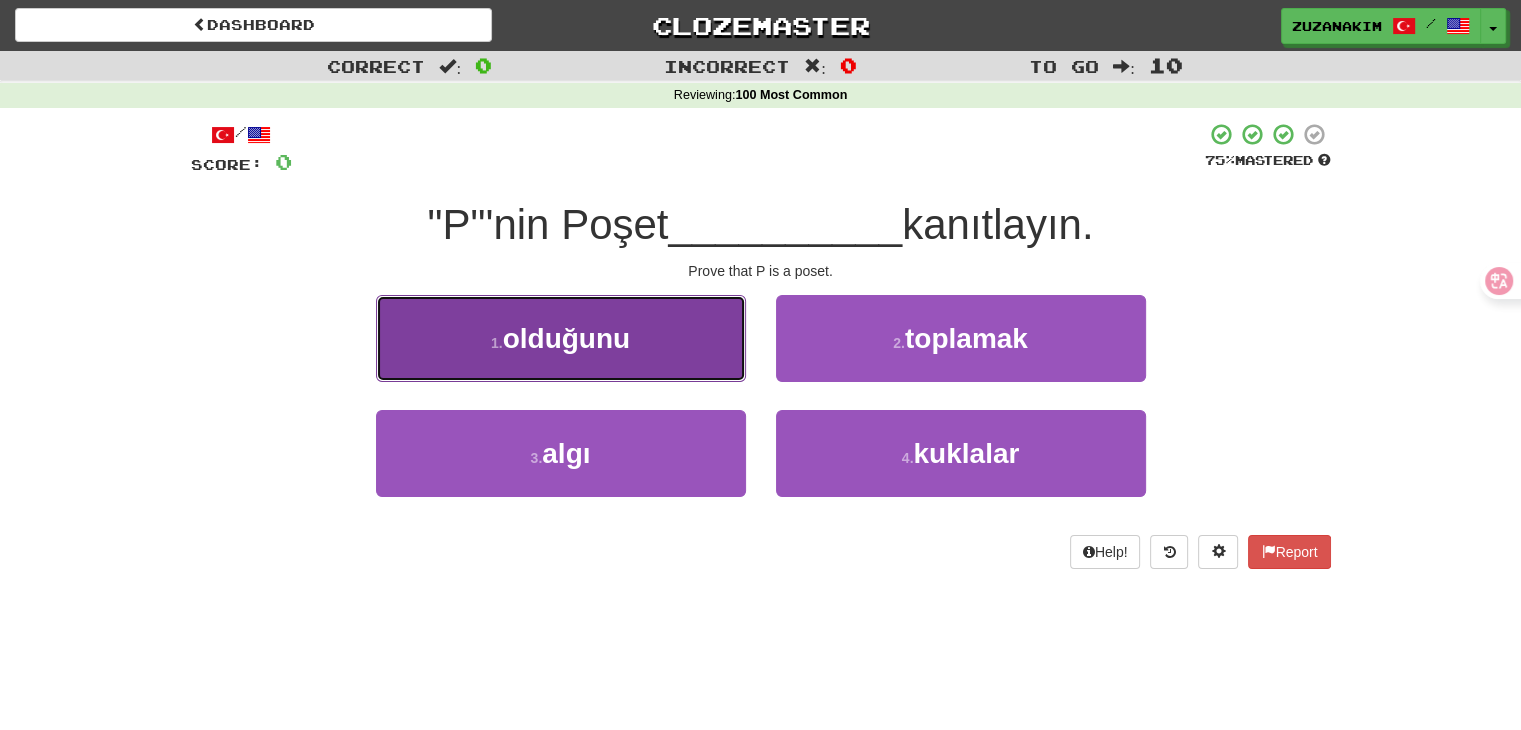 click on "1 .  olduğunu" at bounding box center [561, 338] 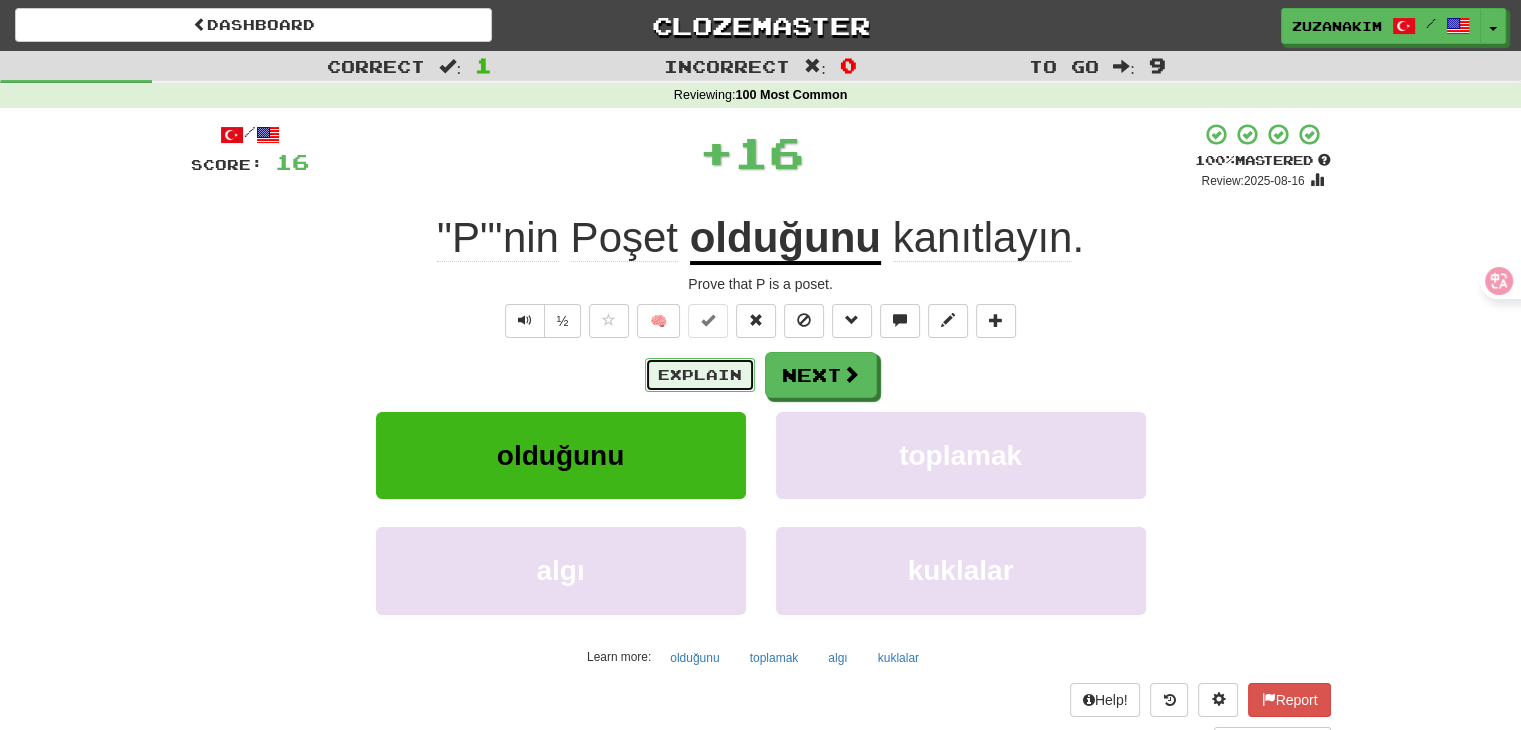 click on "Explain" at bounding box center (700, 375) 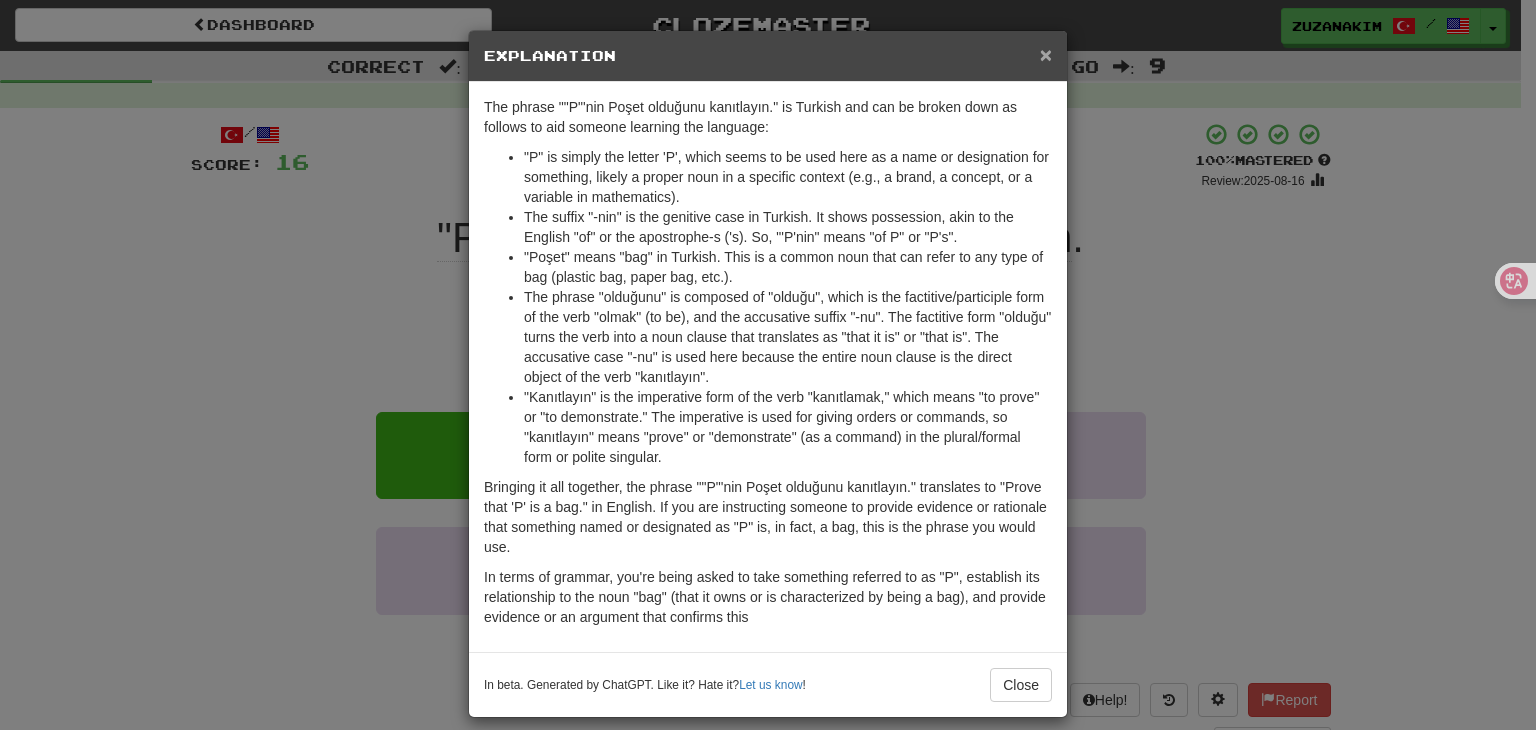 click on "×" at bounding box center (1046, 54) 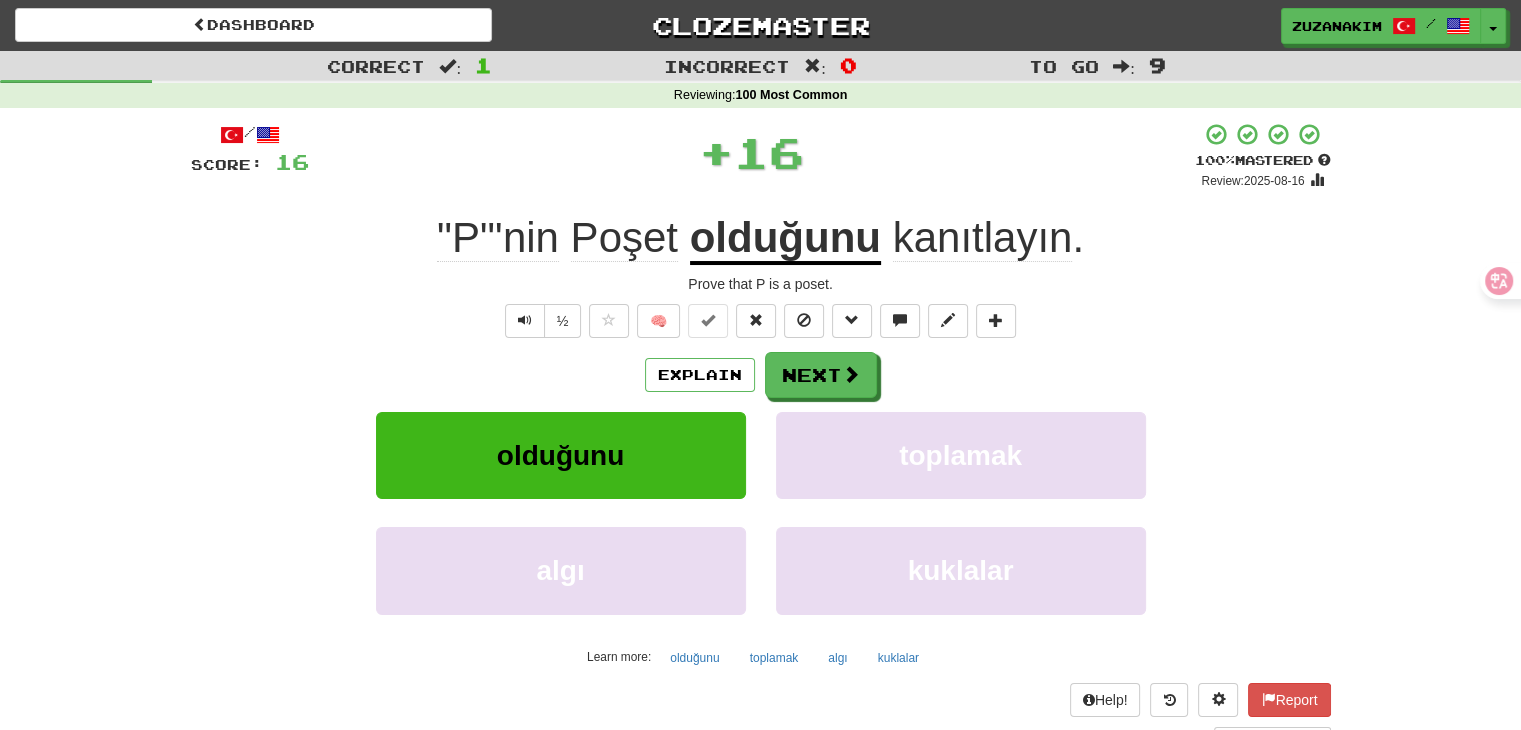 click on "Explain Next olduğunu toplamak algı kuklalar Learn more: olduğunu toplamak algı kuklalar" at bounding box center [761, 512] 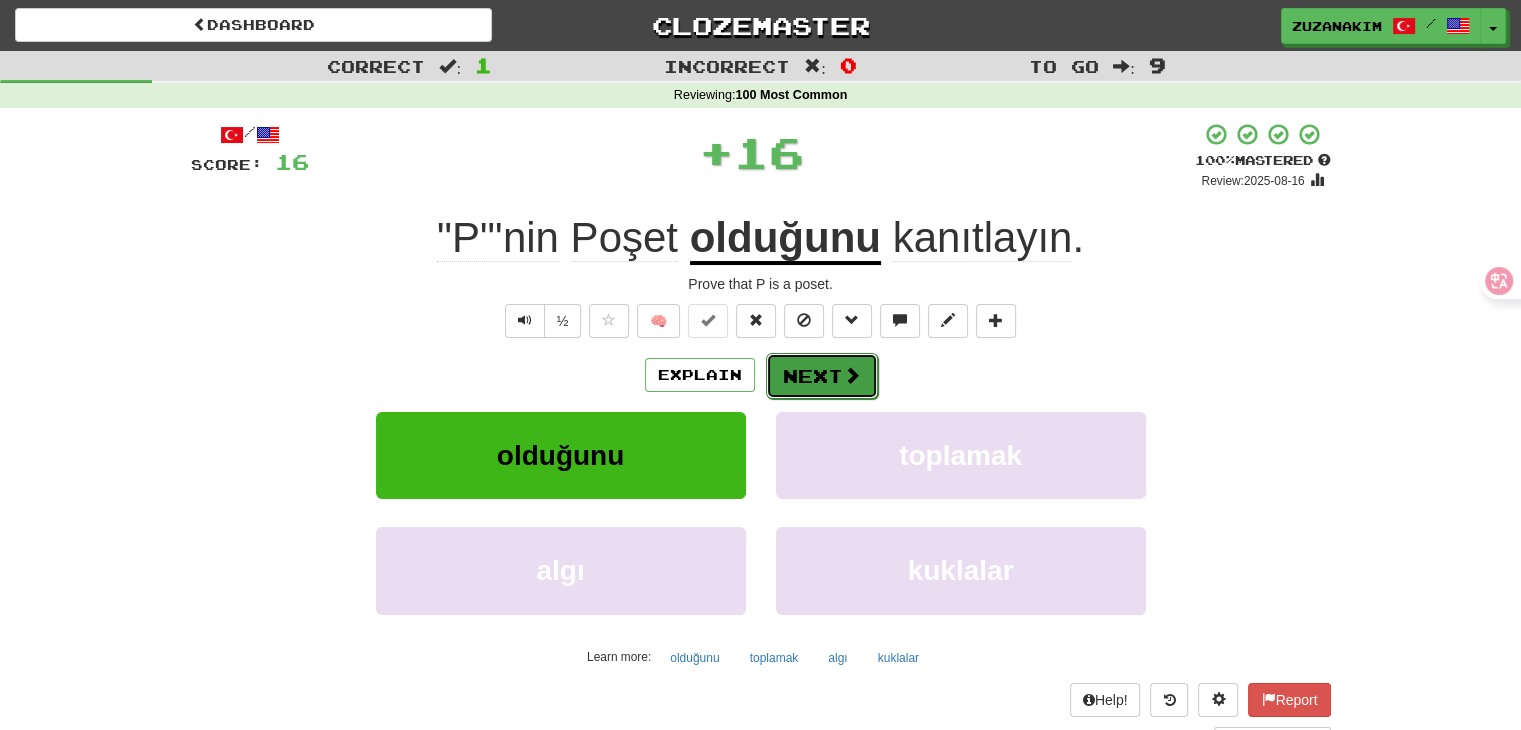 click on "Next" at bounding box center (822, 376) 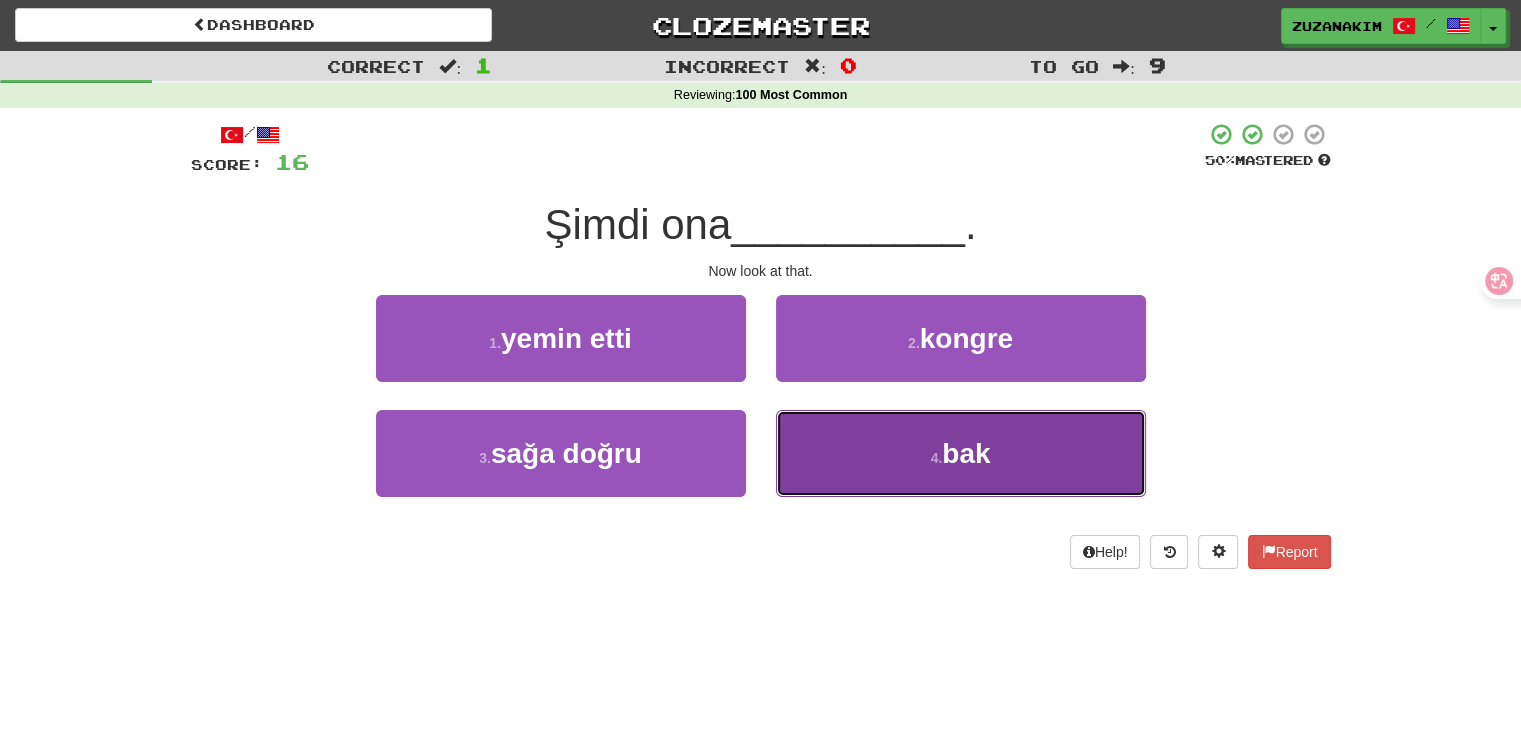 click on "4 .  bak" at bounding box center (961, 453) 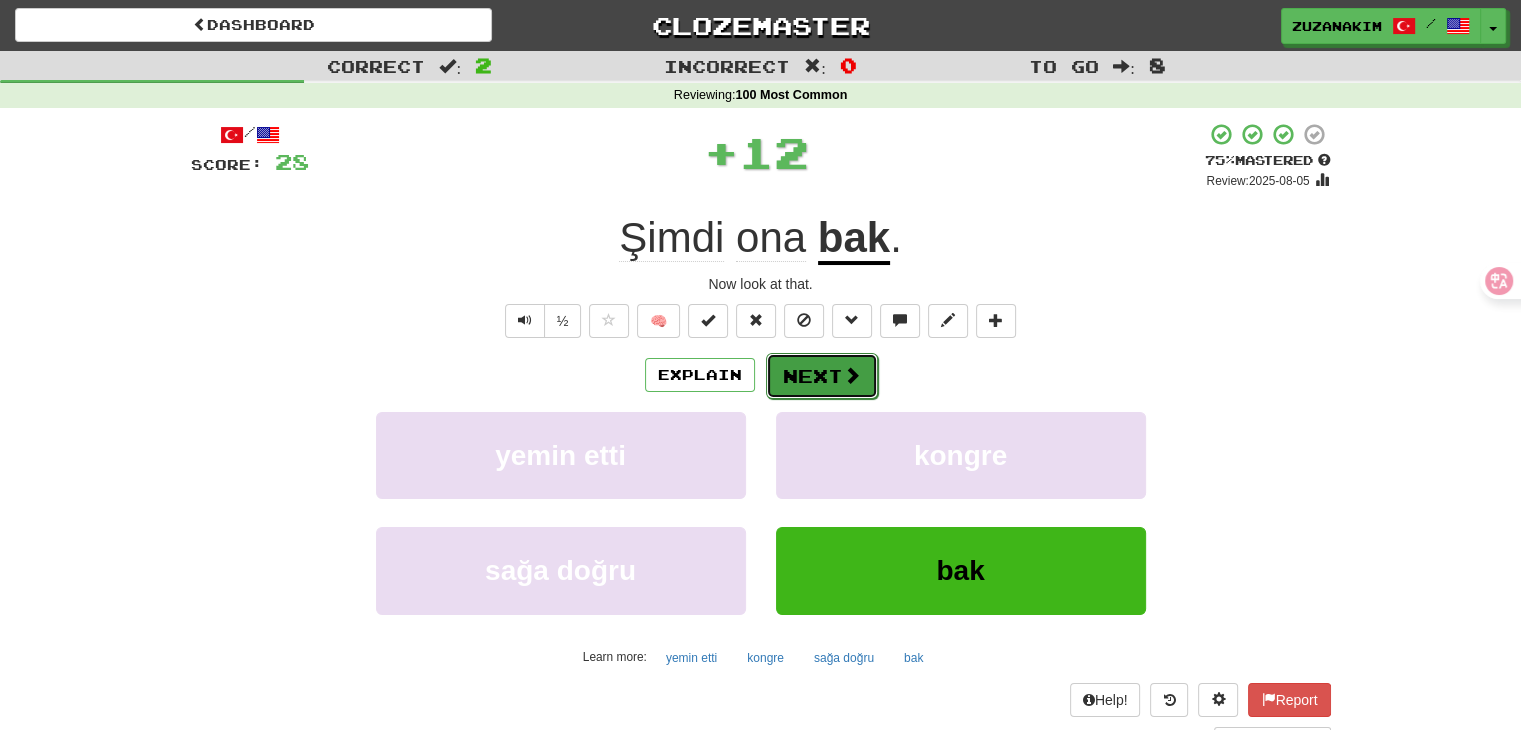 click on "Next" at bounding box center (822, 376) 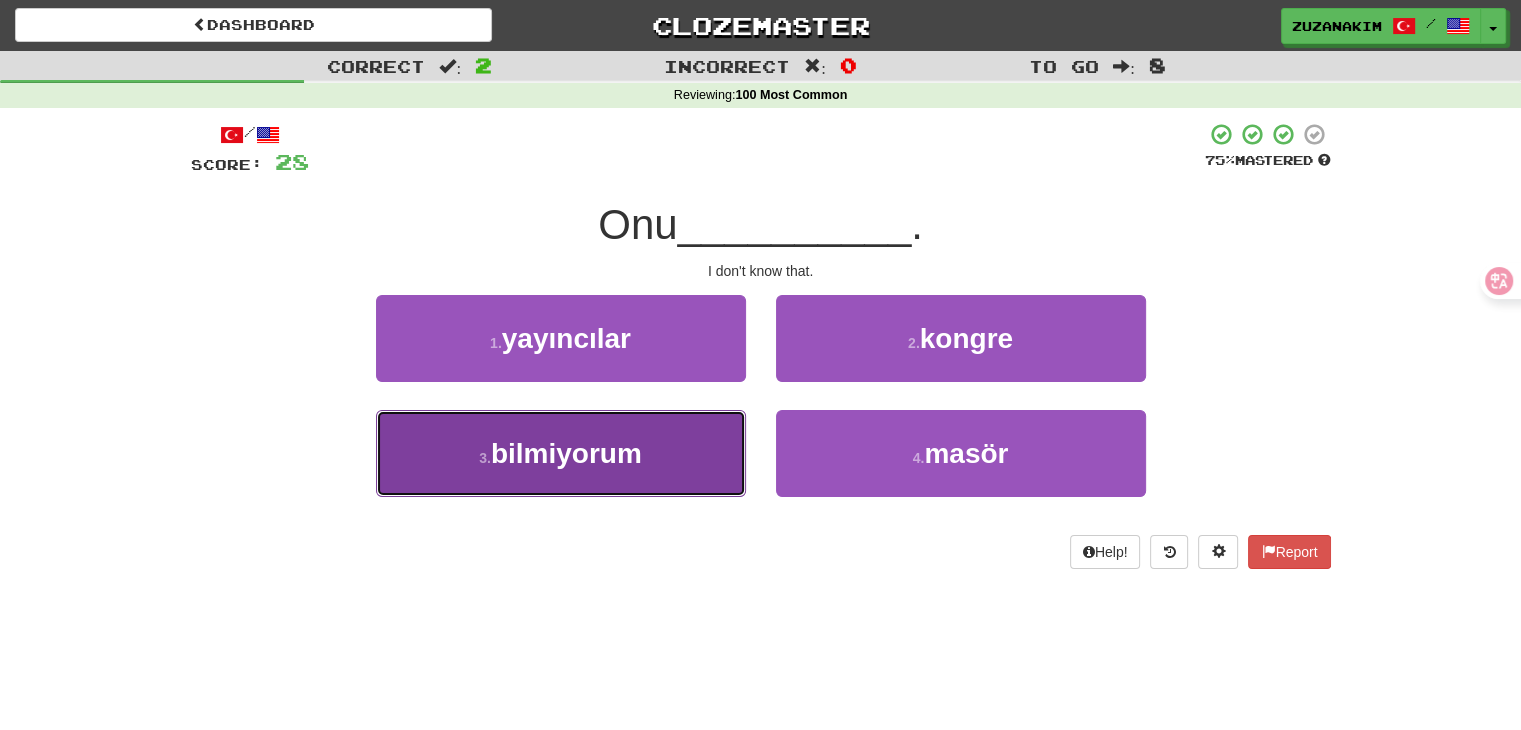 click on "3 .  bilmiyorum" at bounding box center (561, 453) 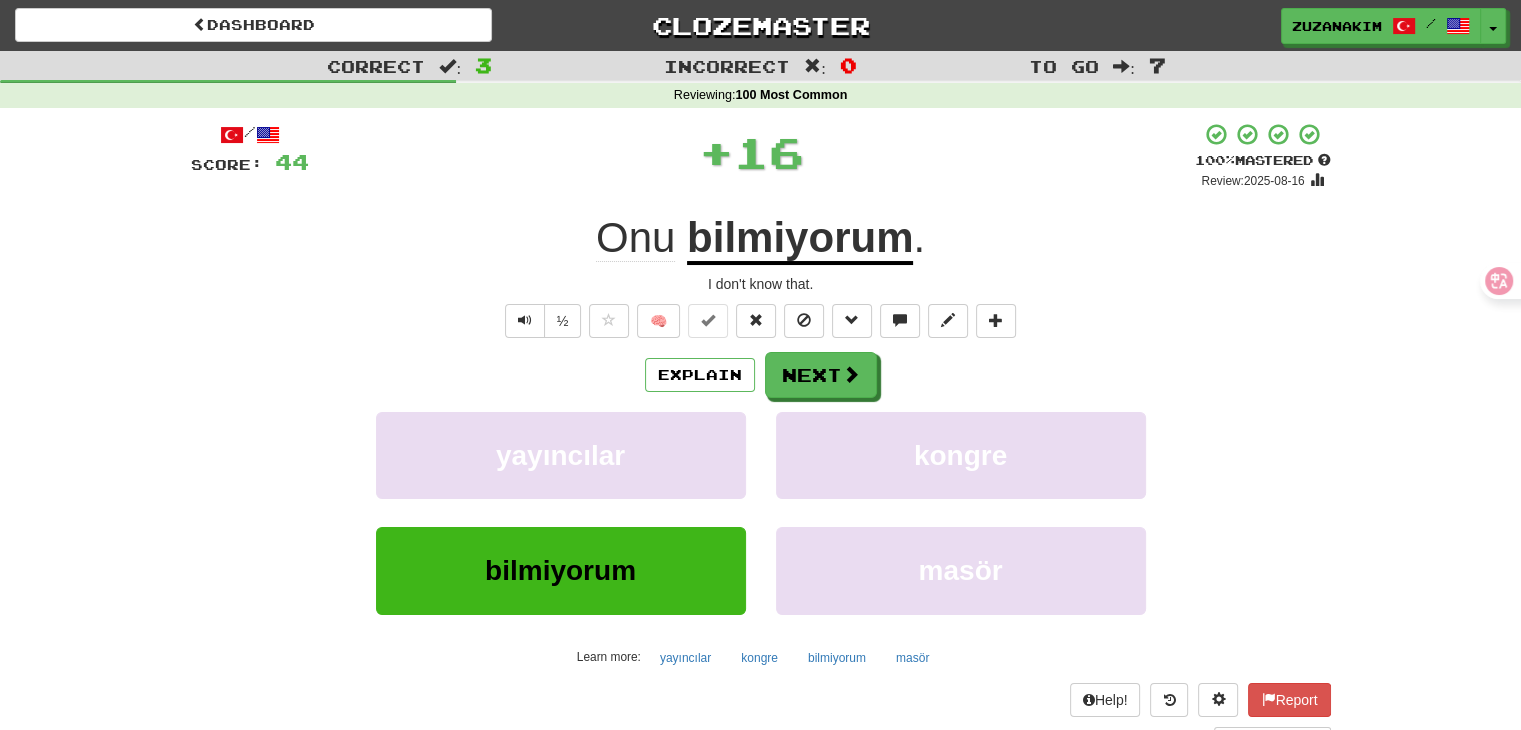 click on "Explain Next" at bounding box center (761, 375) 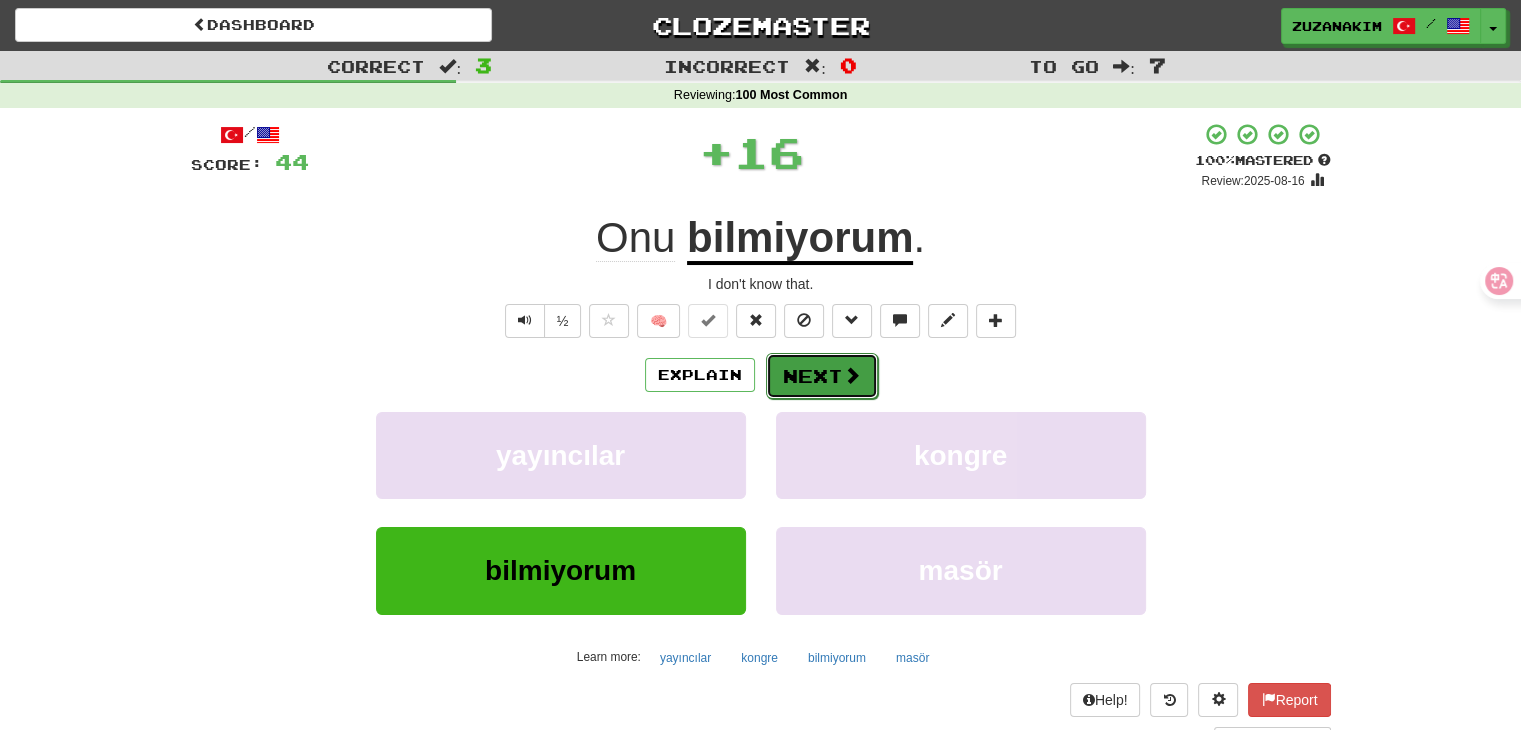 click on "Next" at bounding box center (822, 376) 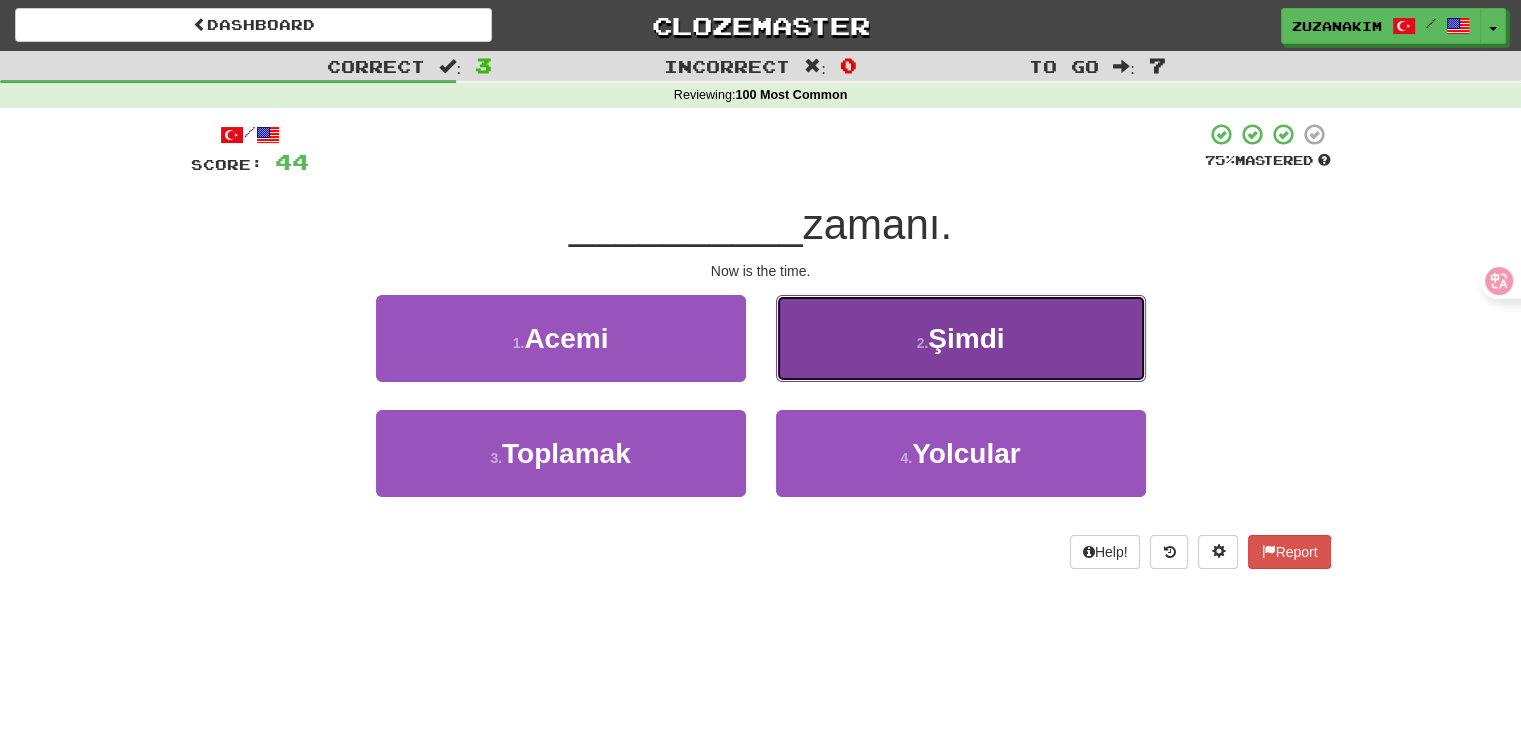 click on "2 .  Şimdi" at bounding box center (961, 338) 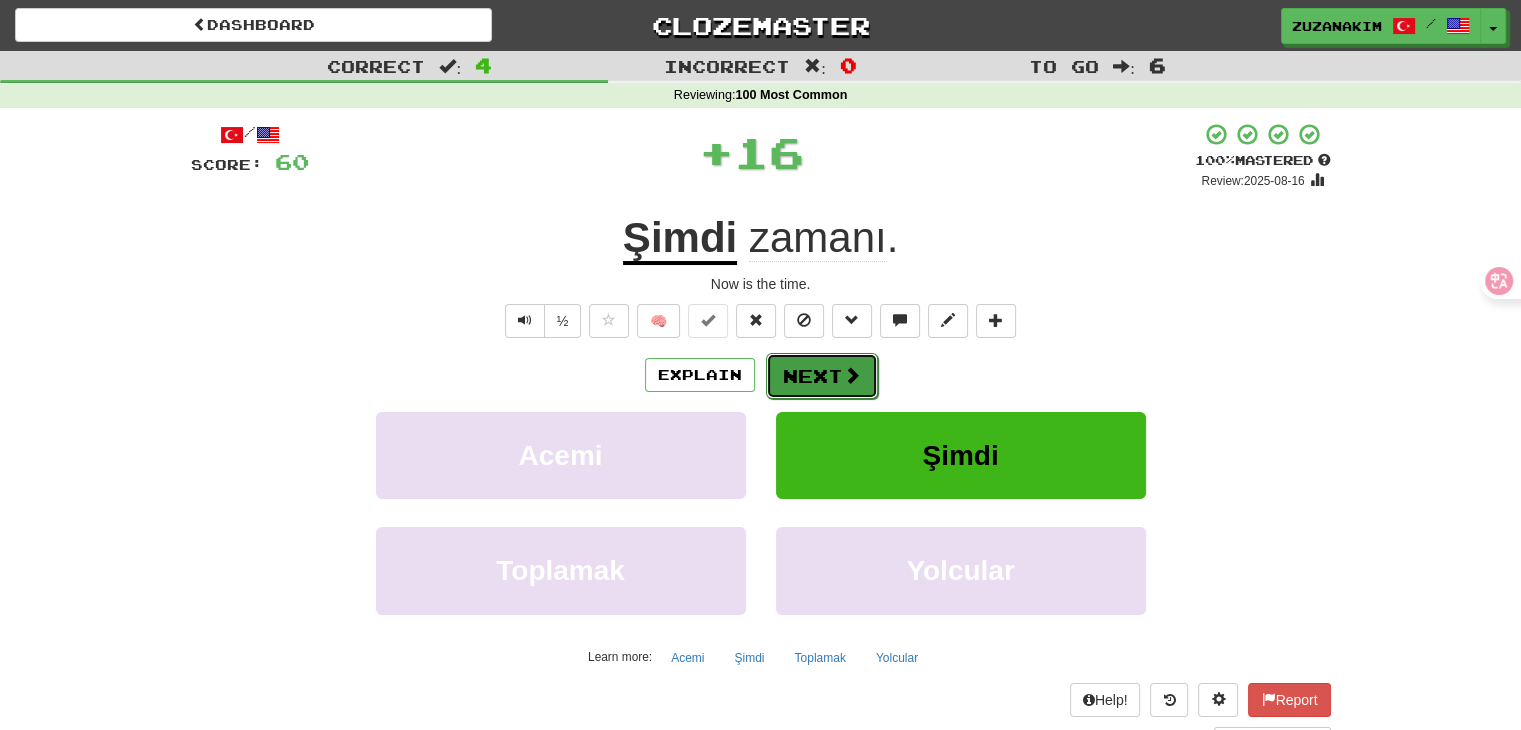 click on "Next" at bounding box center [822, 376] 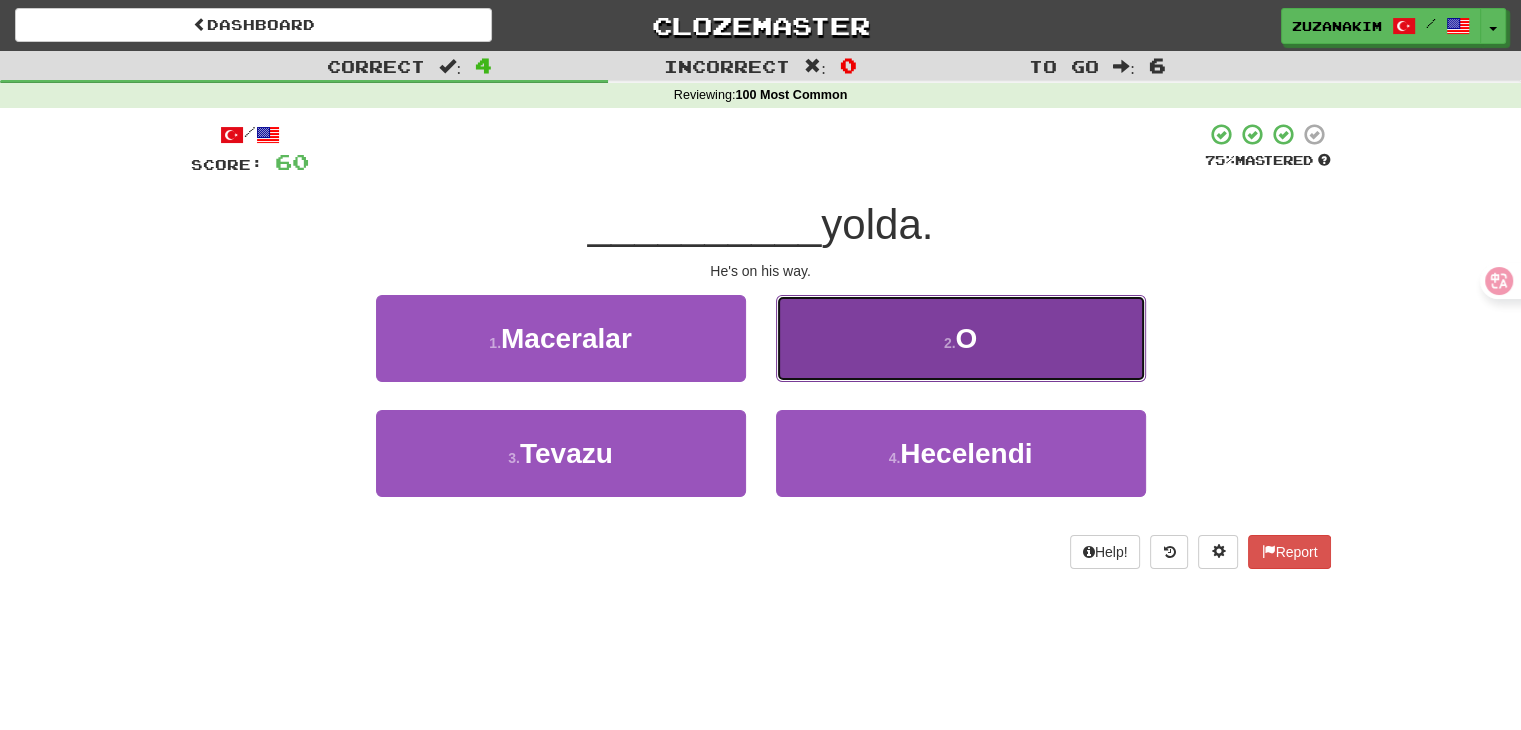 click on "2 .  O" at bounding box center (961, 338) 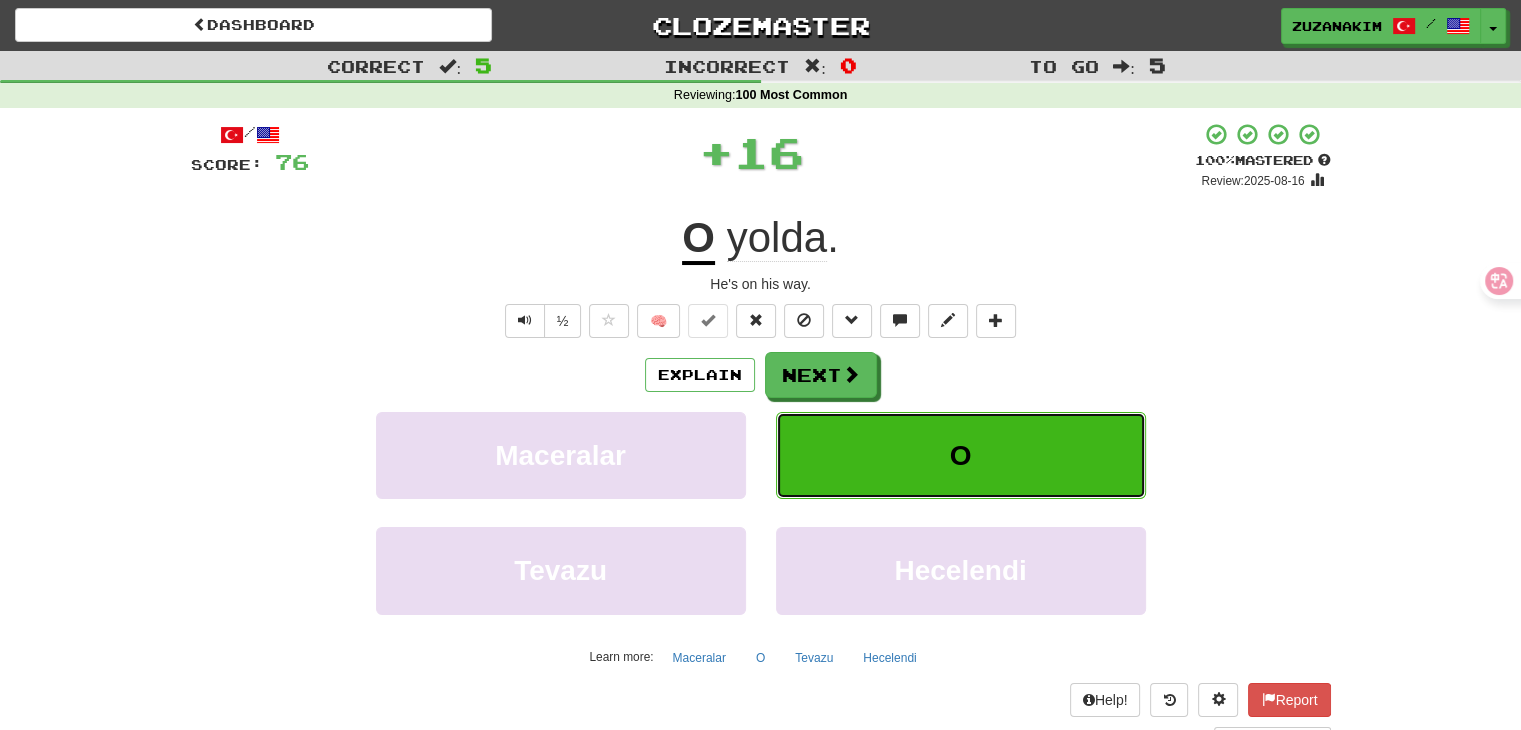 click on "O" at bounding box center (961, 455) 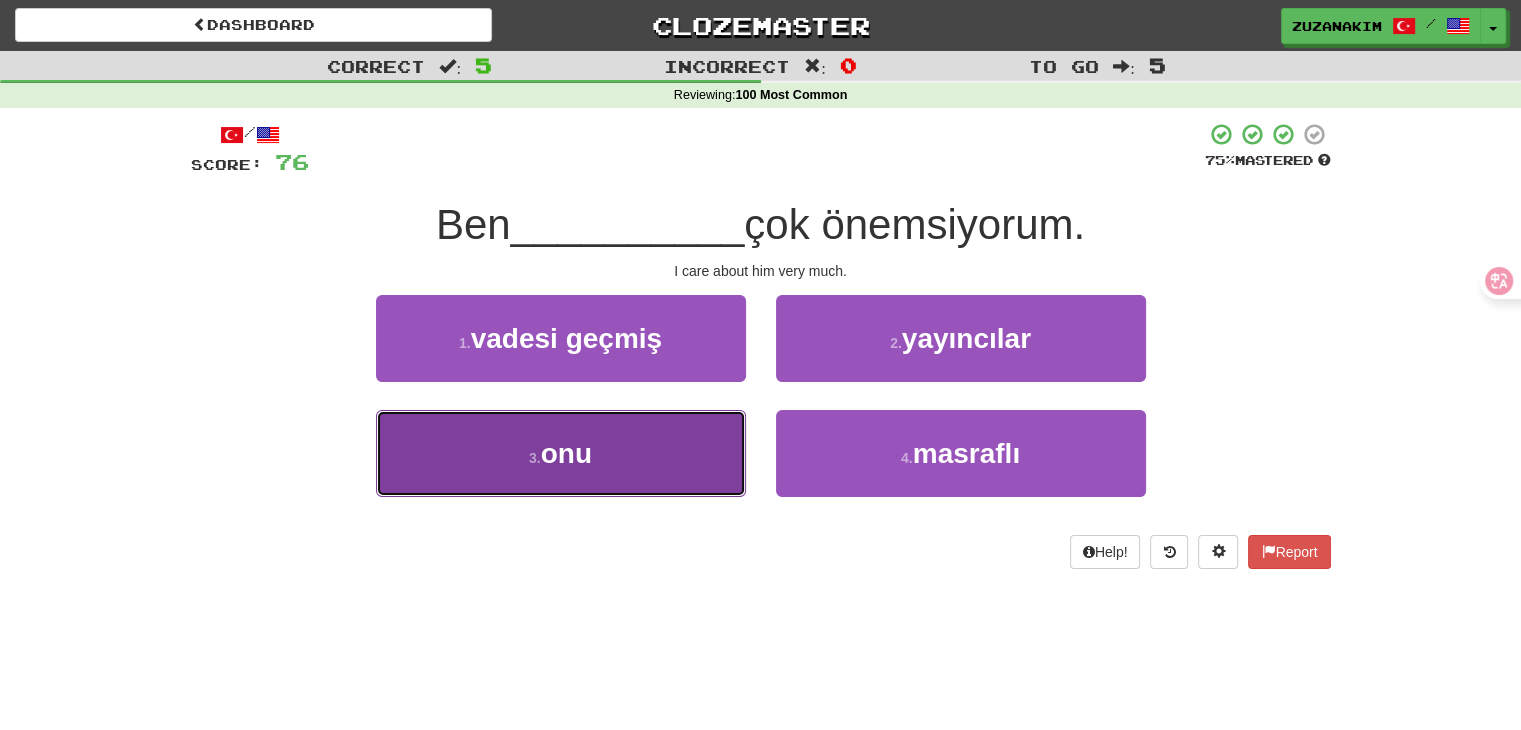 click on "3 .  onu" at bounding box center (561, 453) 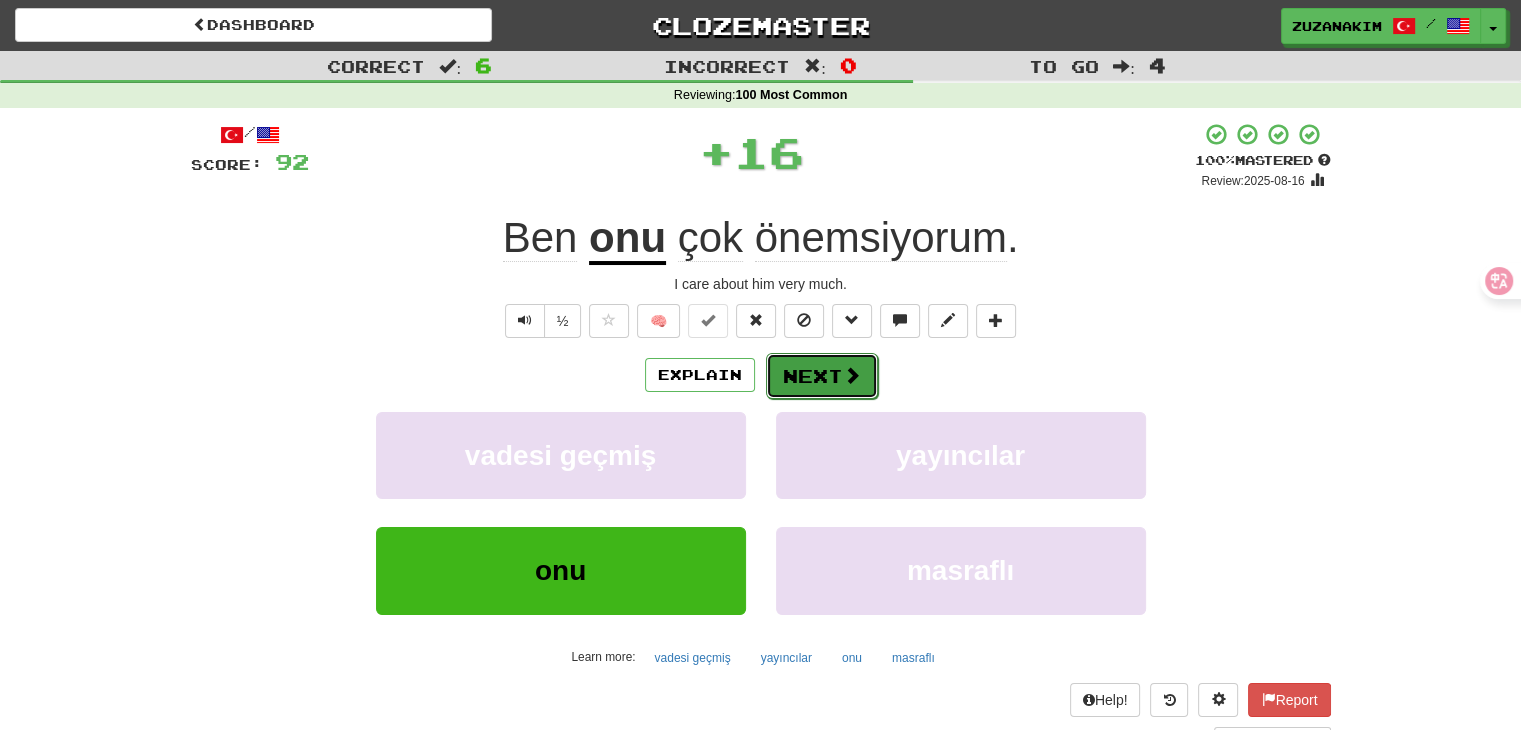 click on "Next" at bounding box center [822, 376] 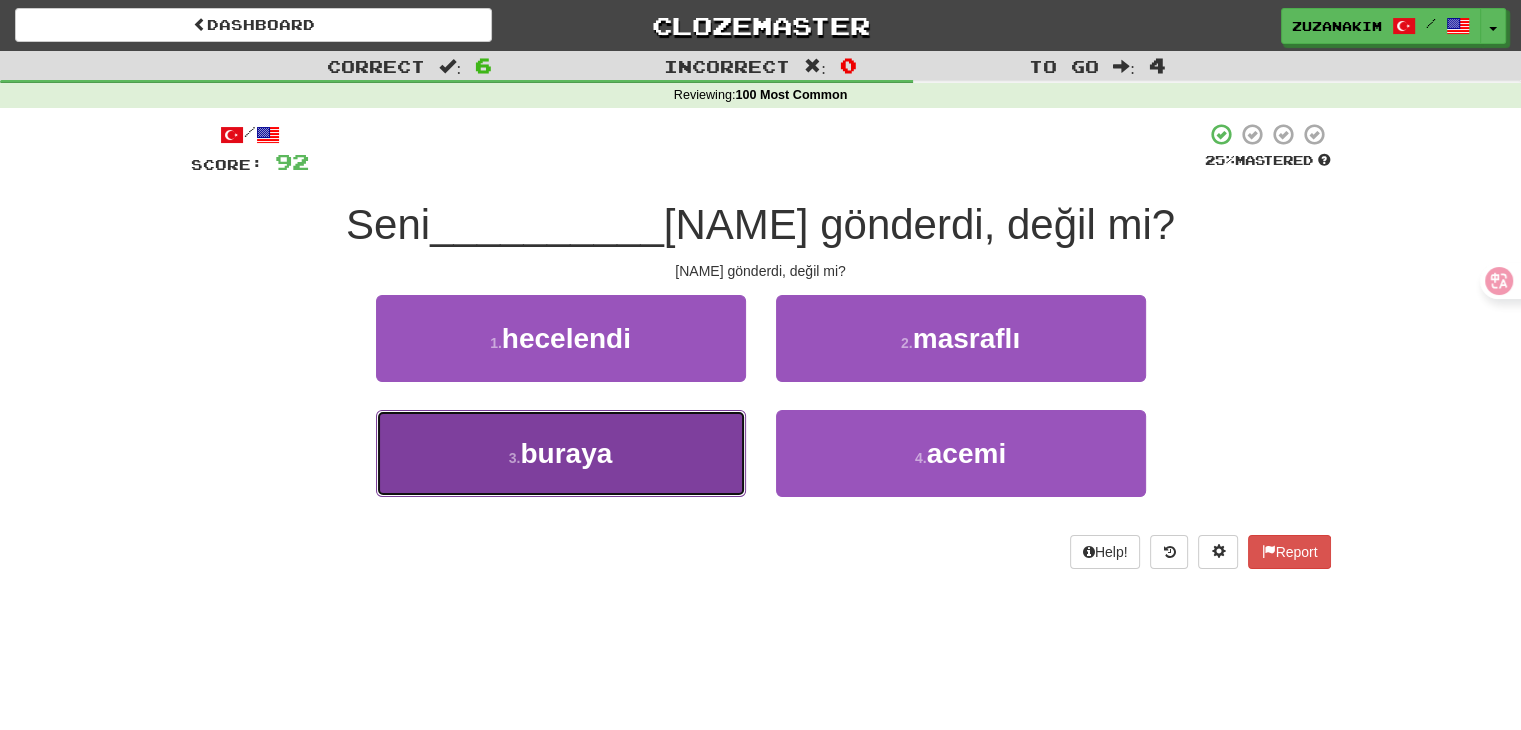 click on "3 .  buraya" at bounding box center [561, 453] 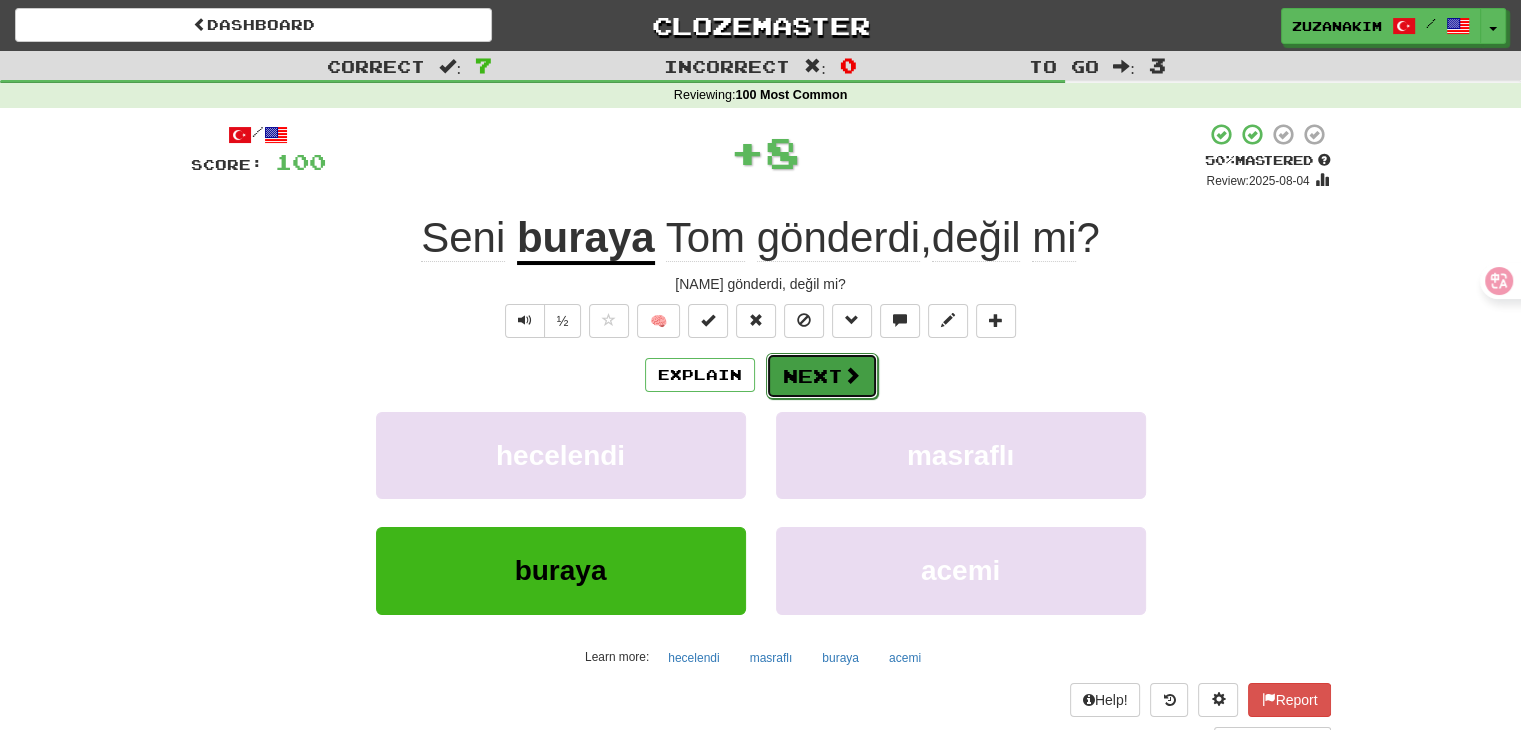click on "Next" at bounding box center [822, 376] 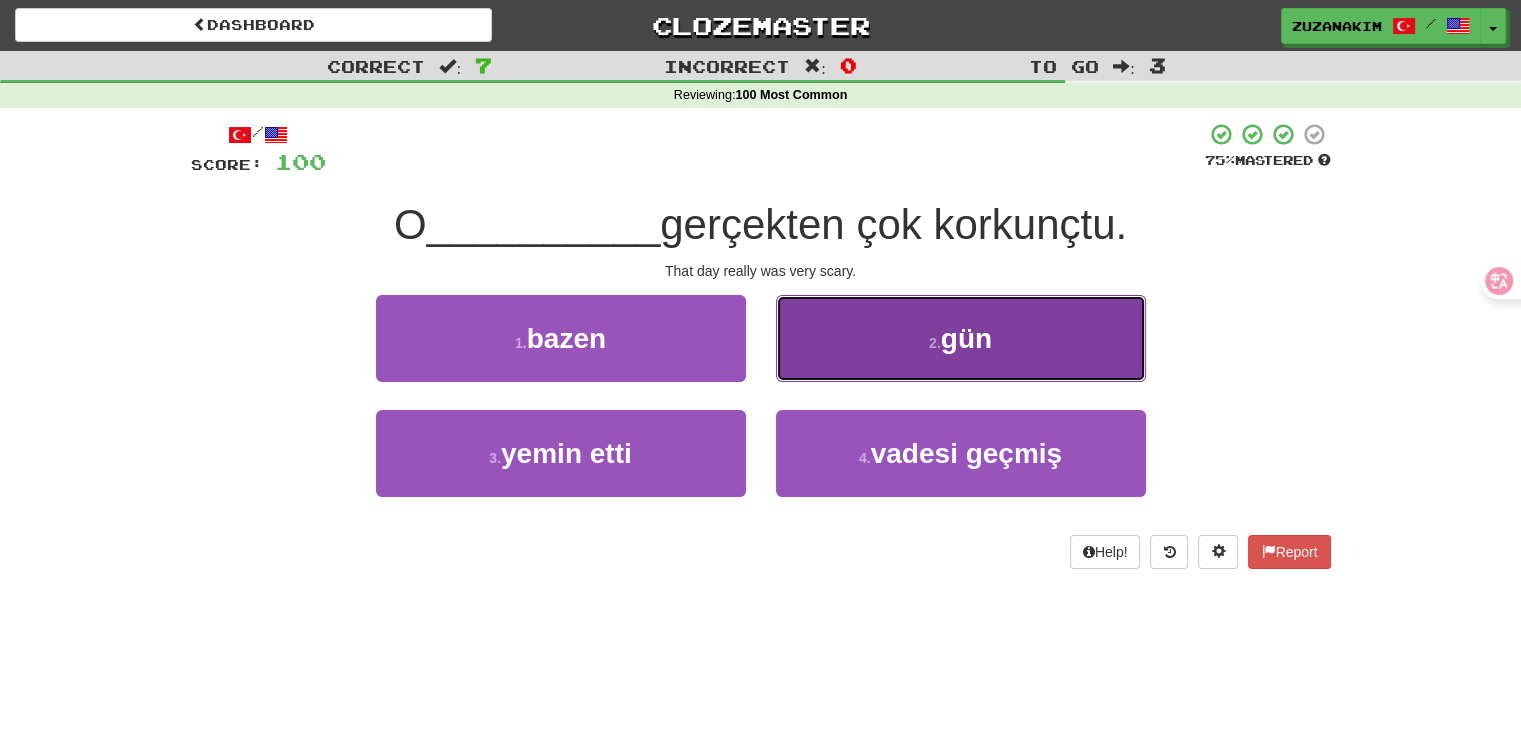 click on "2 .  gün" at bounding box center [961, 338] 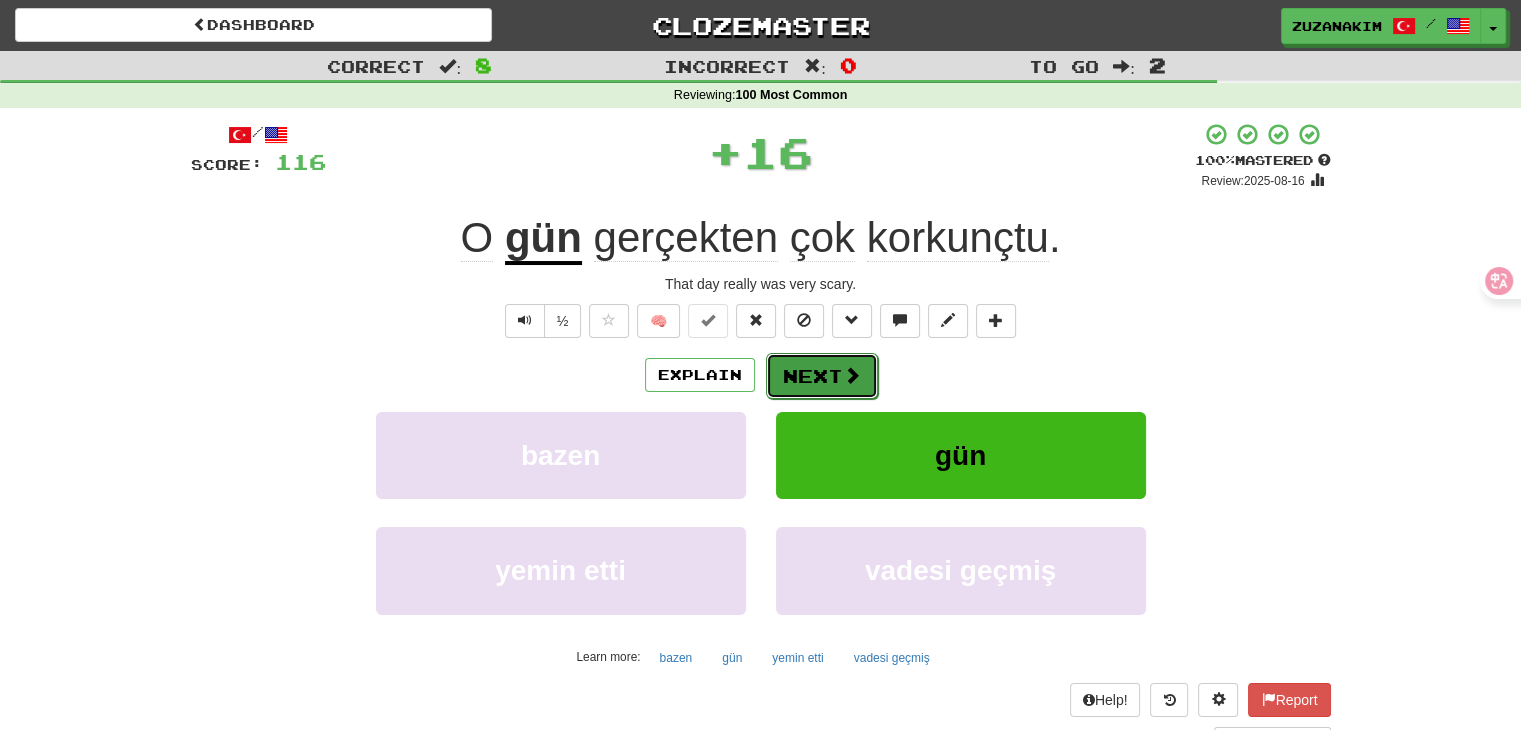 click on "Next" at bounding box center (822, 376) 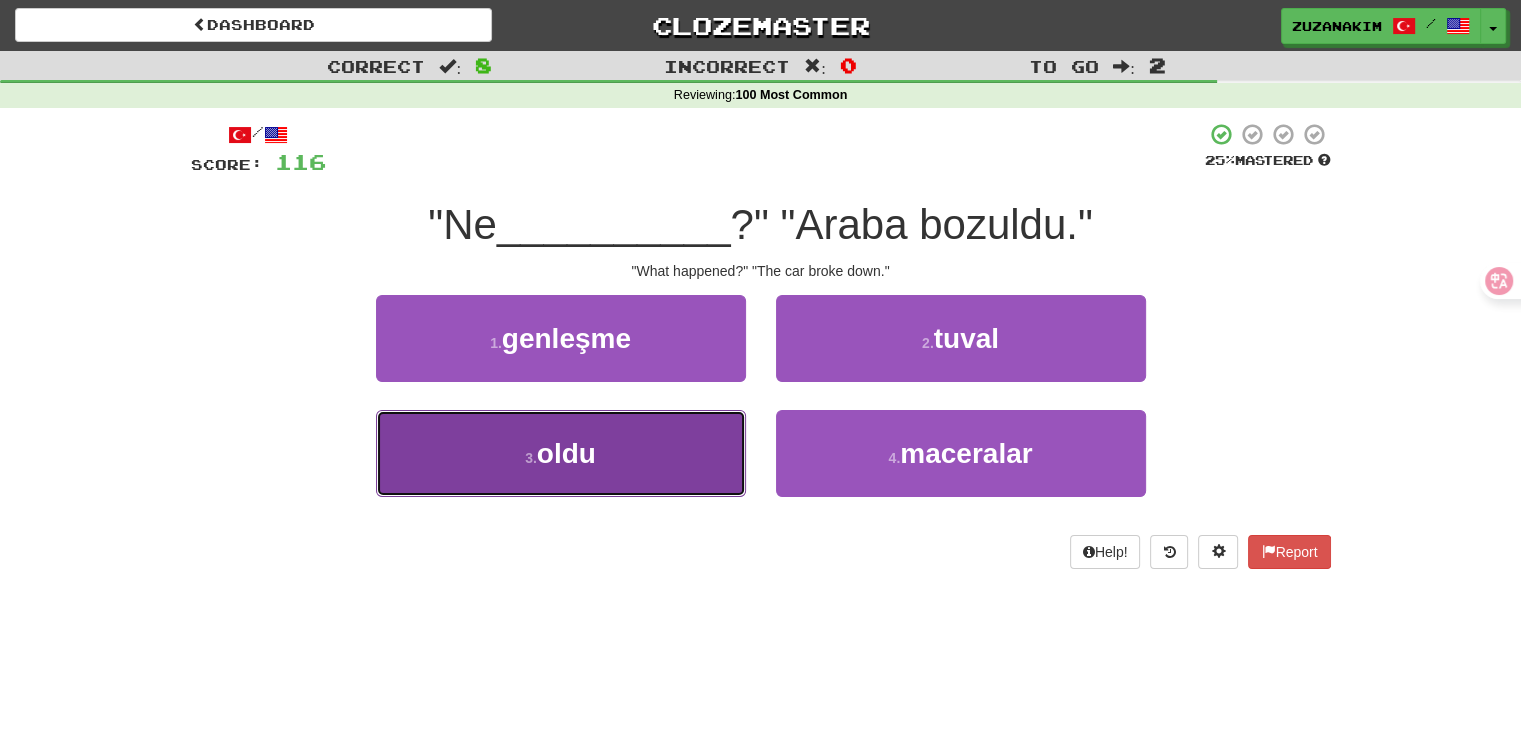 click on "3 .  oldu" at bounding box center [561, 453] 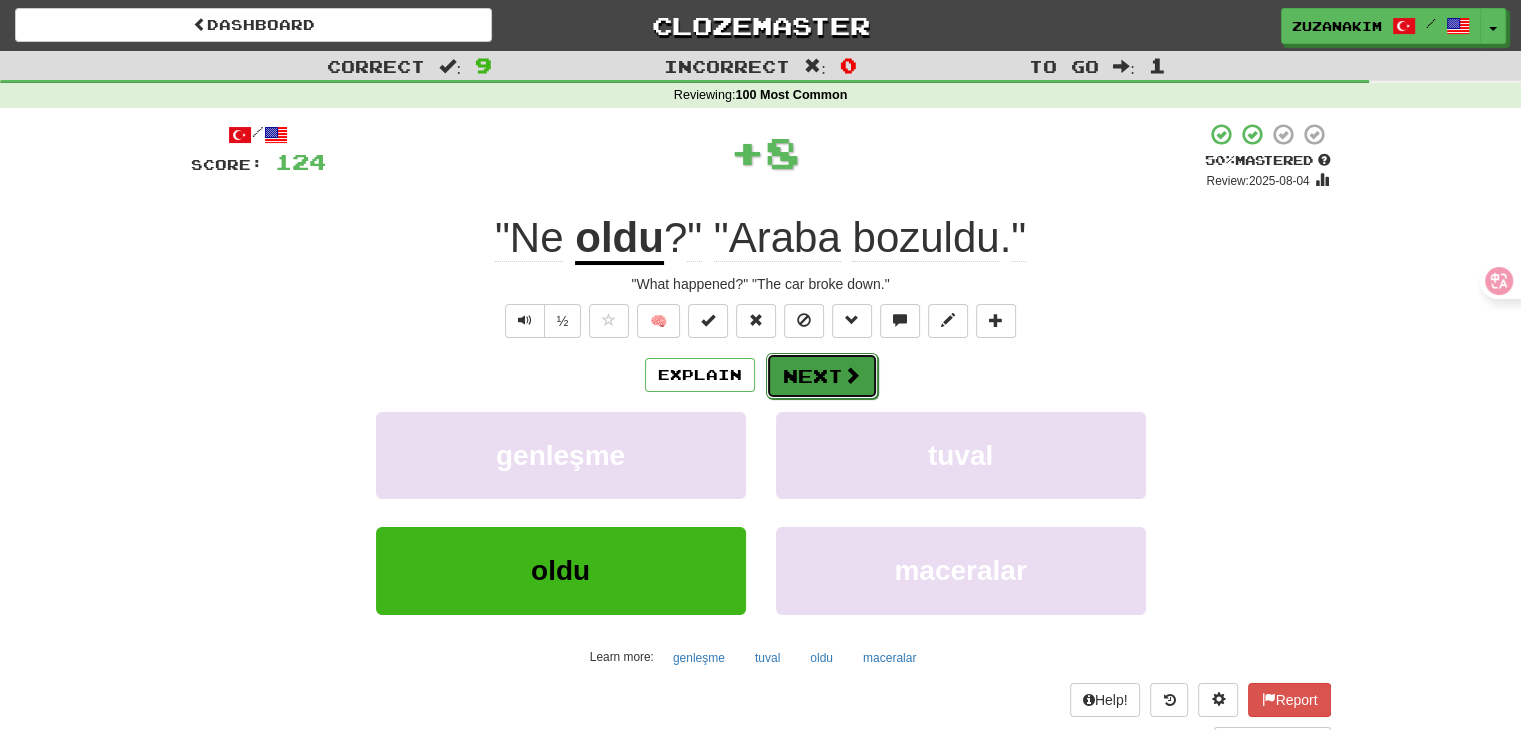 click on "Next" at bounding box center [822, 376] 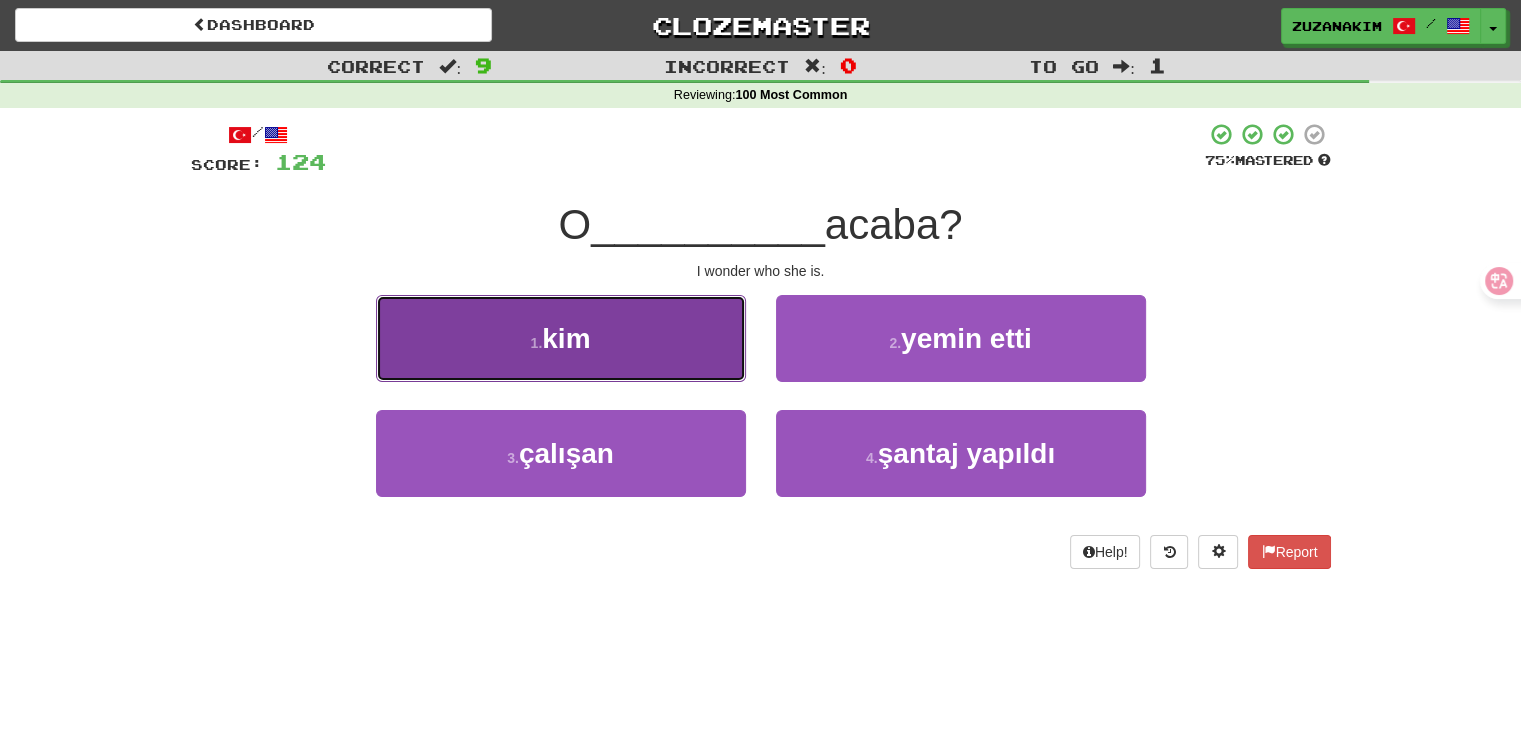 click on "1 .  kim" at bounding box center [561, 338] 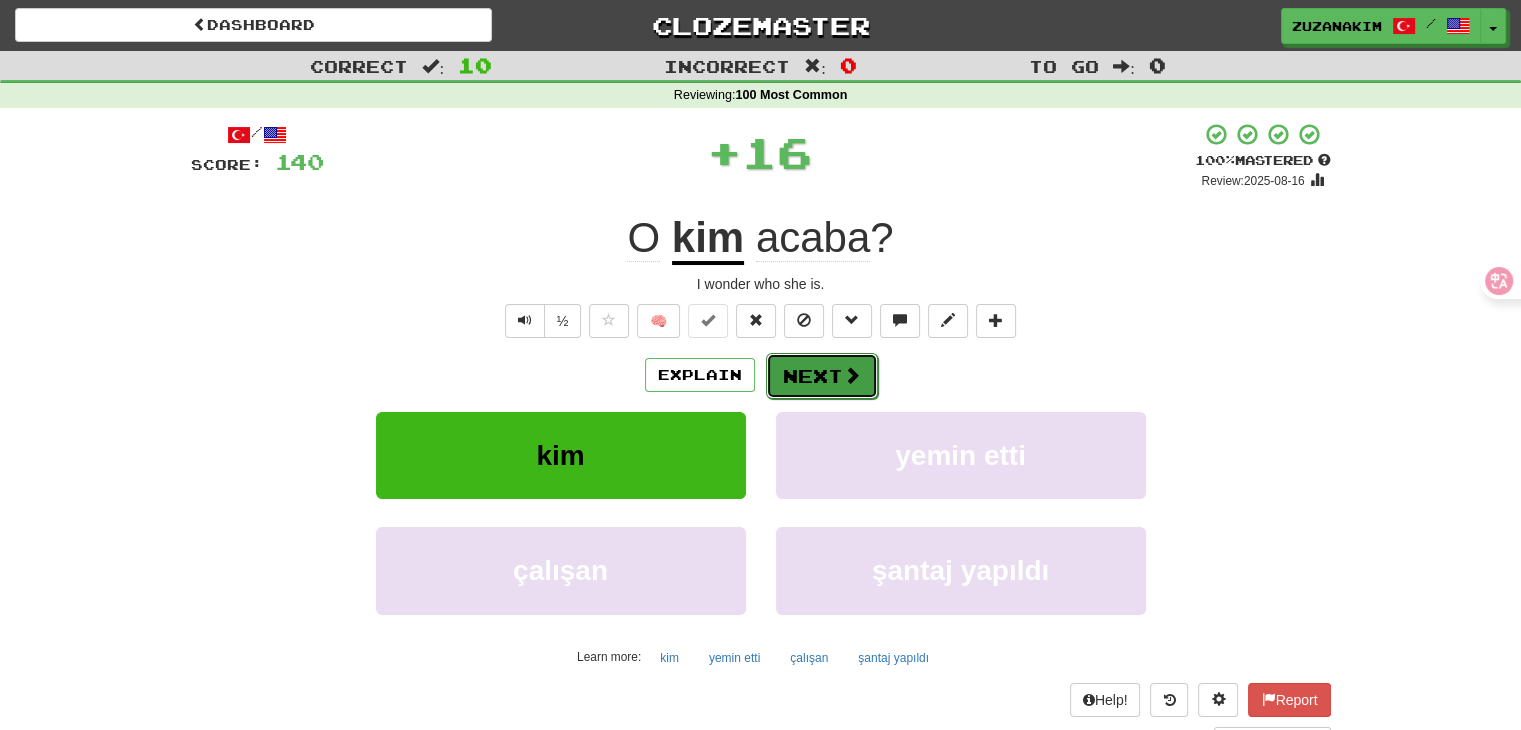 click on "Next" at bounding box center [822, 376] 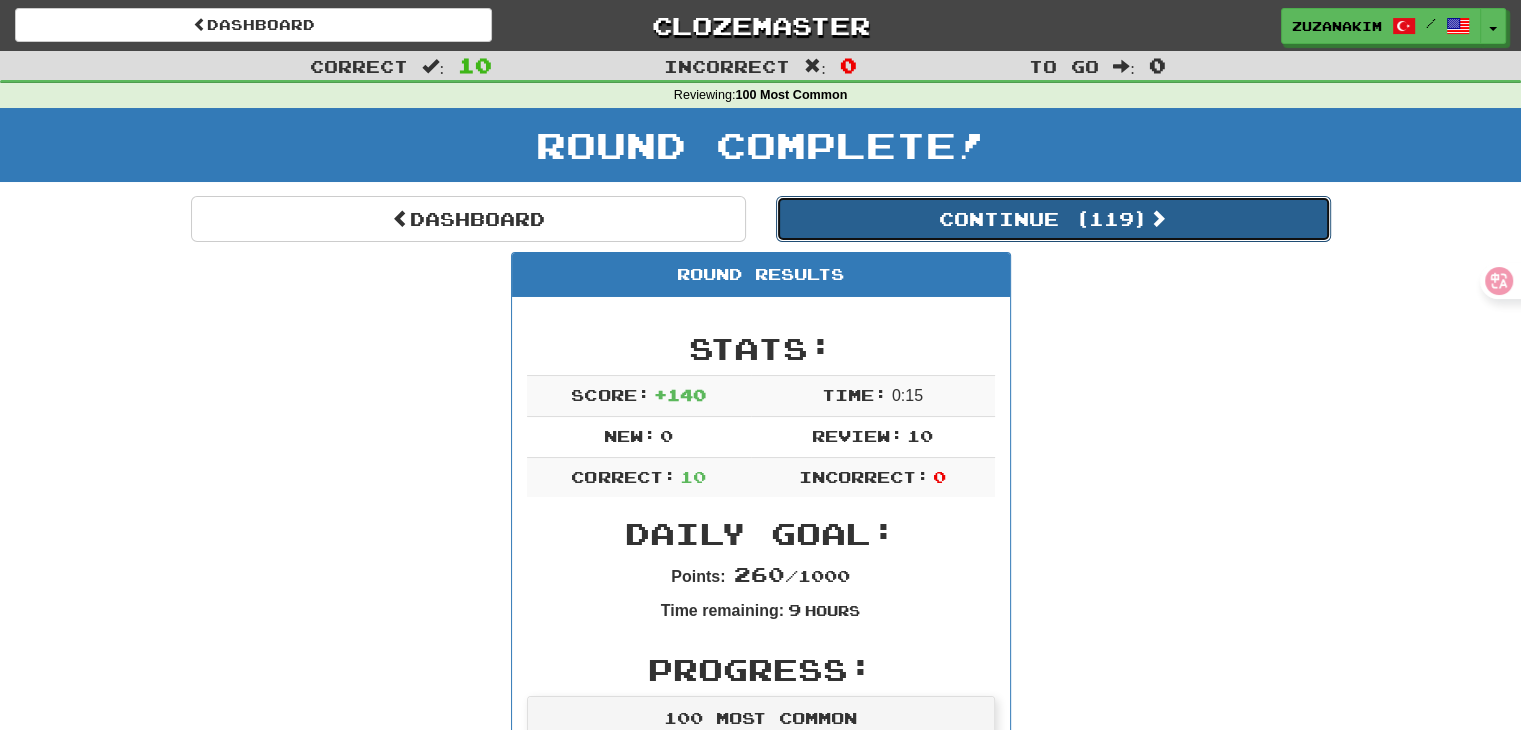 click on "Continue ( 119 )" at bounding box center [1053, 219] 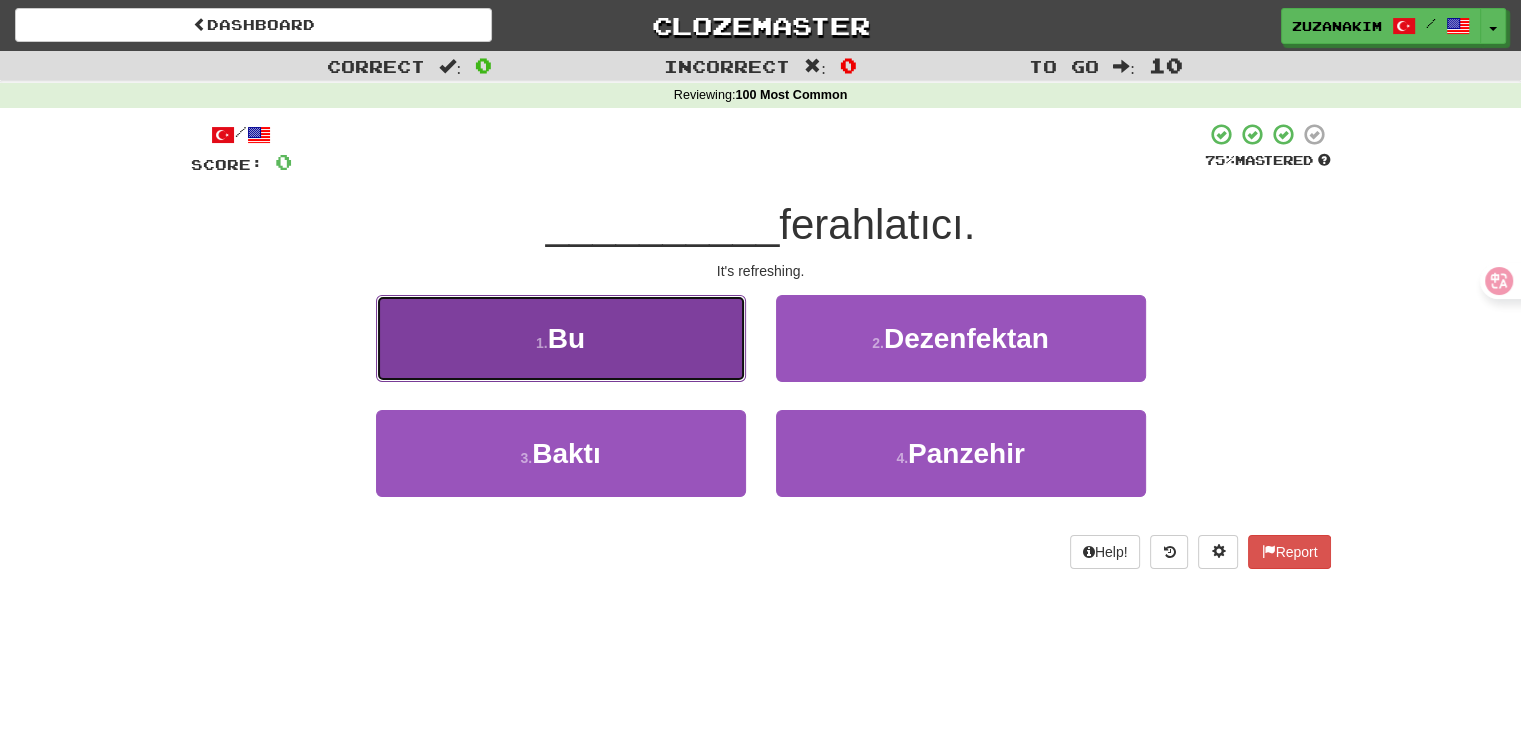 click on "1 .  Bu" at bounding box center [561, 338] 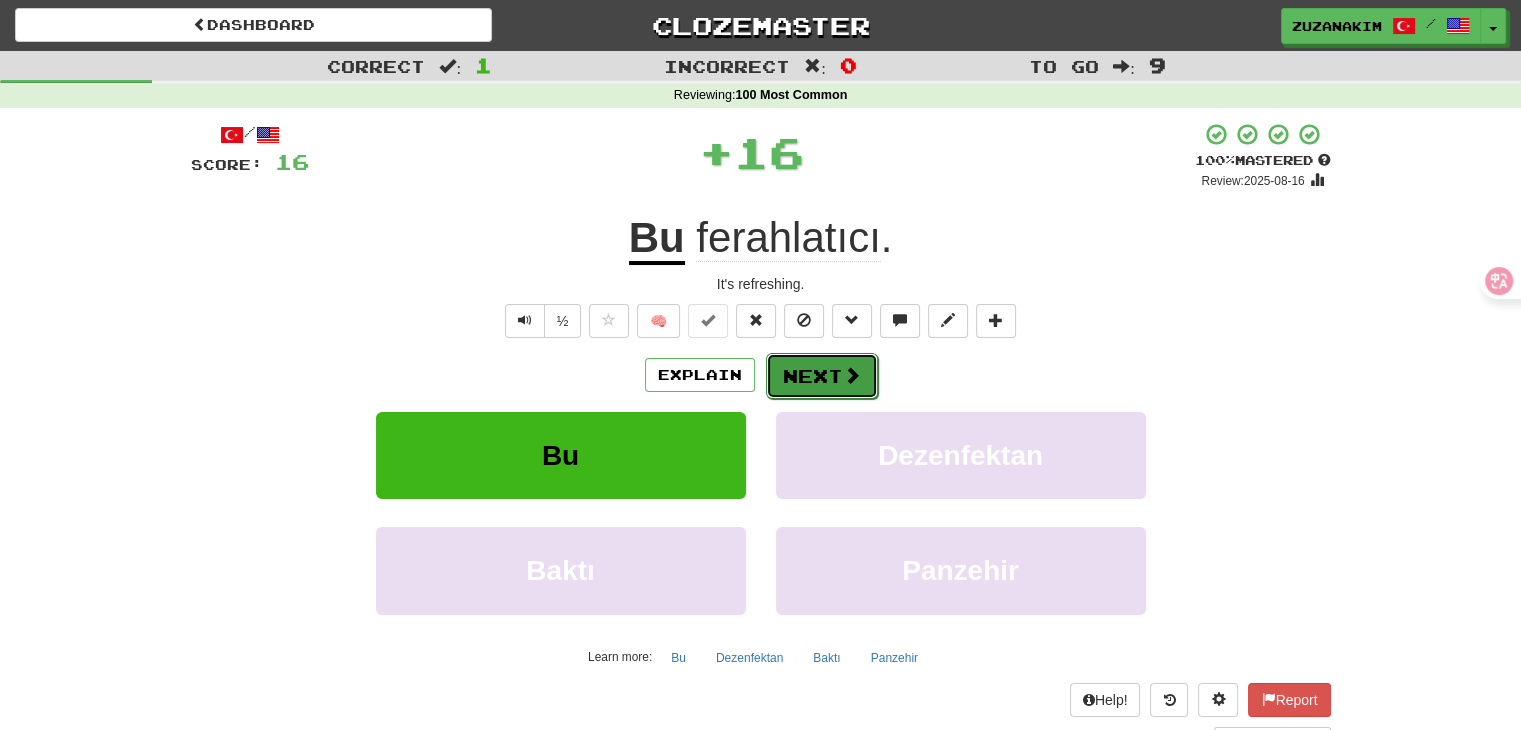 click on "Next" at bounding box center (822, 376) 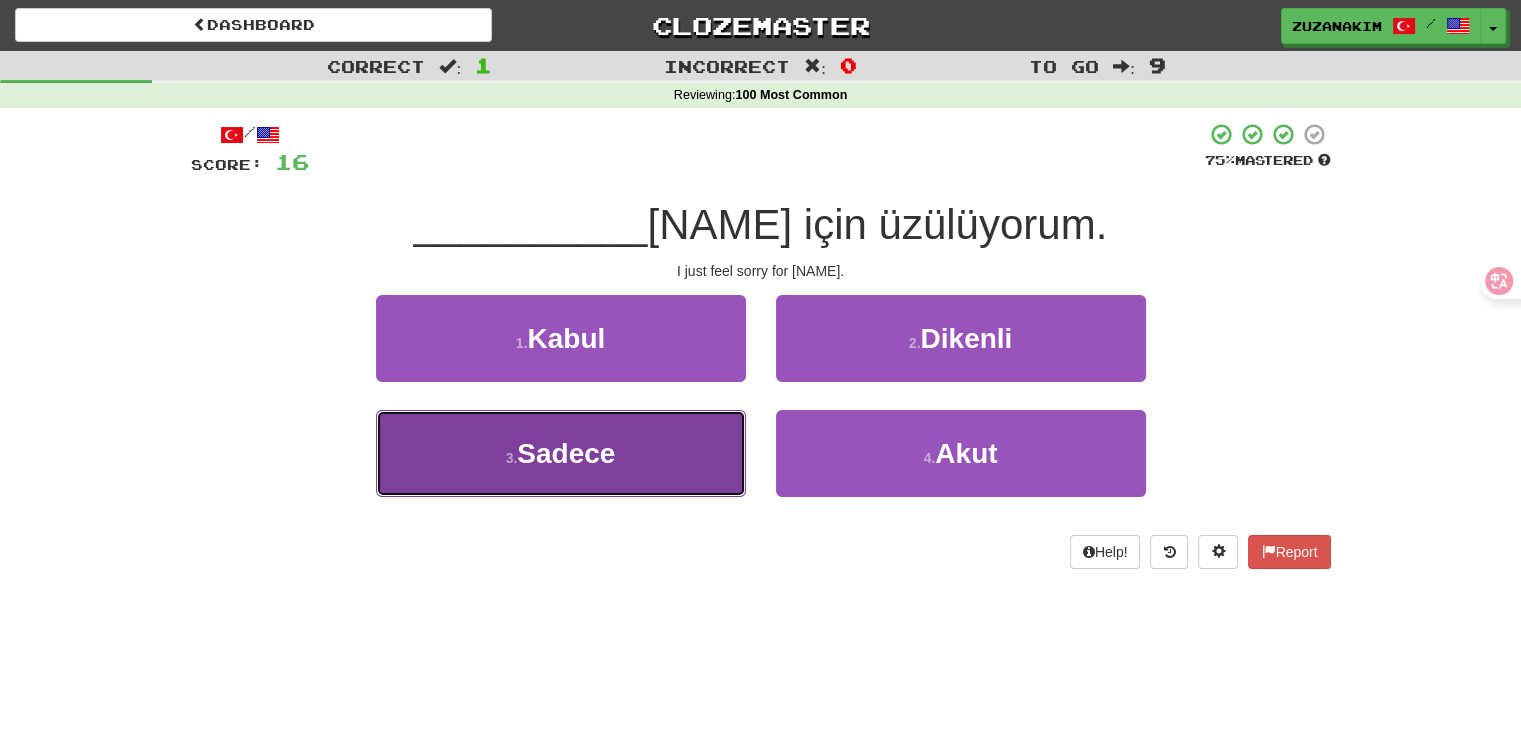 click on "3 .  Sadece" at bounding box center [561, 453] 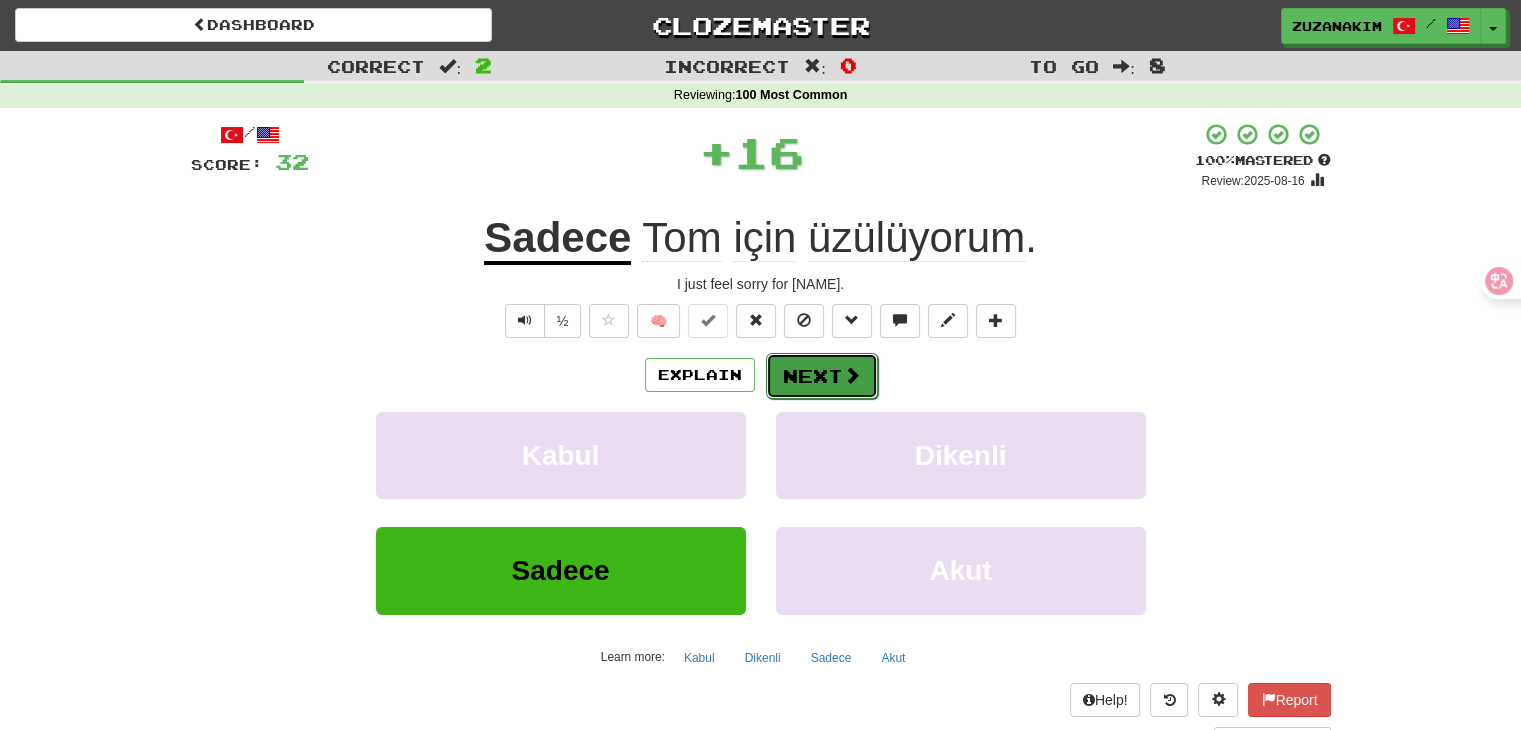 click on "Next" at bounding box center (822, 376) 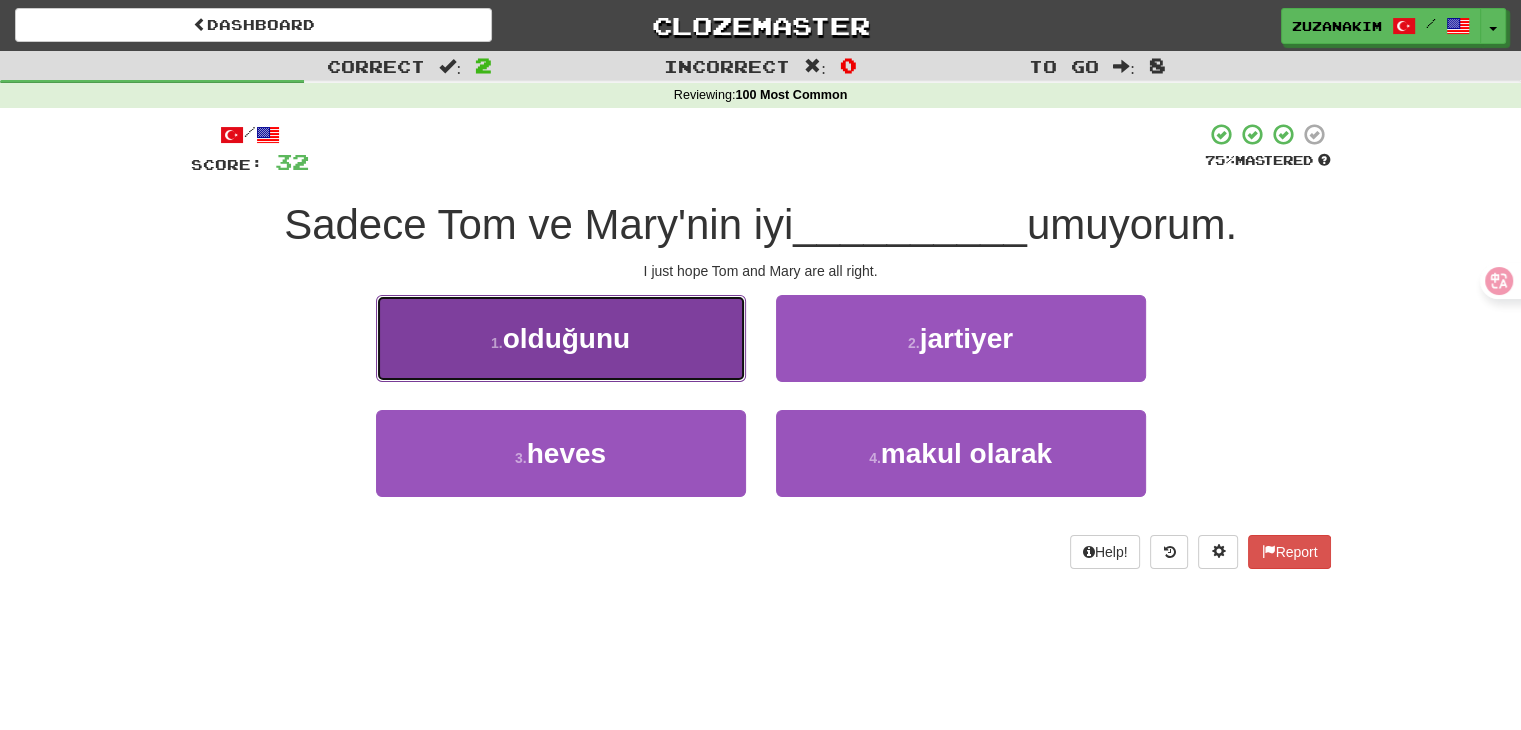 click on "1 .  olduğunu" at bounding box center [561, 338] 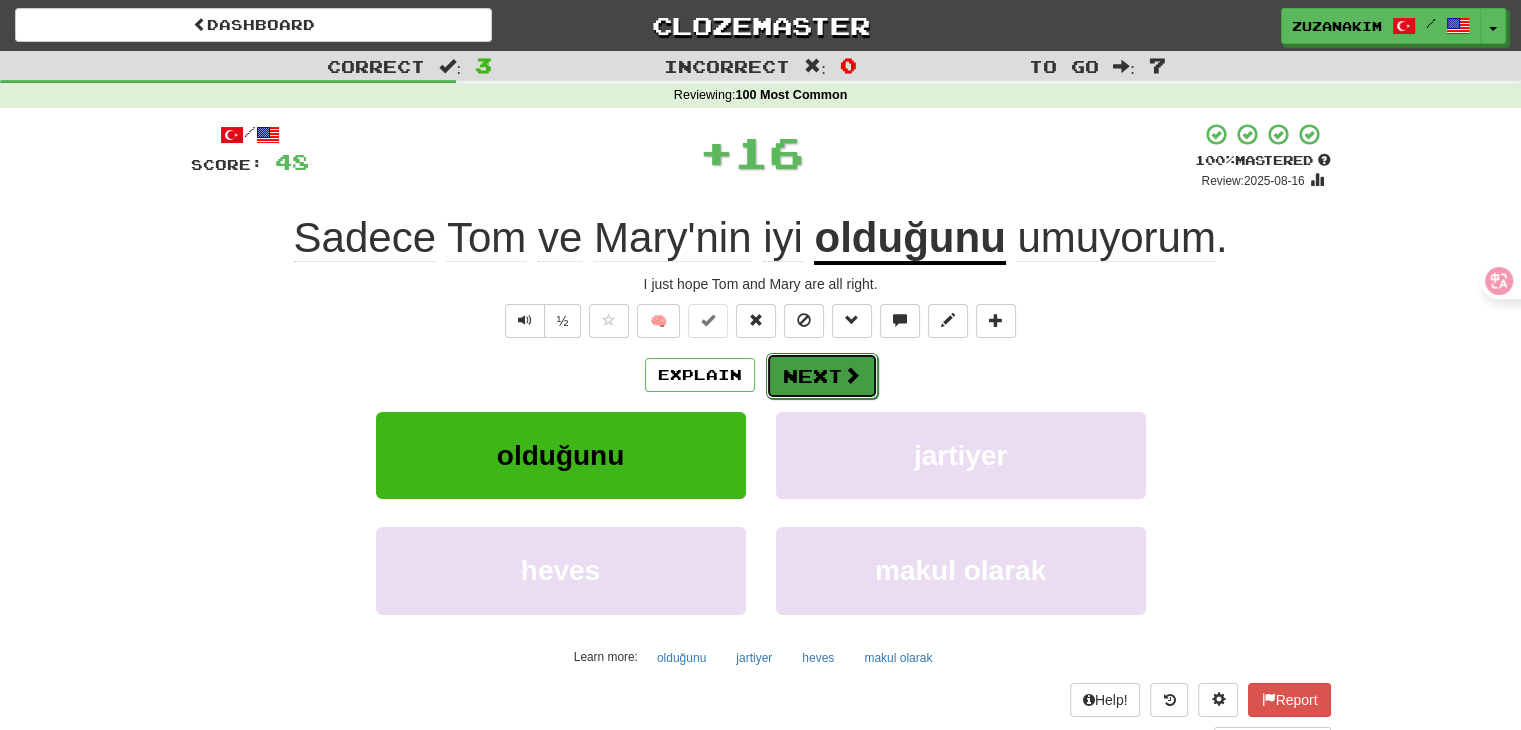 click on "Next" at bounding box center [822, 376] 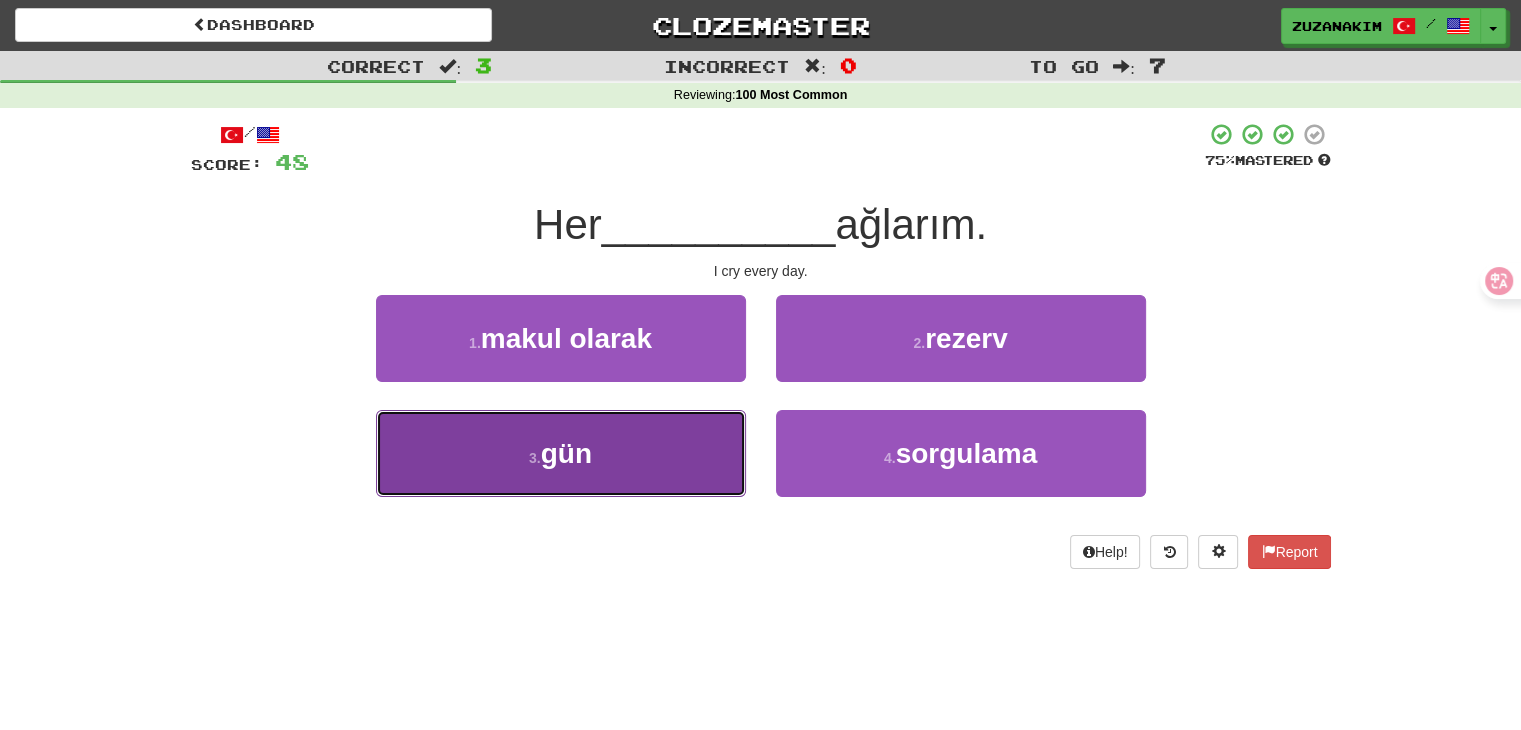 click on "3 .  gün" at bounding box center [561, 453] 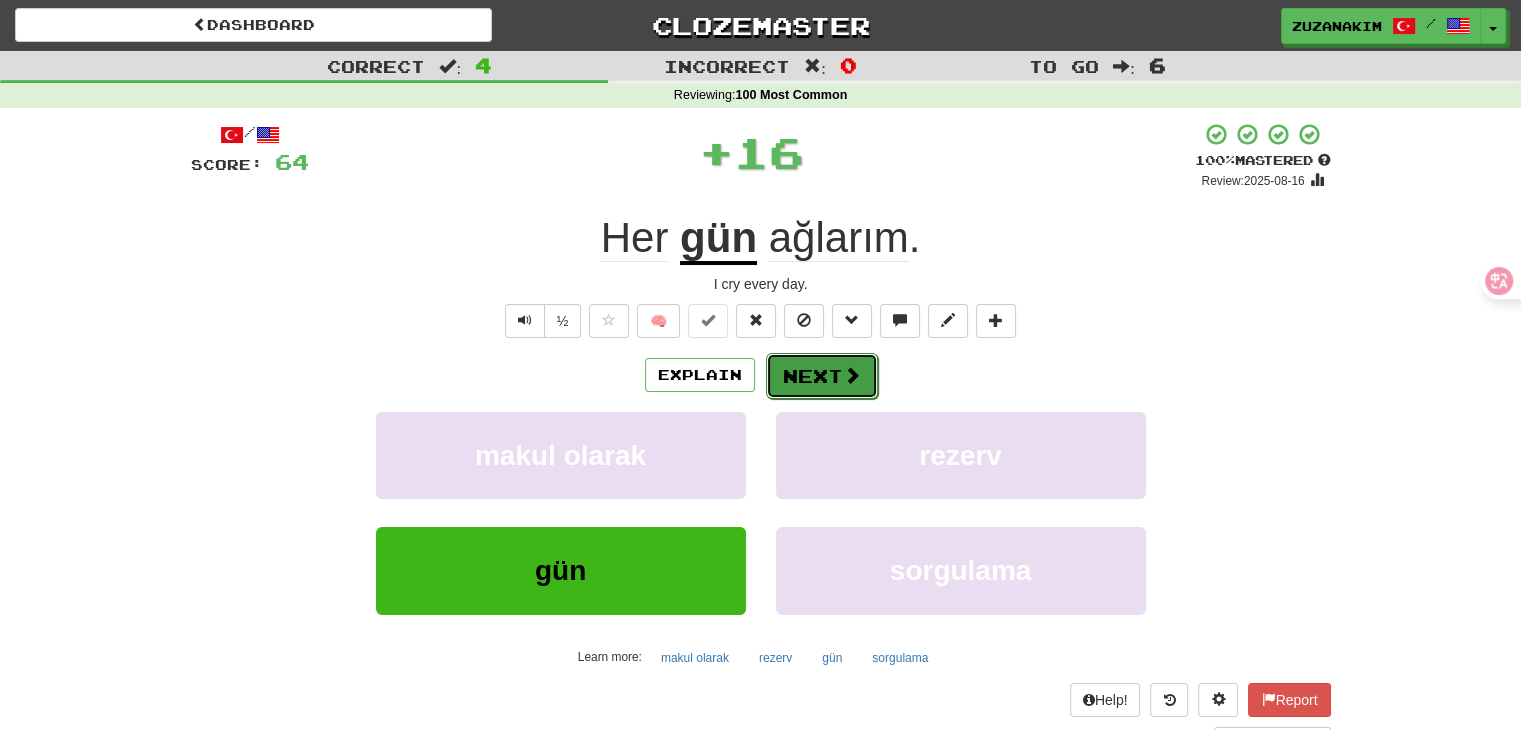click on "Next" at bounding box center (822, 376) 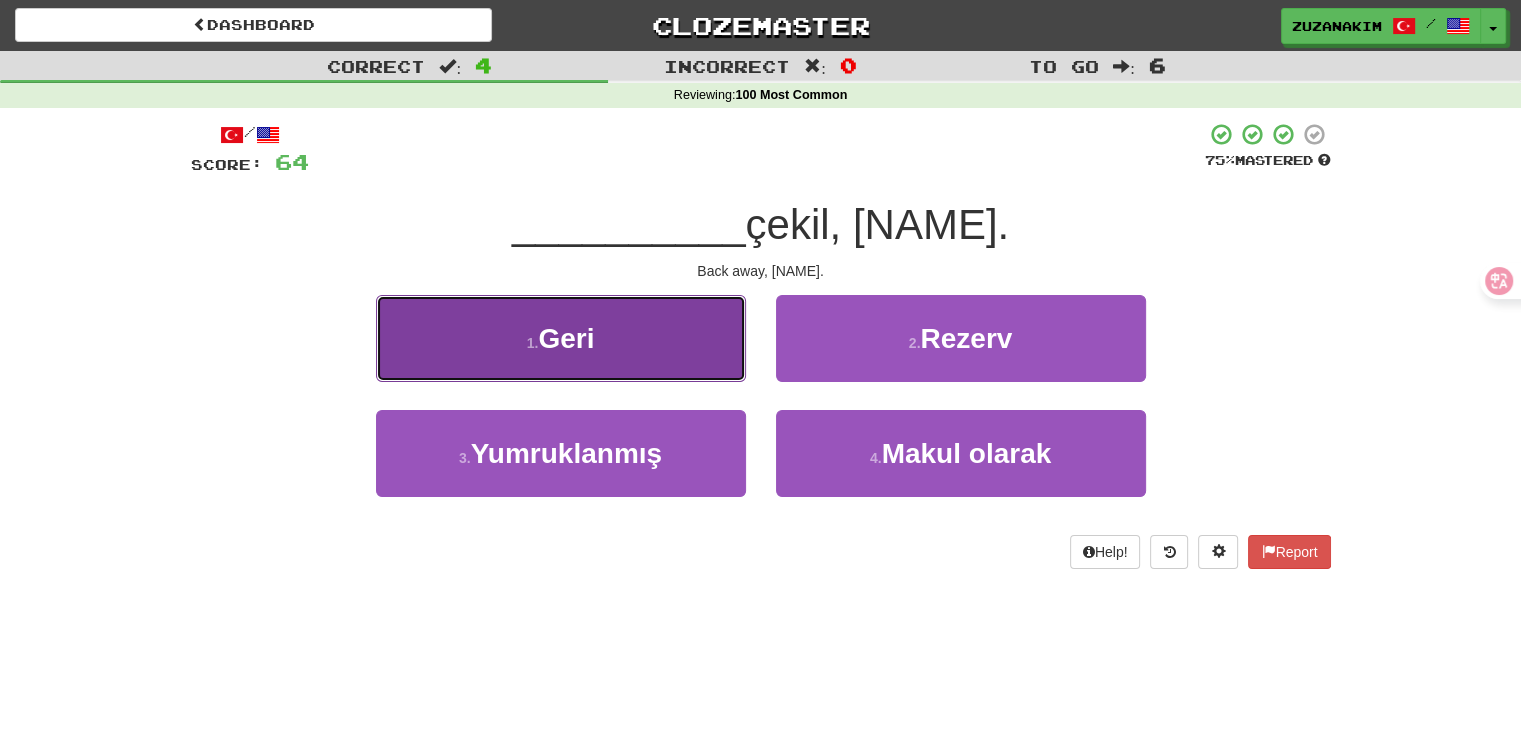 click on "1 .  Geri" at bounding box center (561, 338) 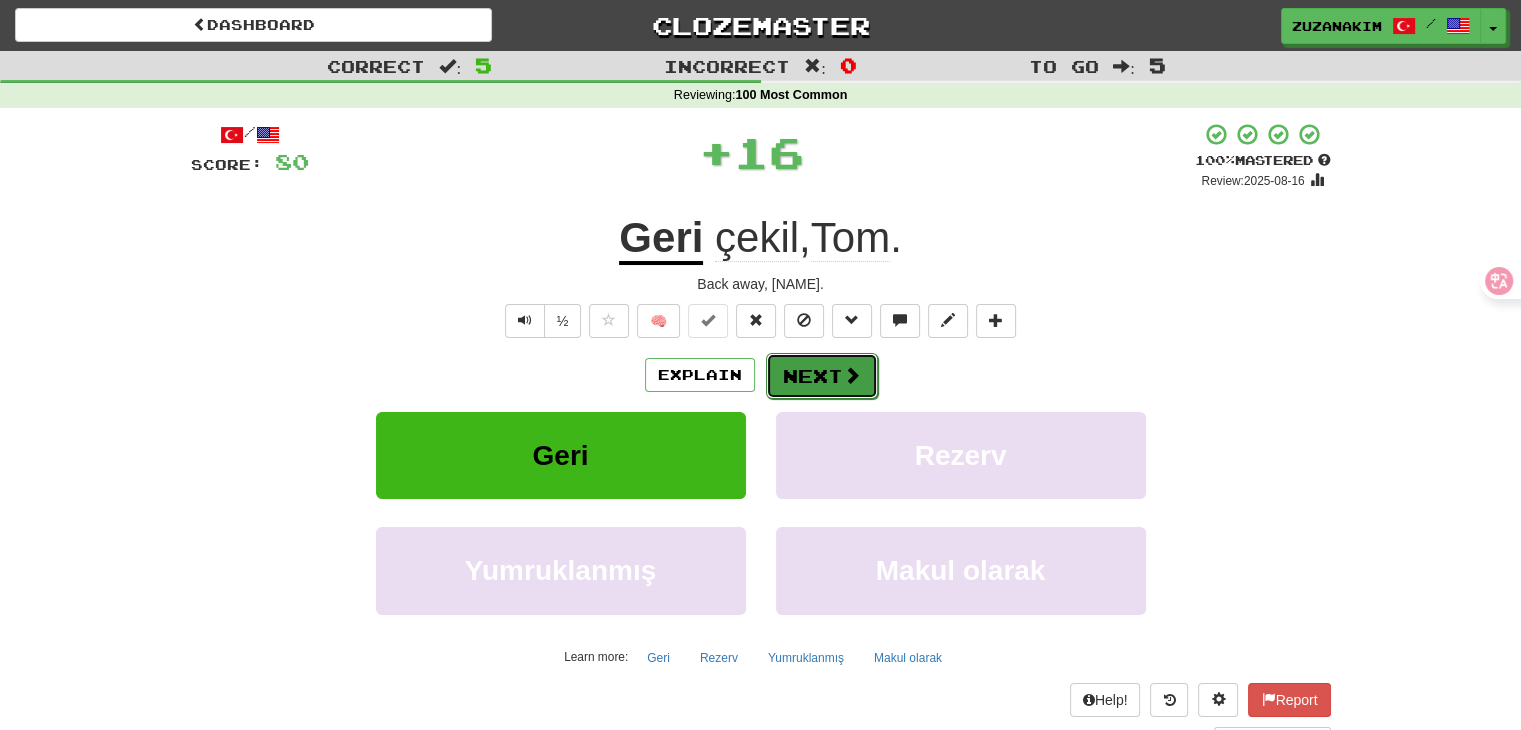 click on "Next" at bounding box center (822, 376) 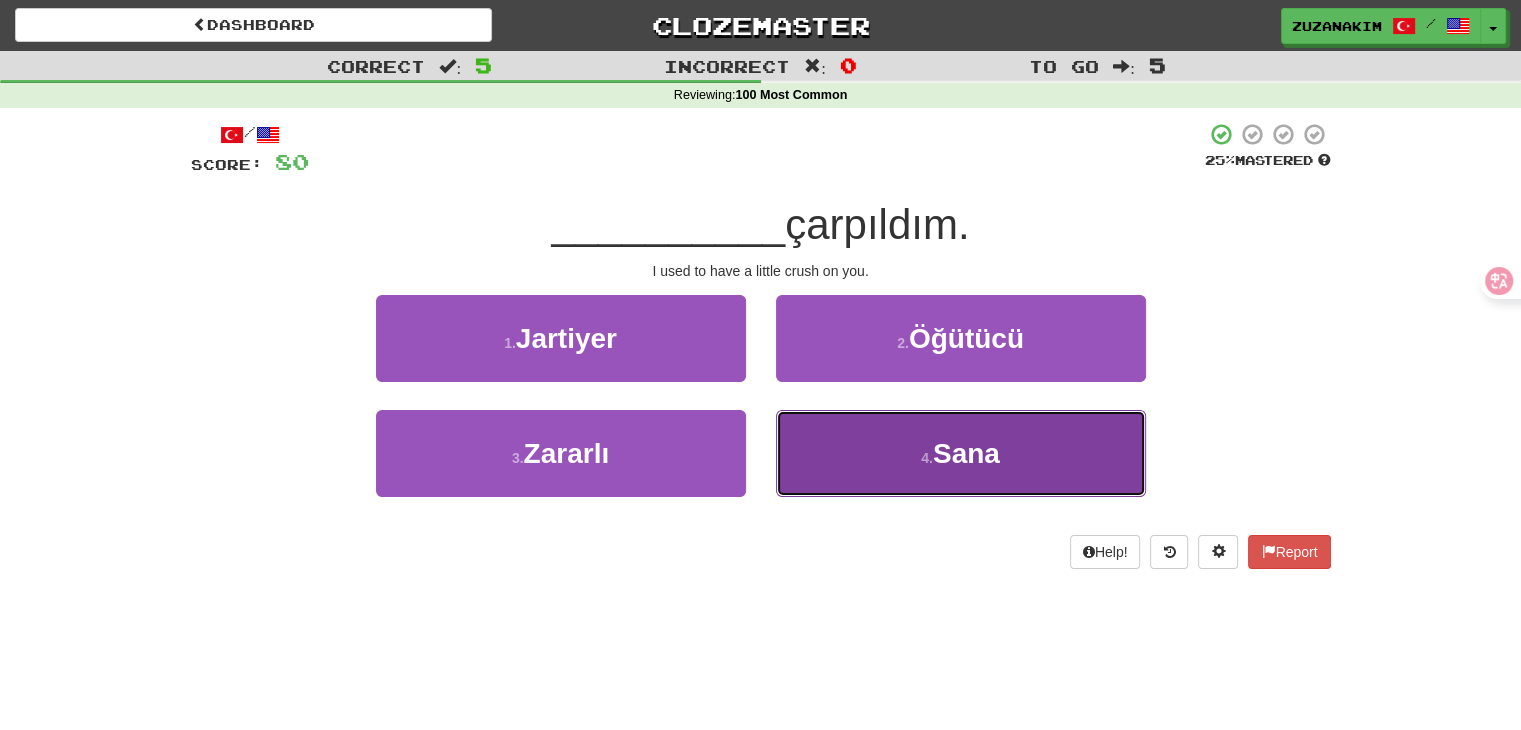click on "4 .  Sana" at bounding box center [961, 453] 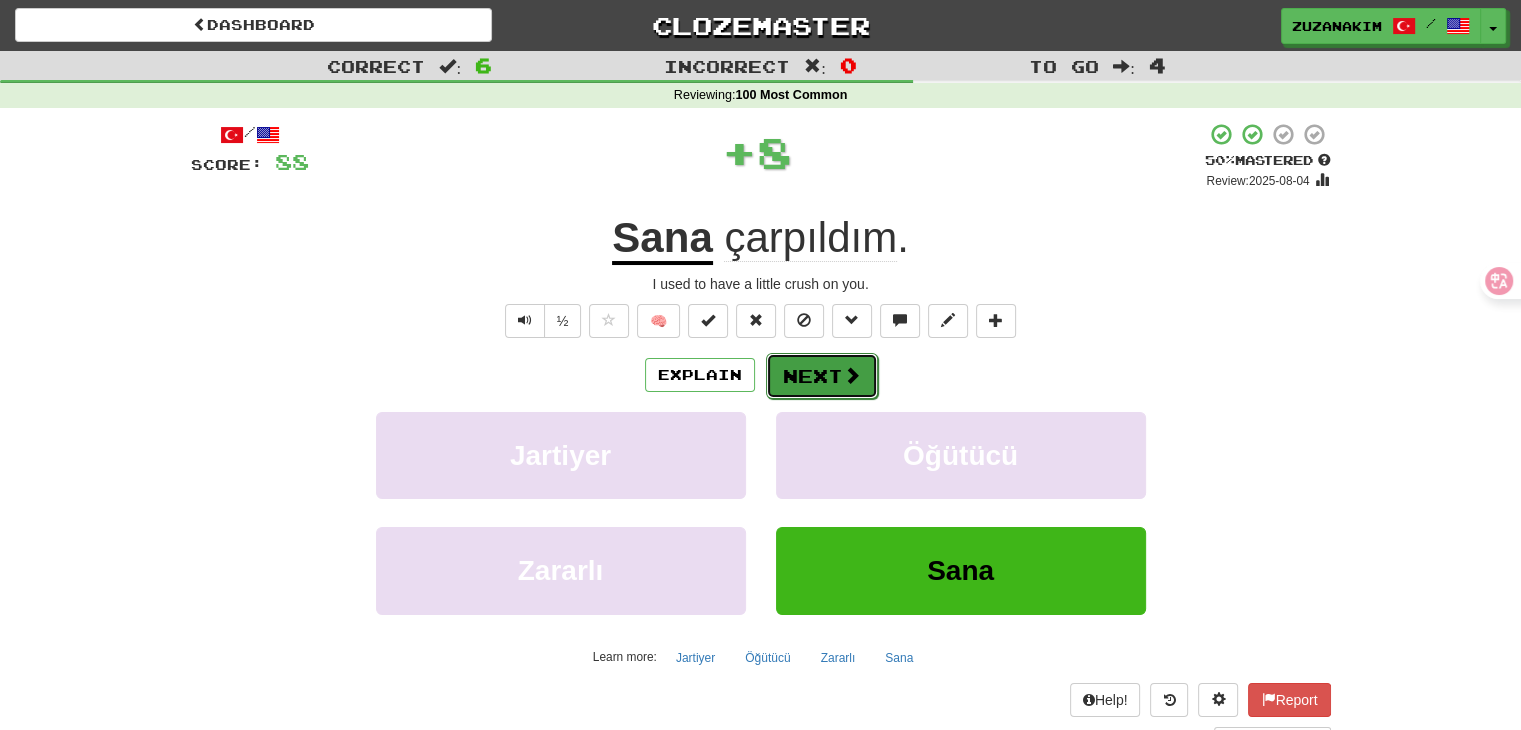 click on "Next" at bounding box center [822, 376] 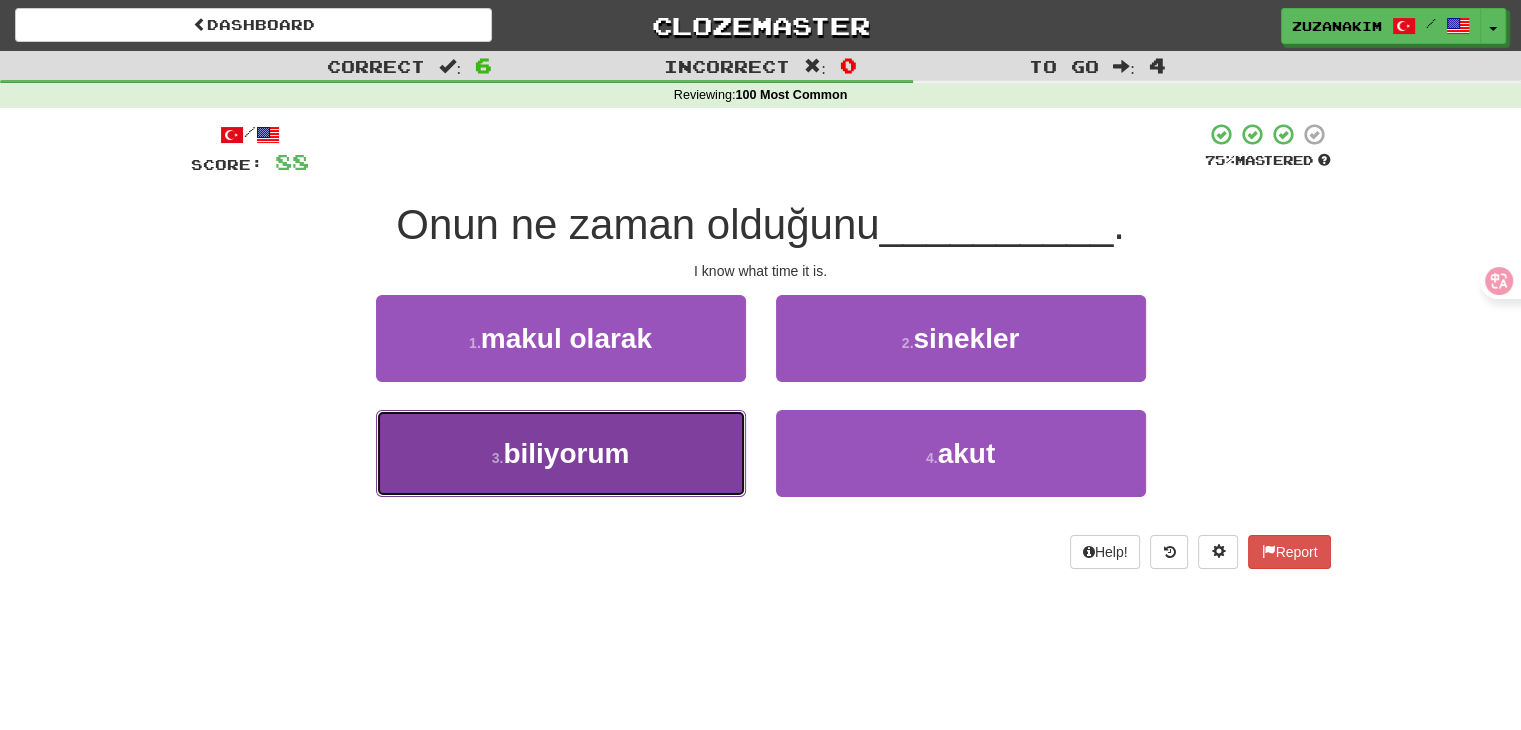 click on "3 .  biliyorum" at bounding box center (561, 453) 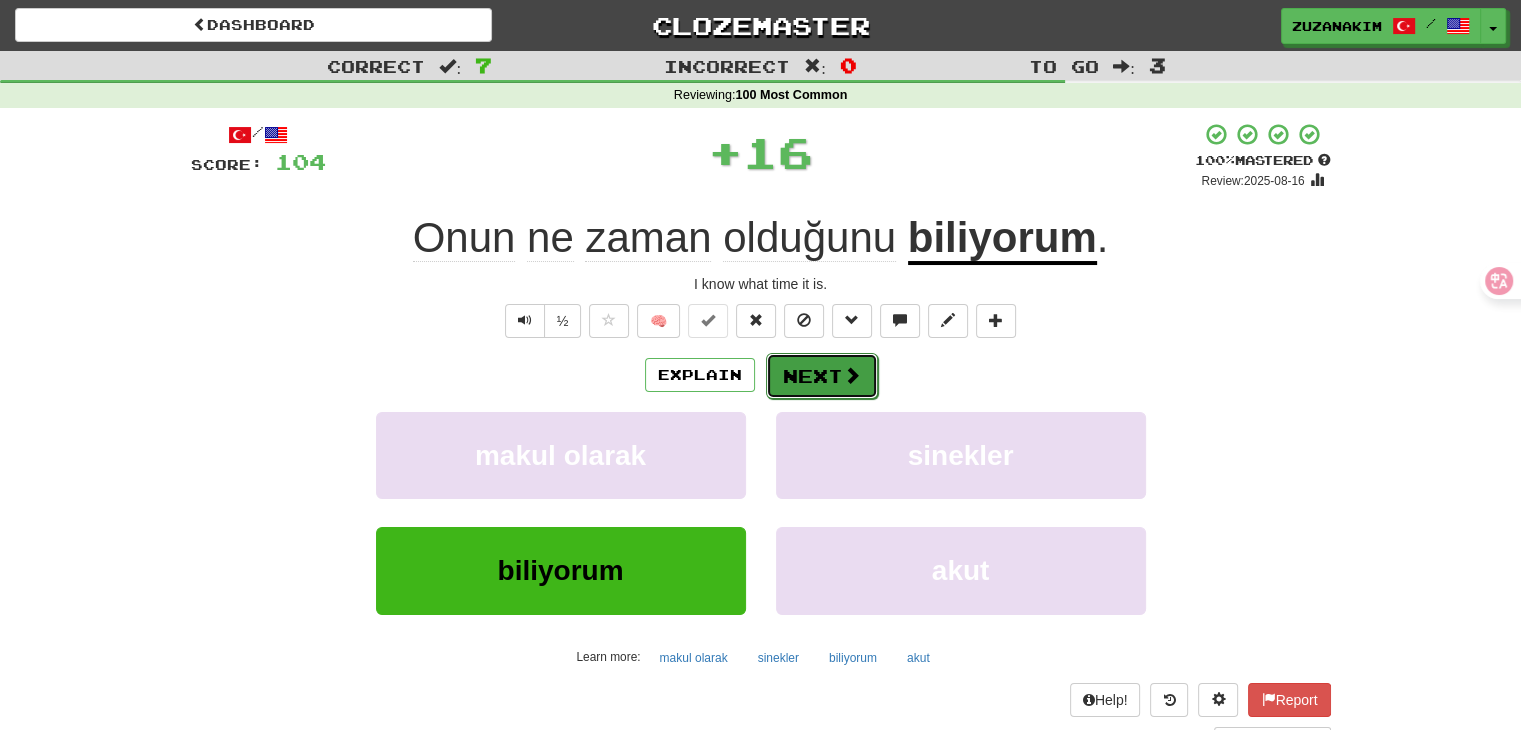click on "Next" at bounding box center (822, 376) 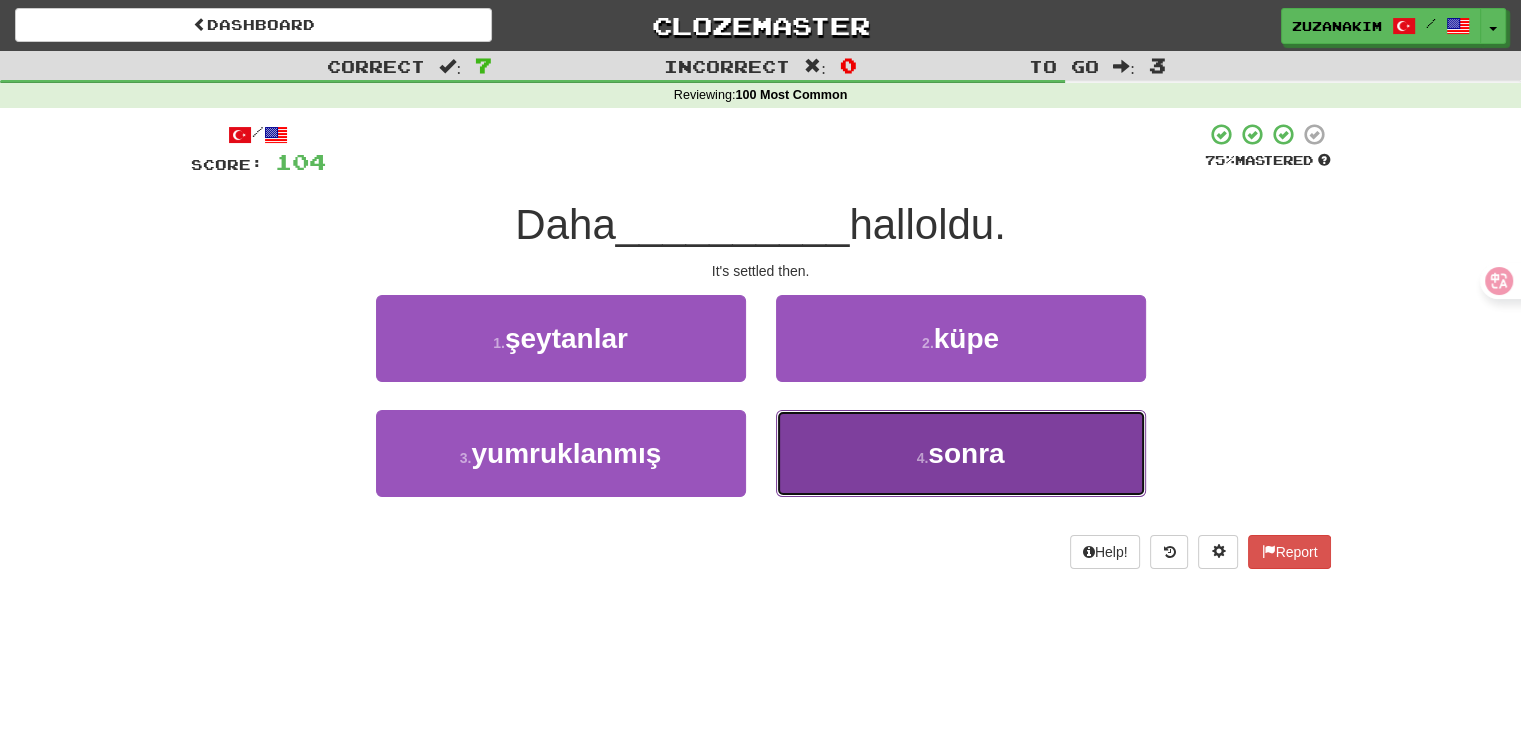 click on "sonra" at bounding box center [966, 453] 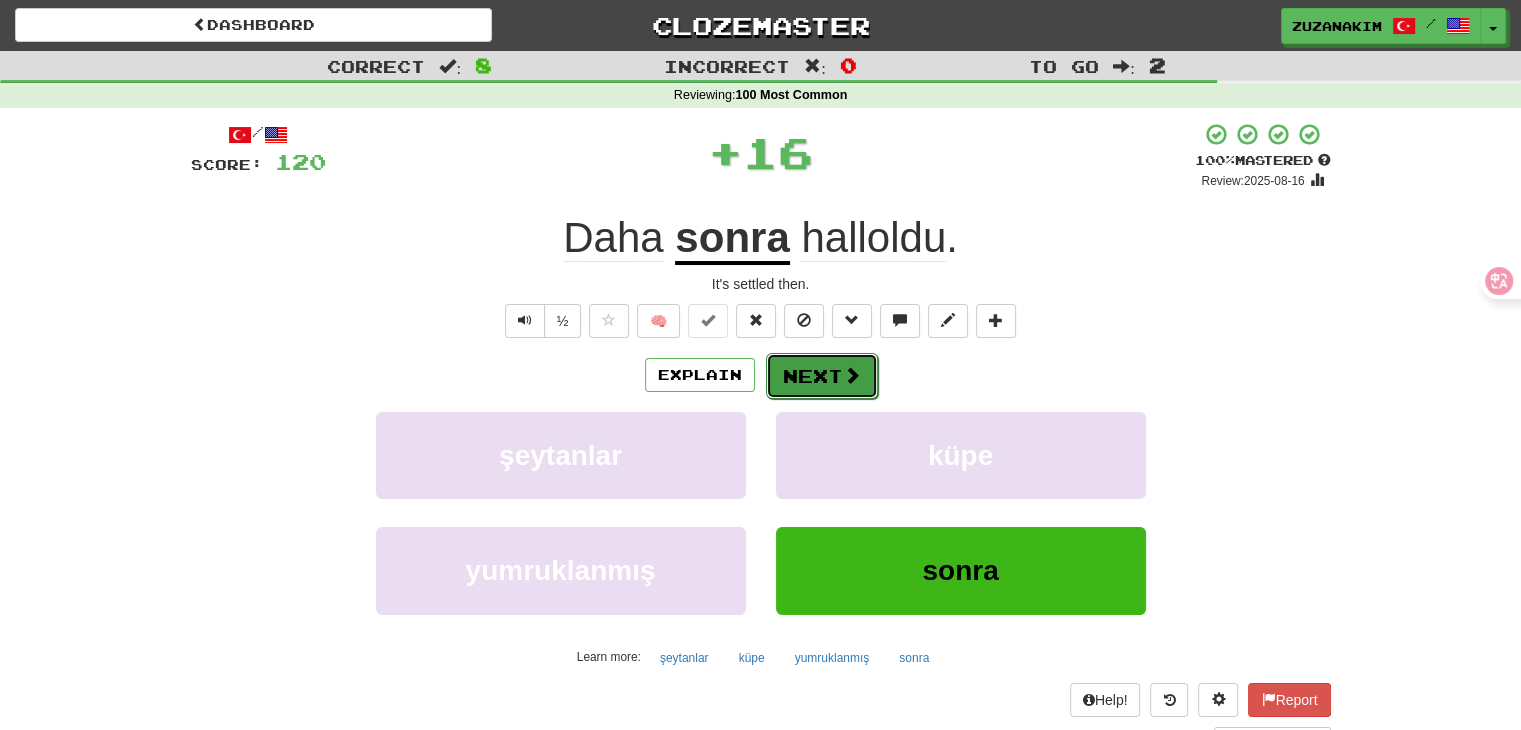 click on "Next" at bounding box center [822, 376] 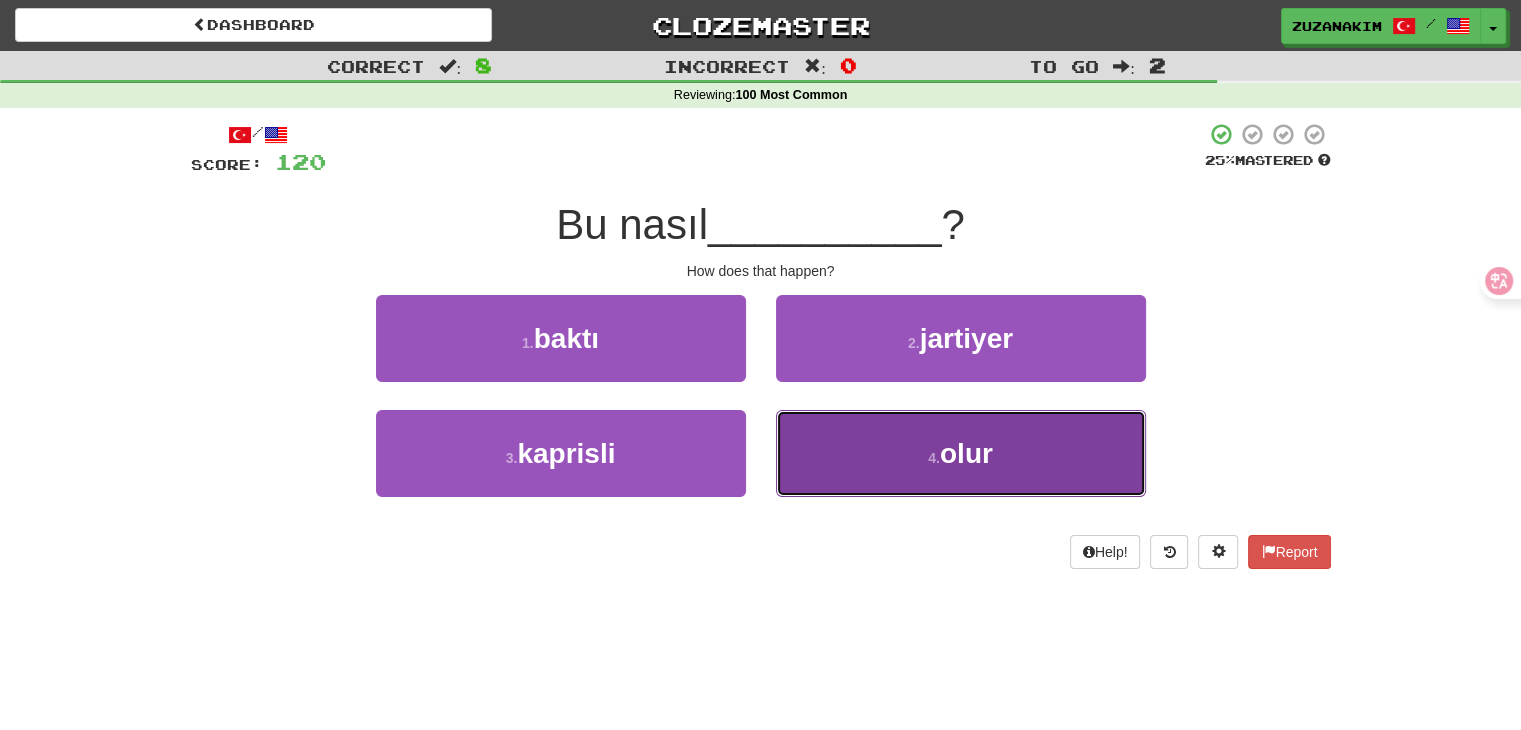 click on "4 .  olur" at bounding box center (961, 453) 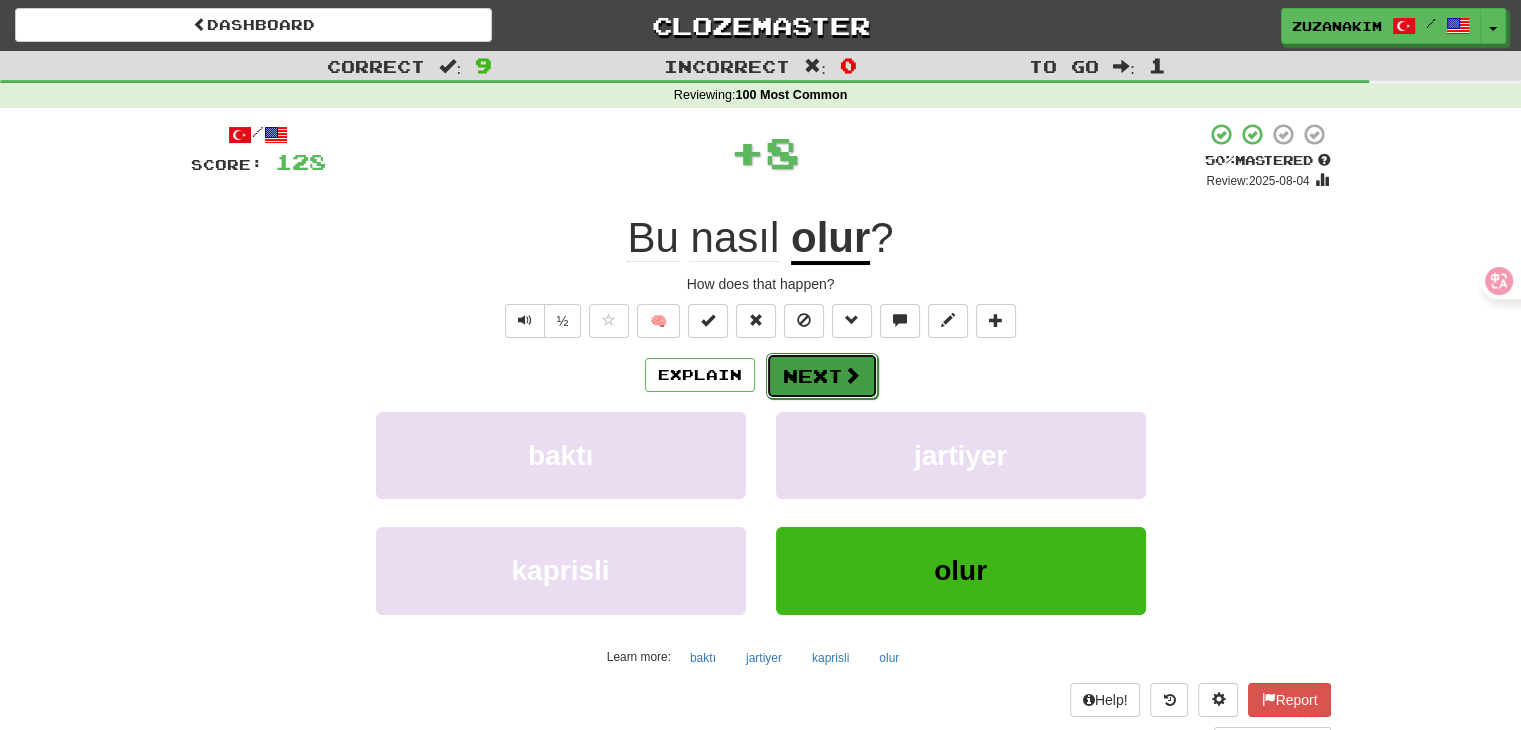 click on "Next" at bounding box center (822, 376) 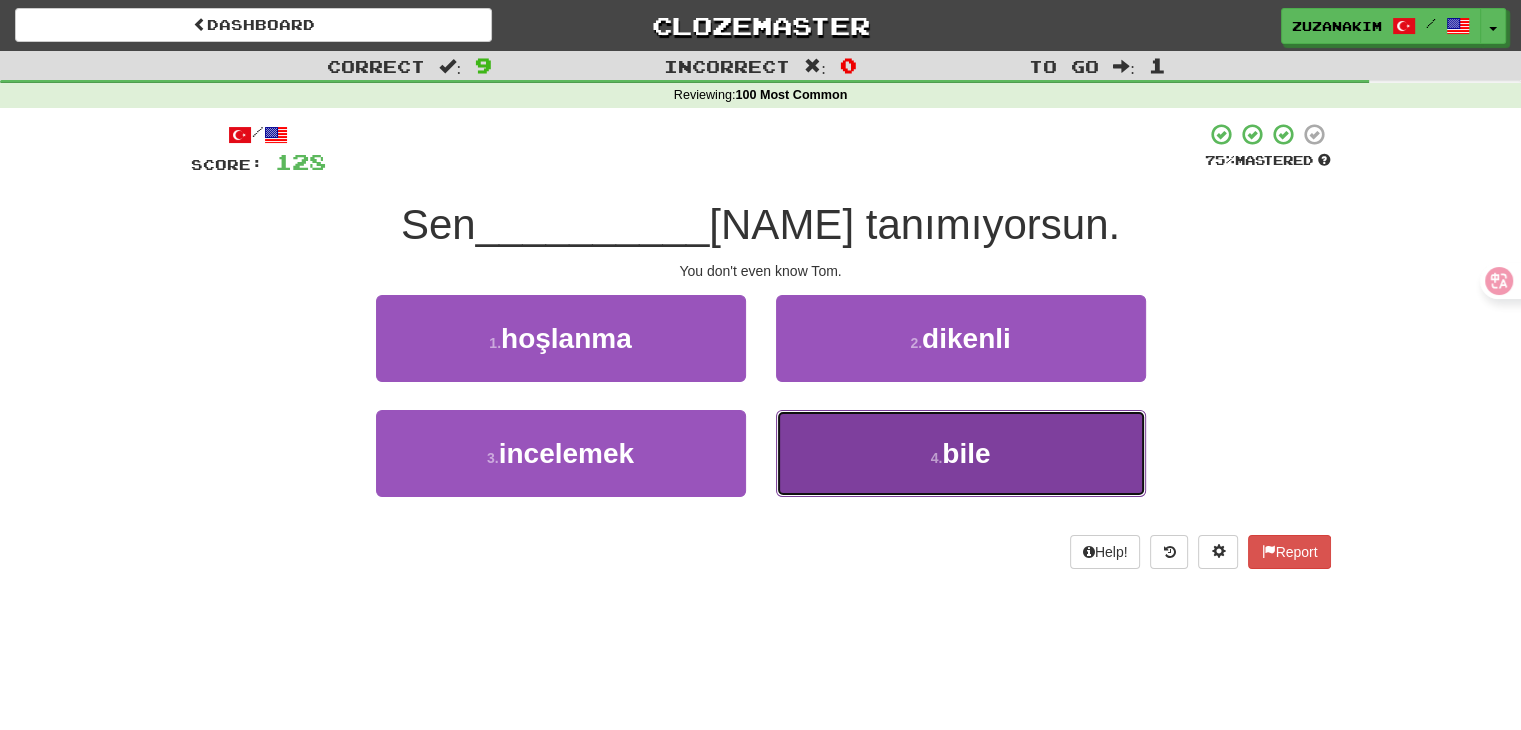 click on "4 .  bile" at bounding box center [961, 453] 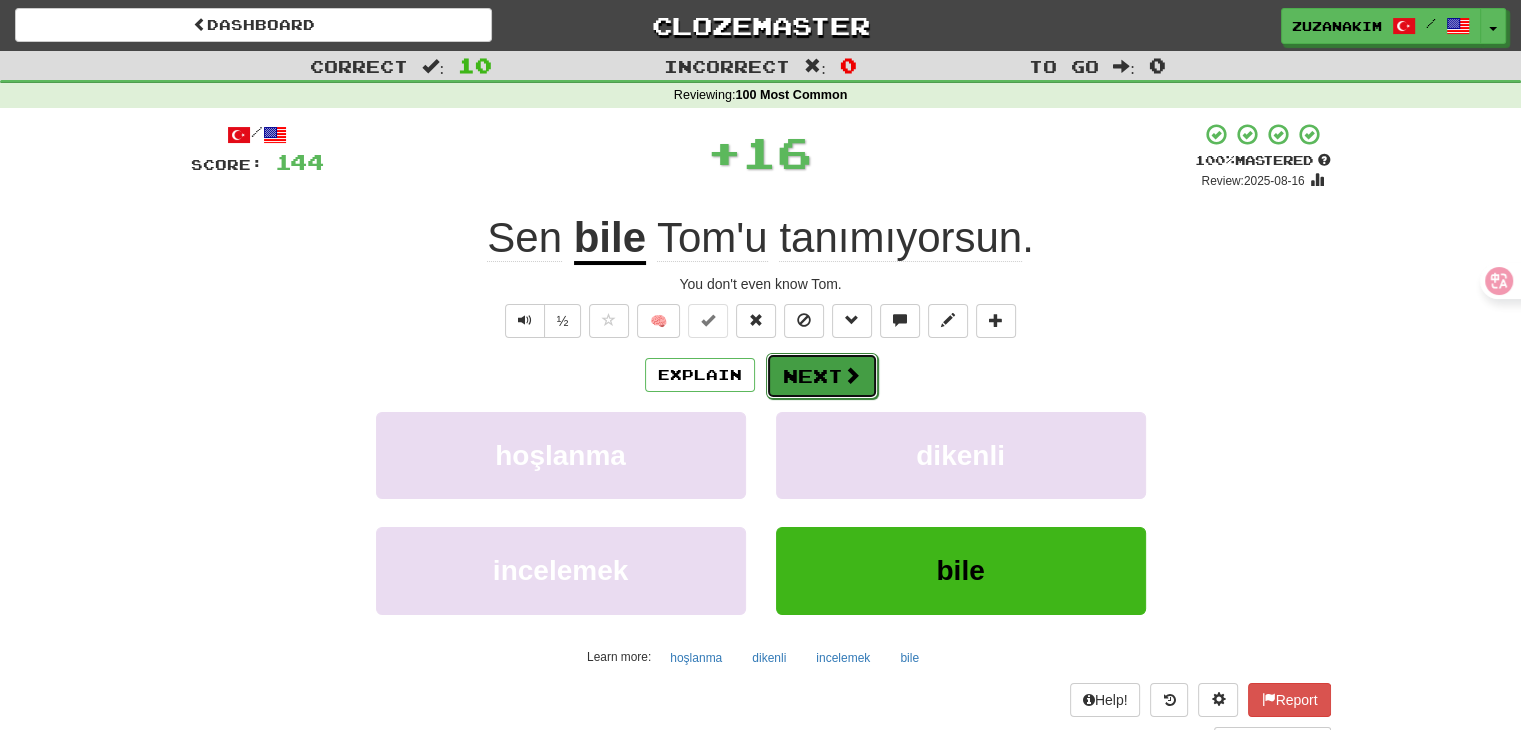 click on "Next" at bounding box center [822, 376] 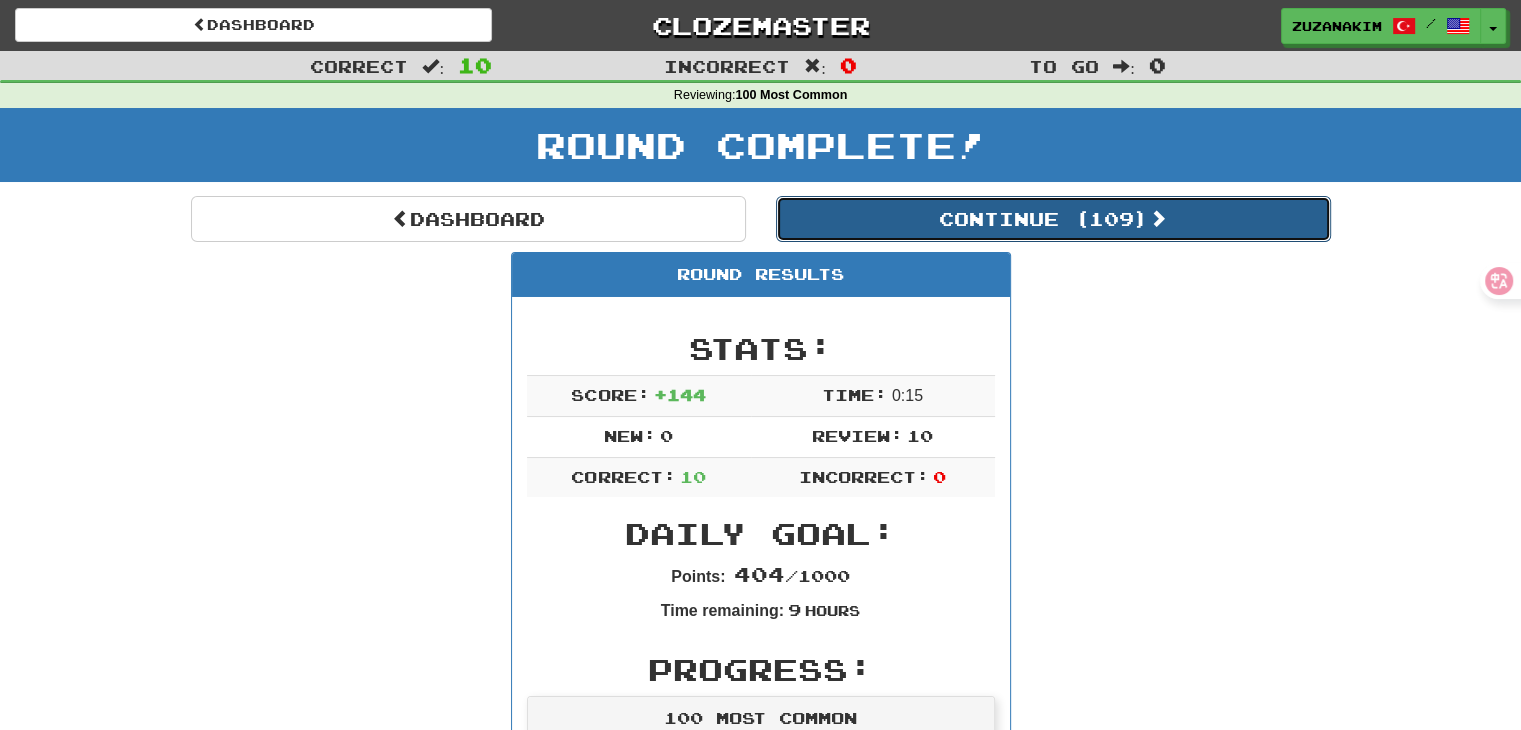 click on "Continue ( 109 )" at bounding box center [1053, 219] 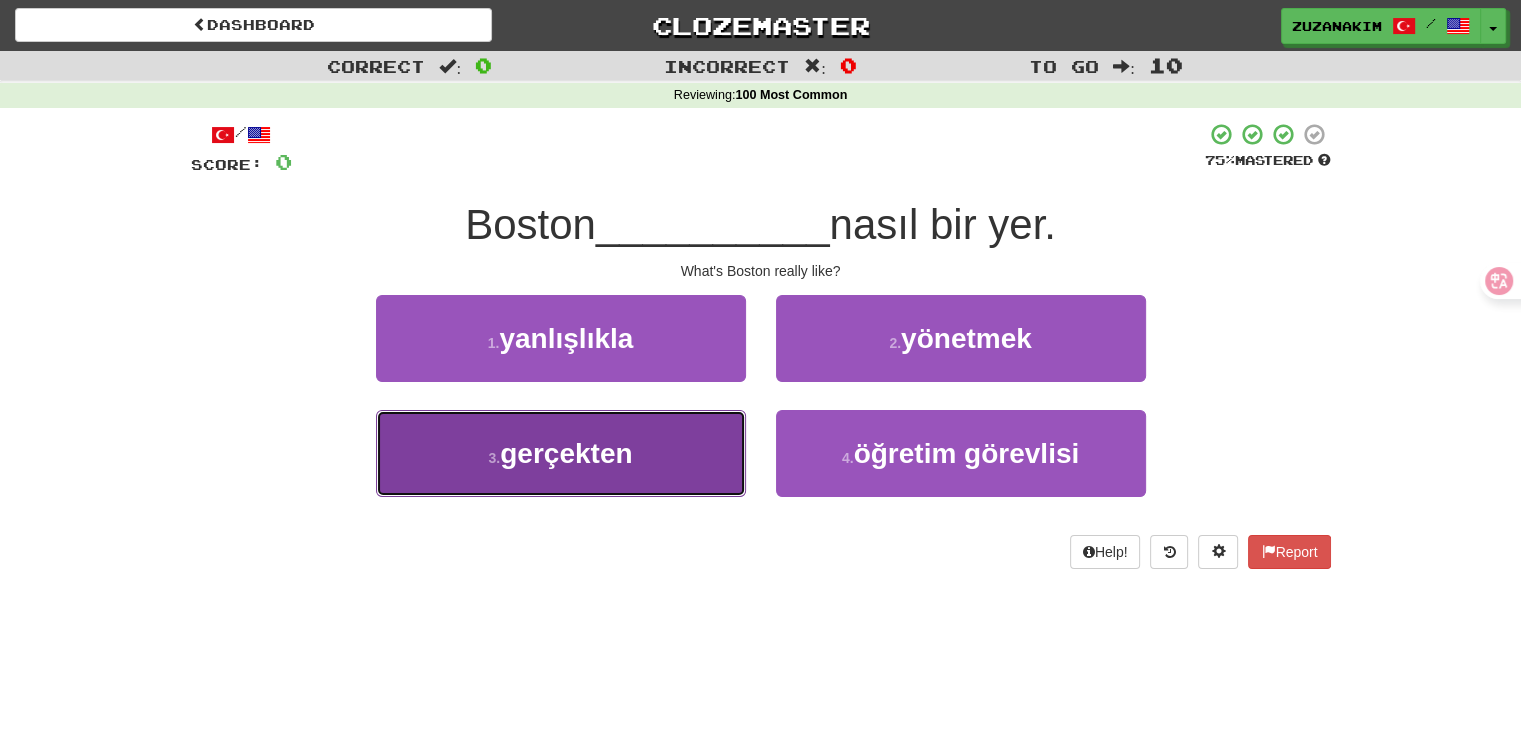 click on "3 .  gerçekten" at bounding box center [561, 453] 